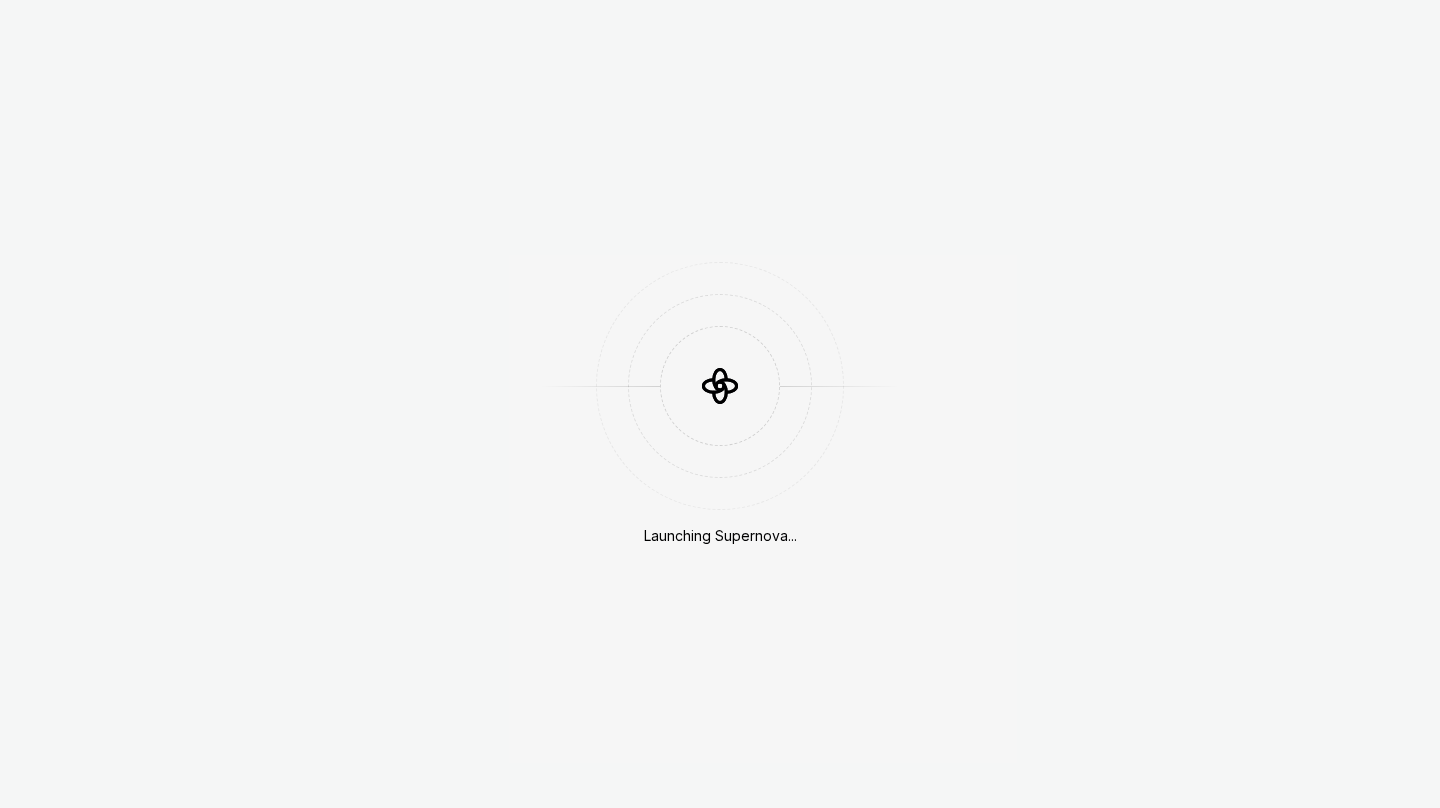 scroll, scrollTop: 0, scrollLeft: 0, axis: both 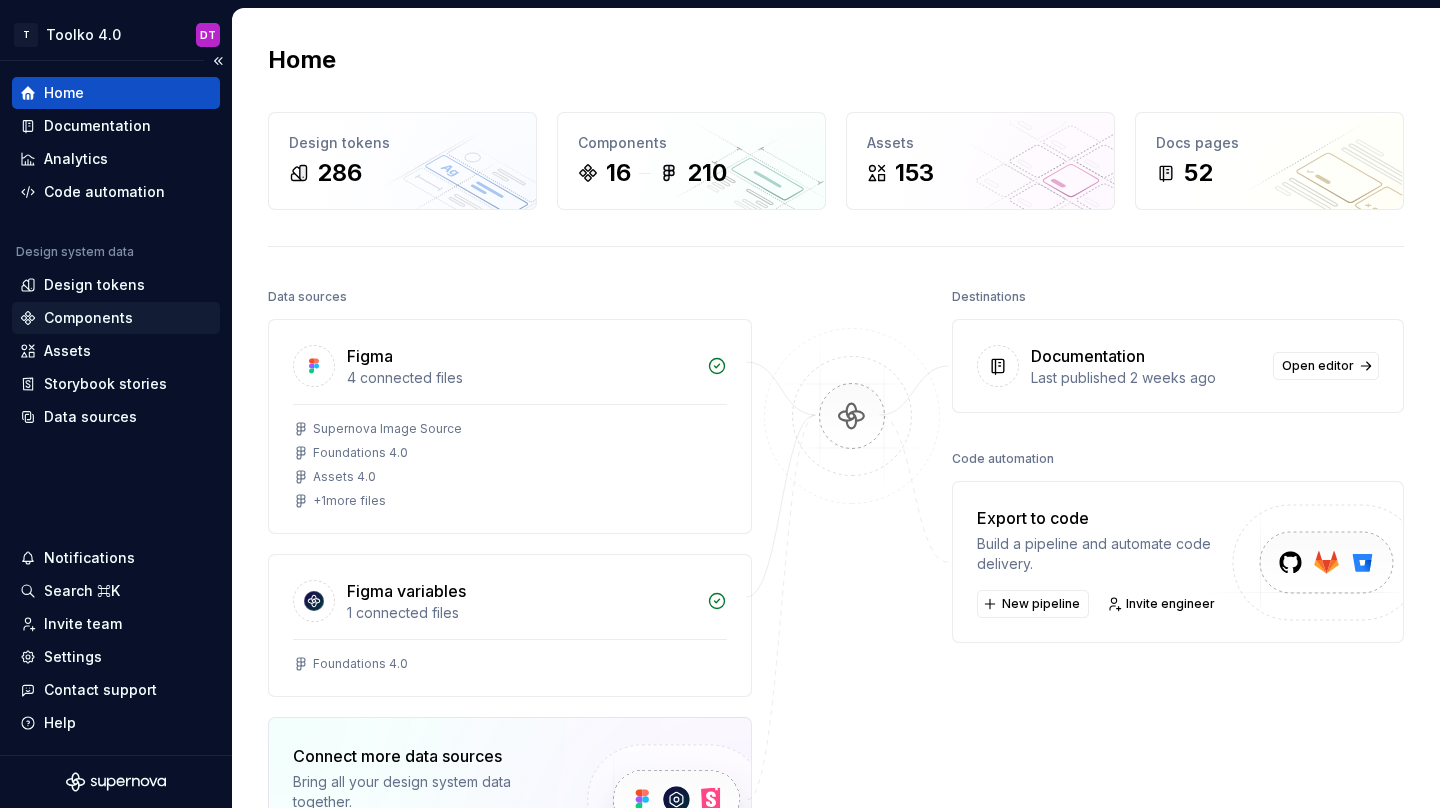 click on "Components" at bounding box center (88, 318) 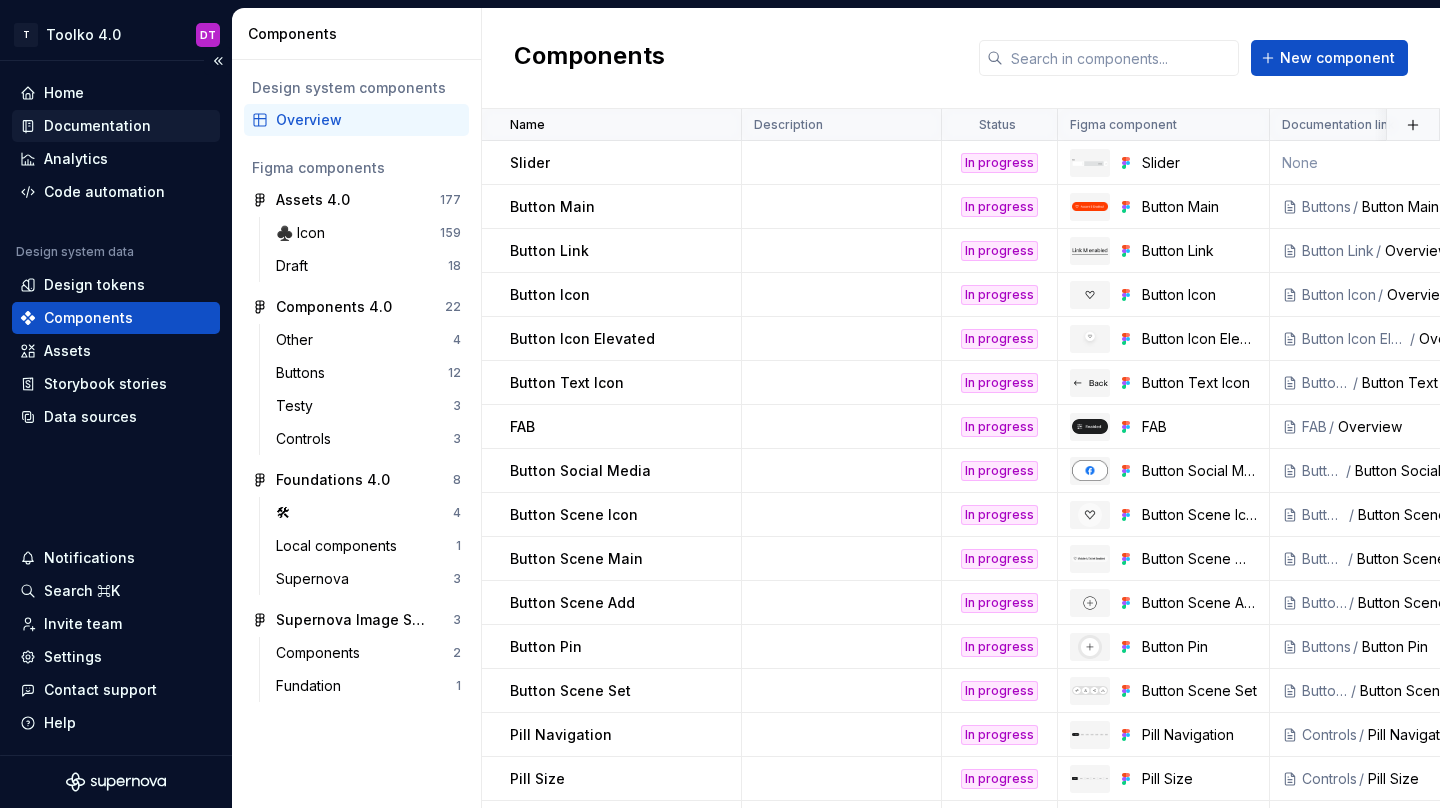 click on "Documentation" at bounding box center (97, 126) 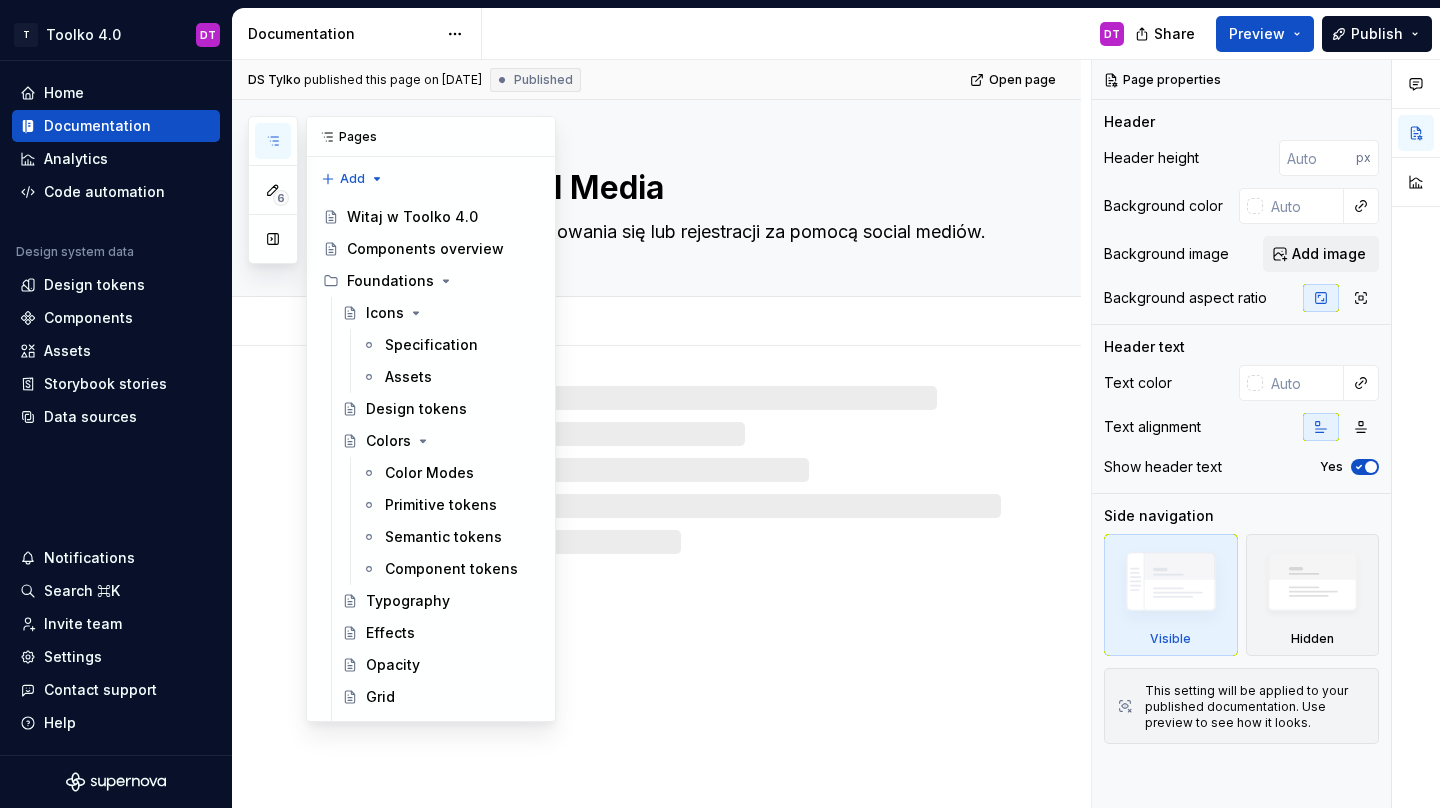 click 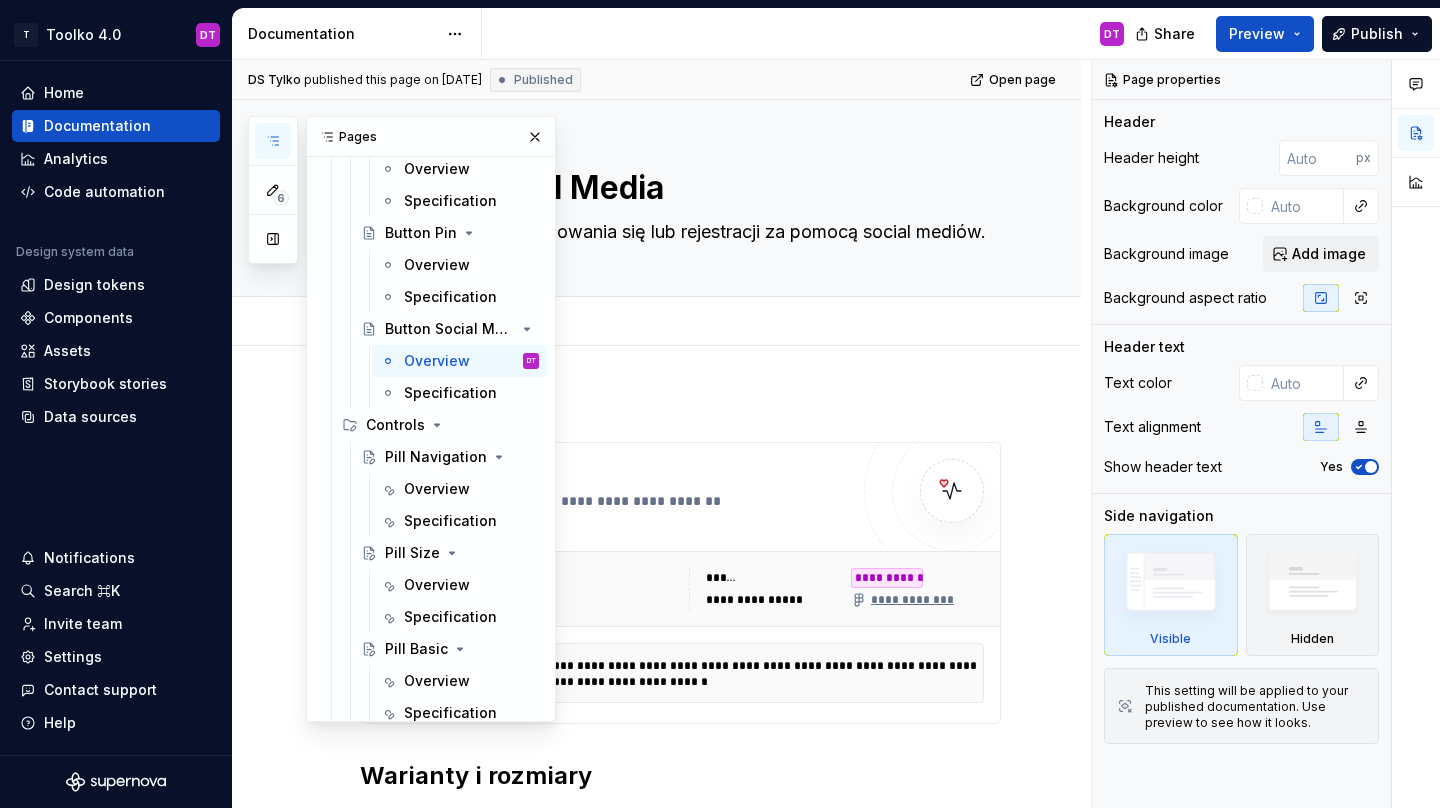 scroll, scrollTop: 1852, scrollLeft: 0, axis: vertical 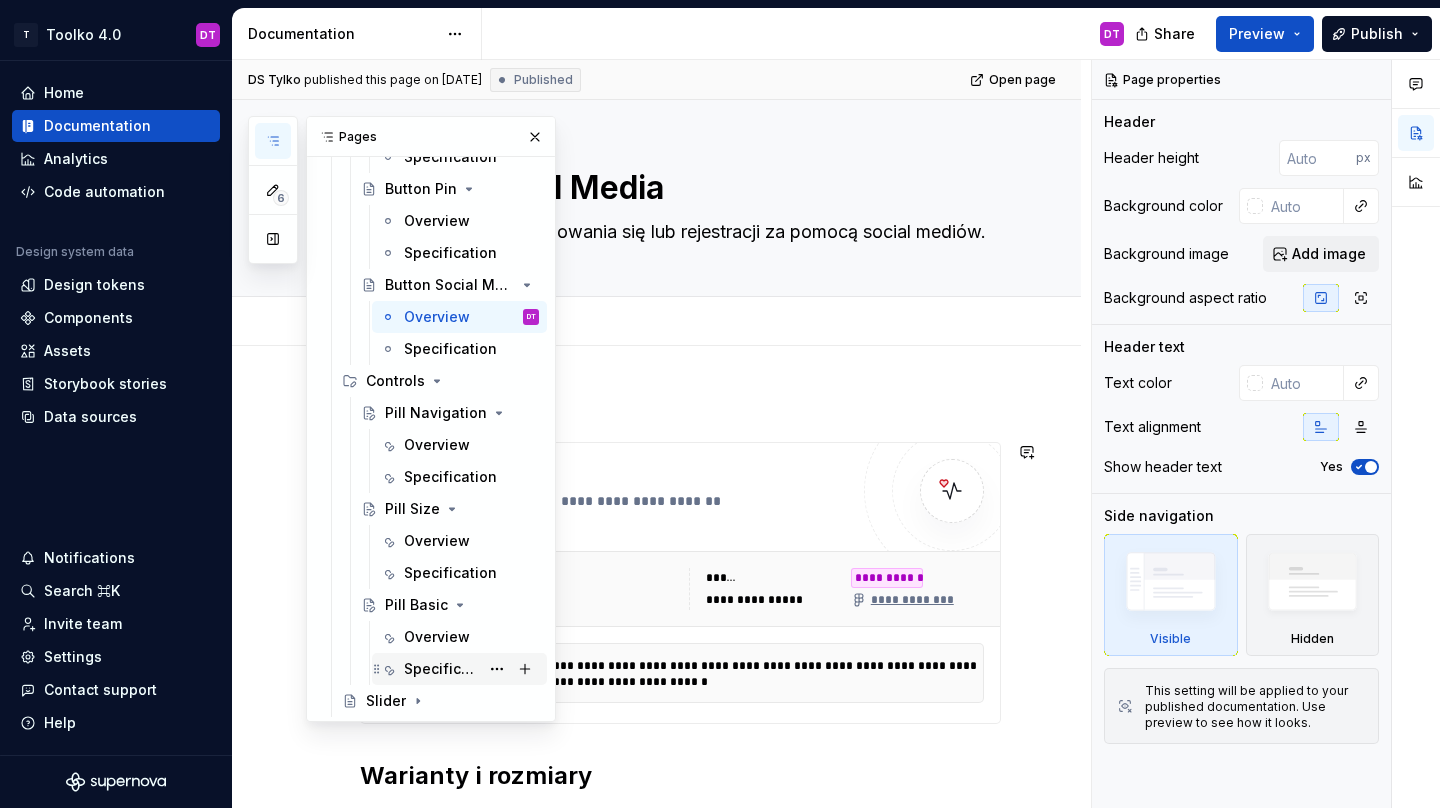 click on "Specification" at bounding box center (441, 669) 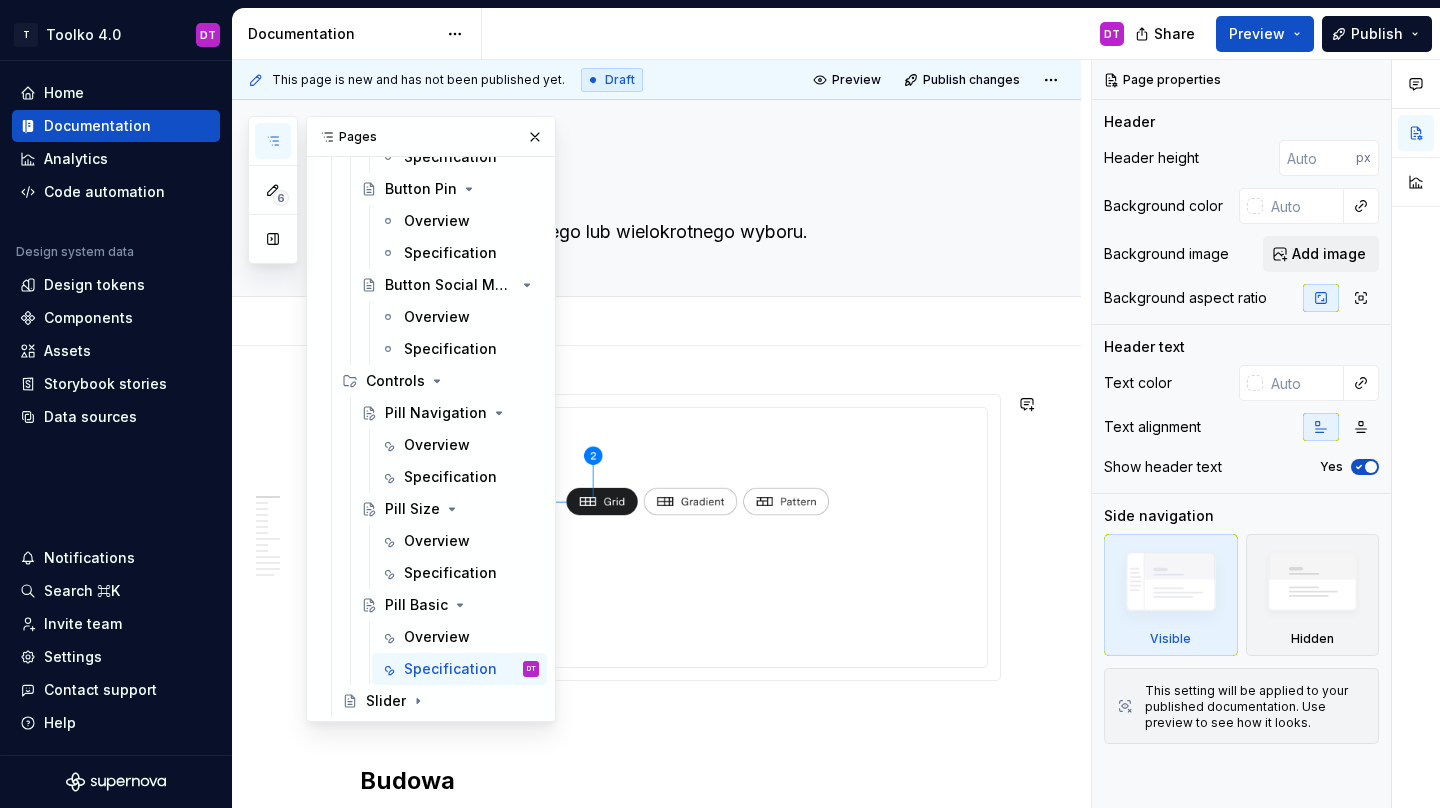 click on "**********" at bounding box center (656, 3781) 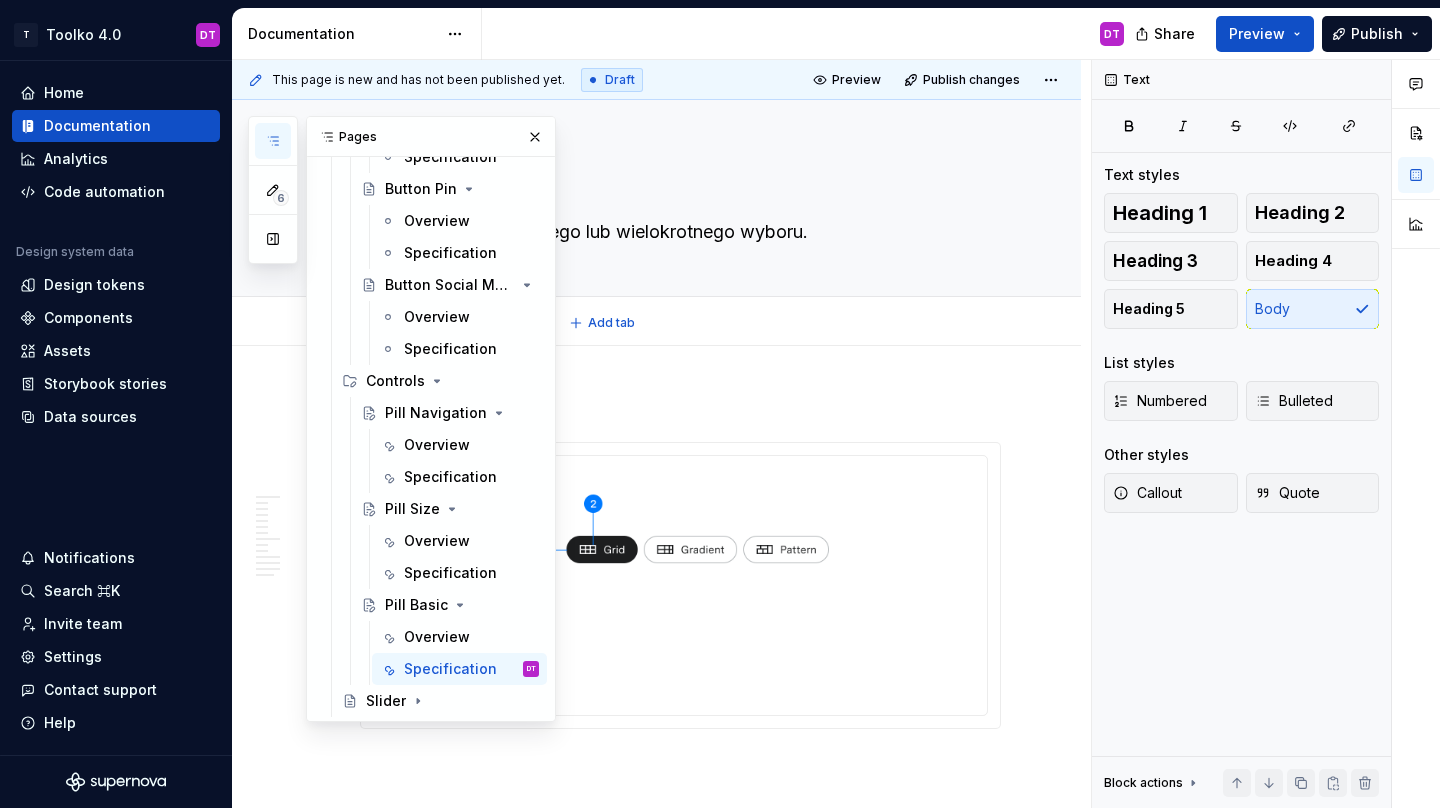 click on "Overview Specification Add tab" at bounding box center [680, 323] 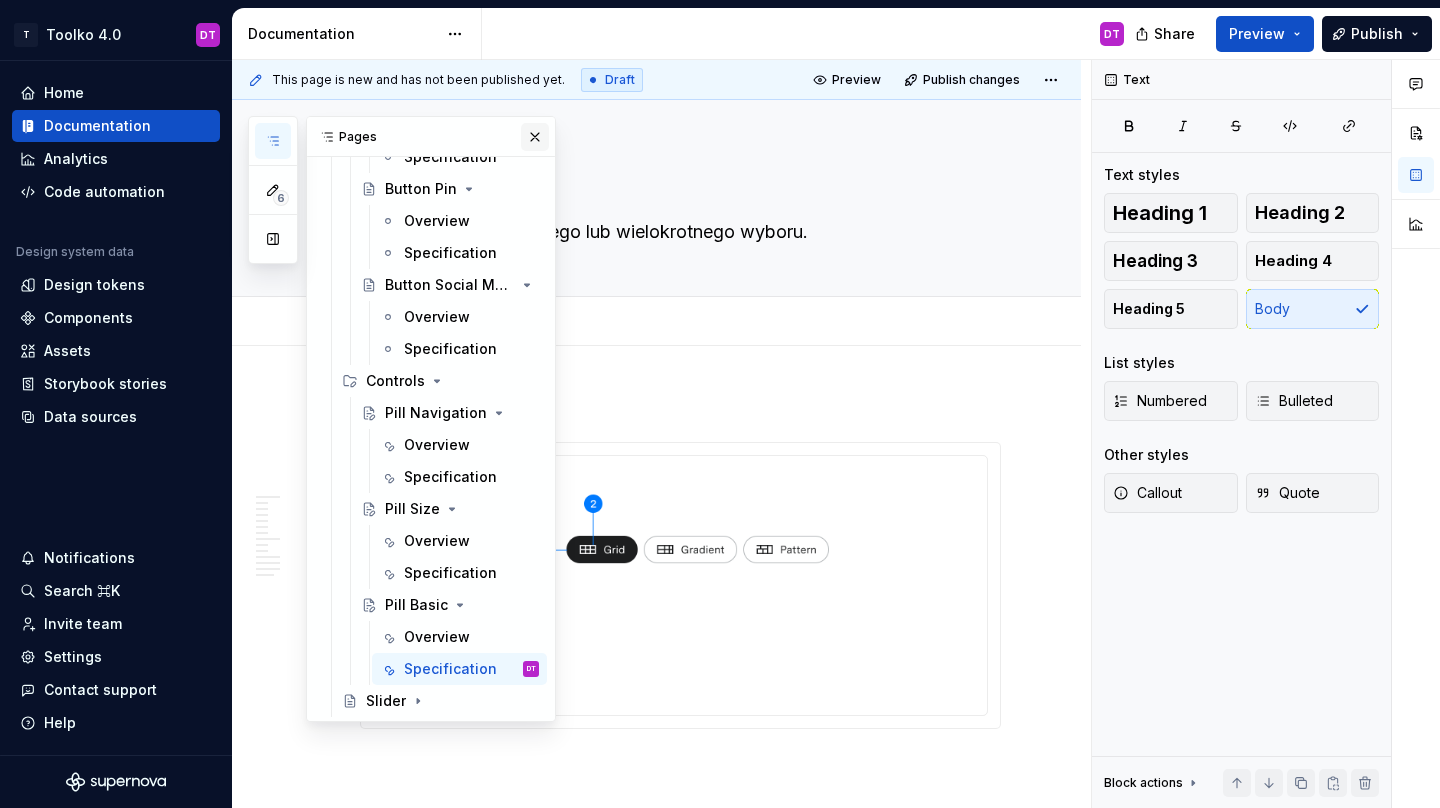 click at bounding box center (535, 137) 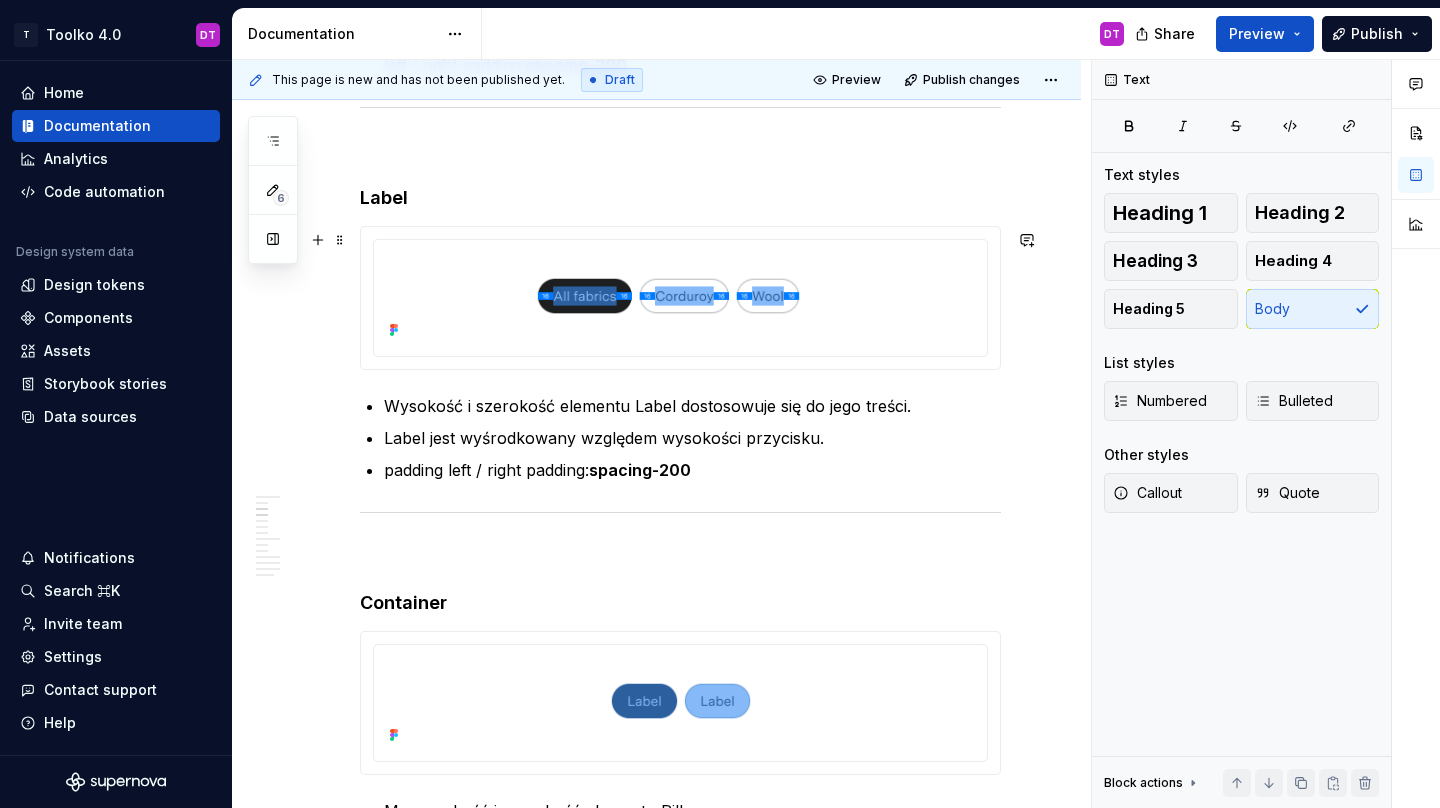 scroll, scrollTop: 979, scrollLeft: 0, axis: vertical 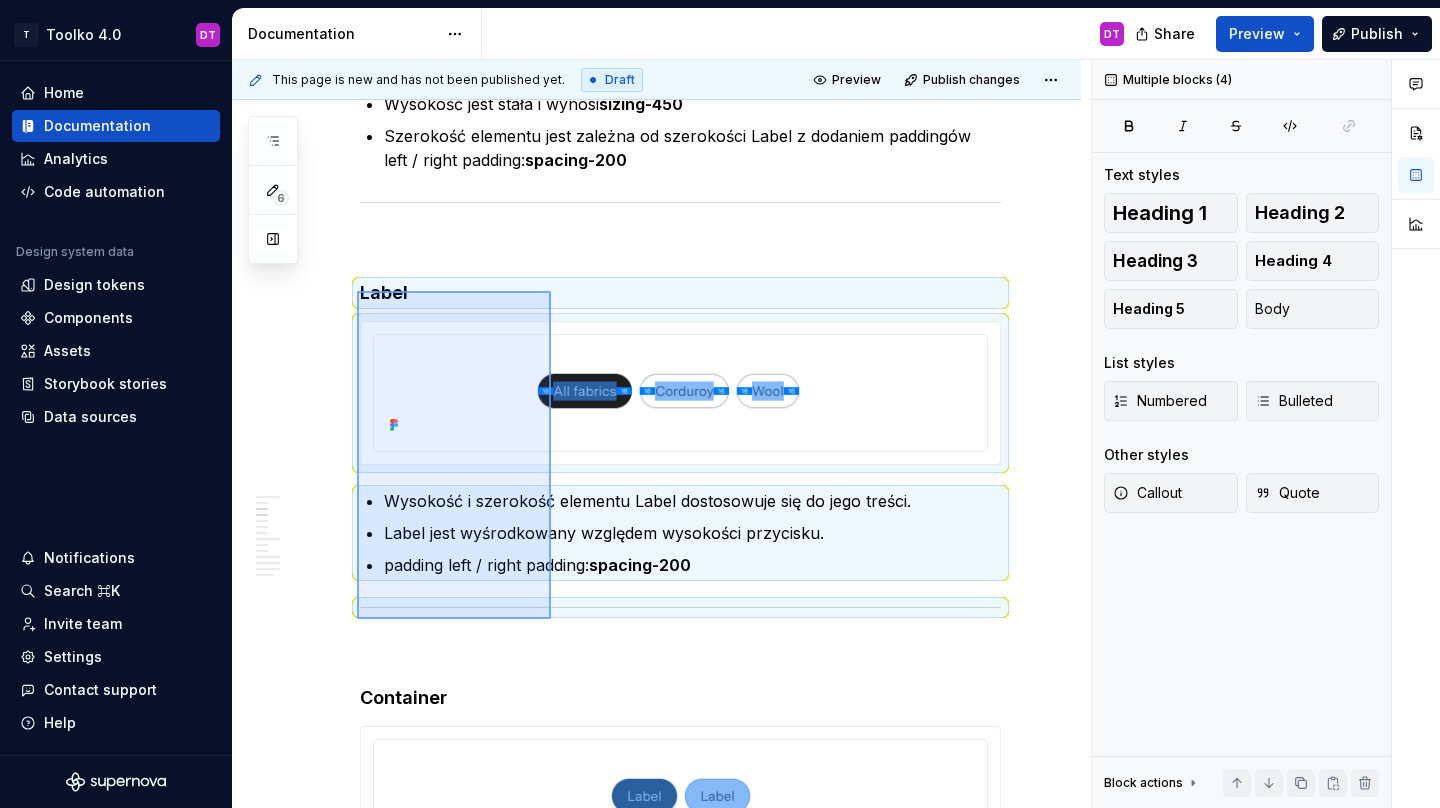 drag, startPoint x: 357, startPoint y: 291, endPoint x: 551, endPoint y: 619, distance: 381.07742 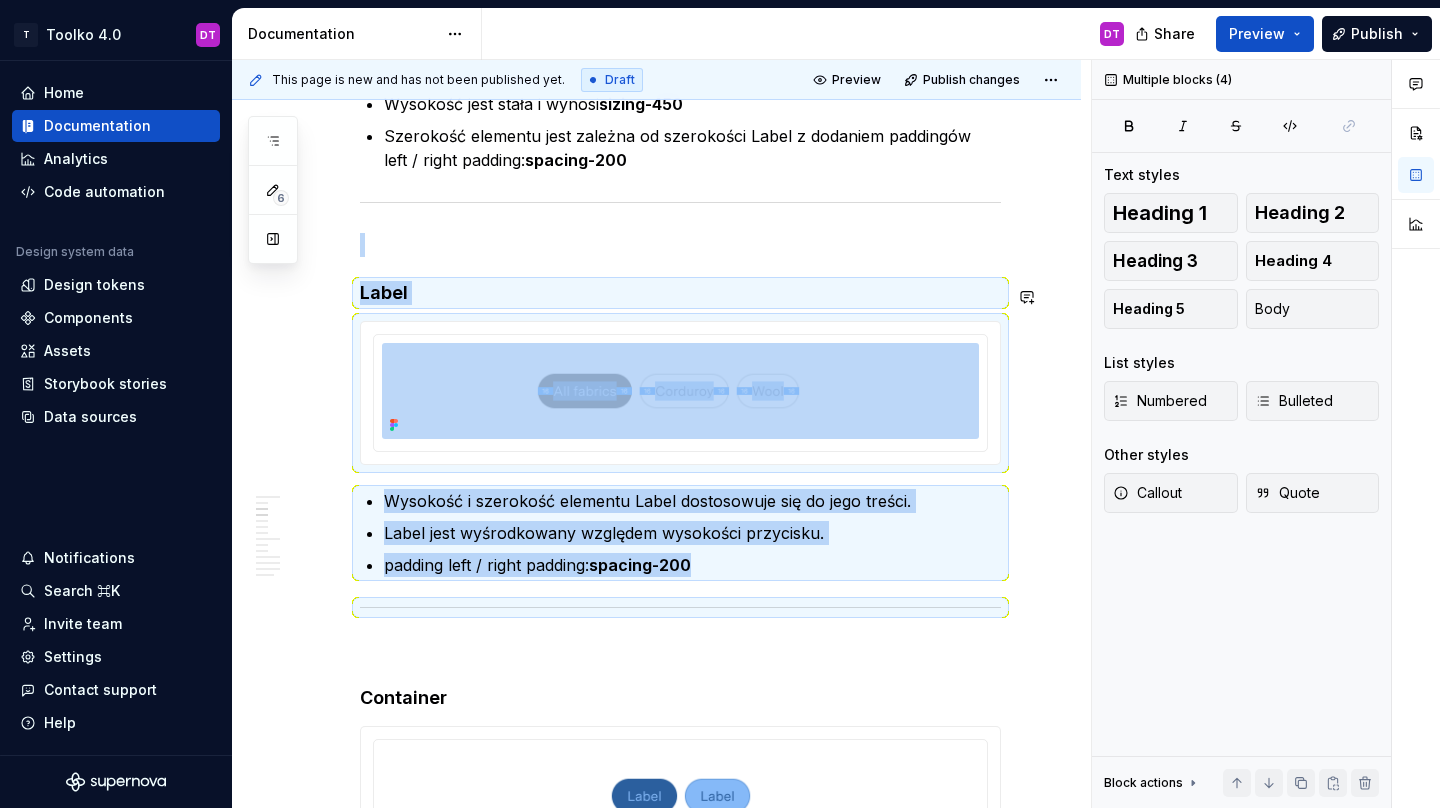 copy on "Label Wysokość i szerokość elementu Label dostosowuje się do jego treści. Label jest wyśrodkowany względem wysokości przycisku. padding left / right padding: spacing-200" 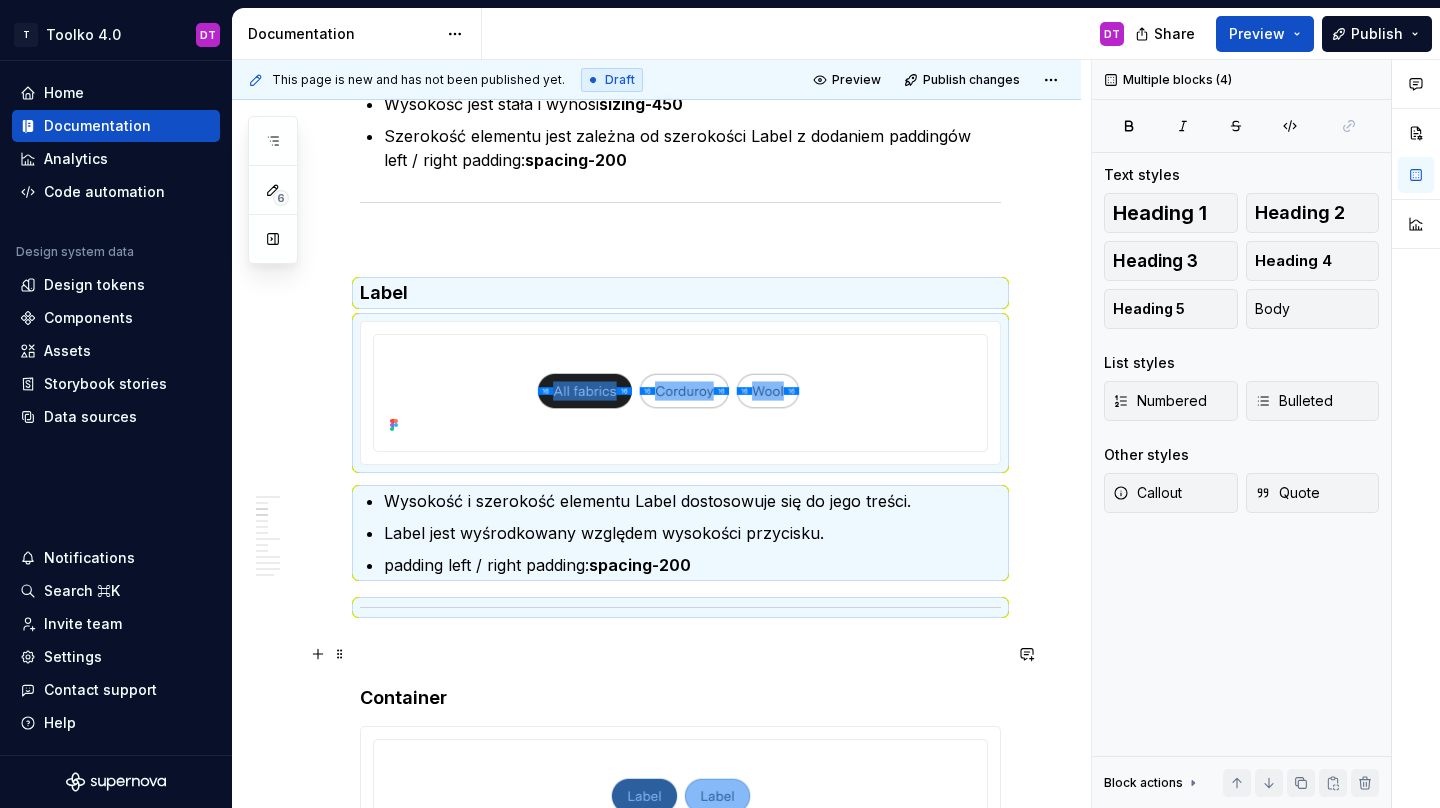 click at bounding box center [680, 650] 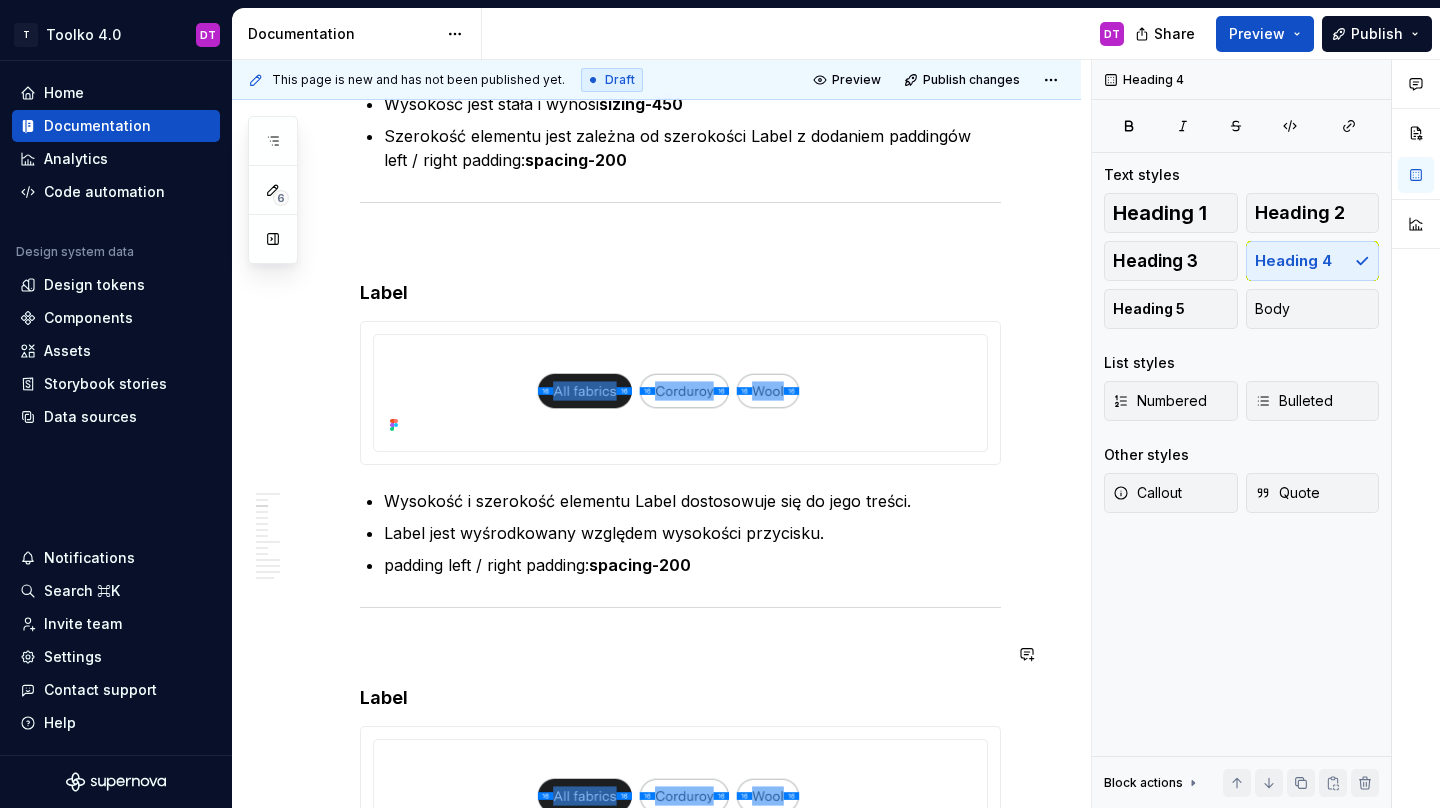type on "*" 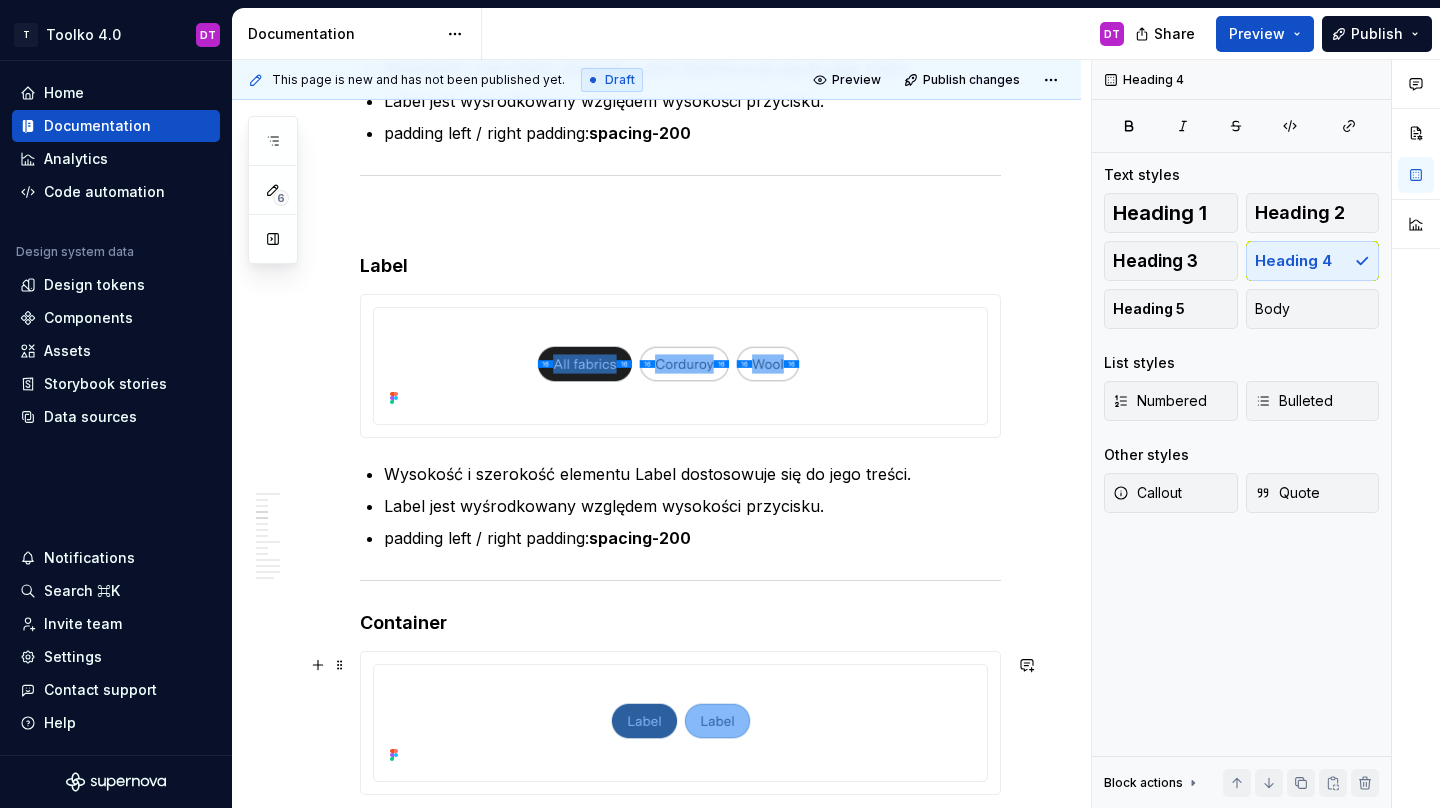 scroll, scrollTop: 1415, scrollLeft: 0, axis: vertical 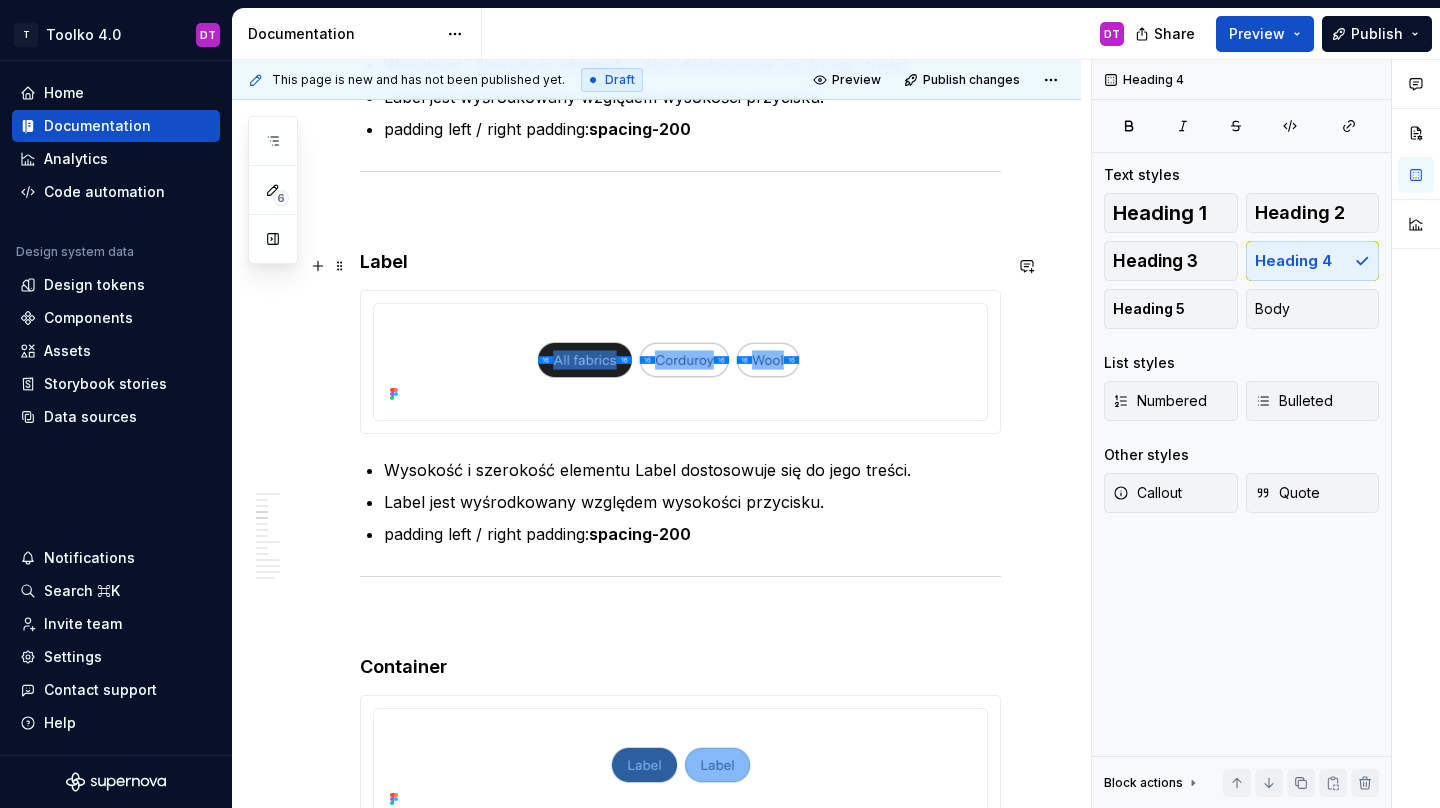 click on "Label" at bounding box center [680, 262] 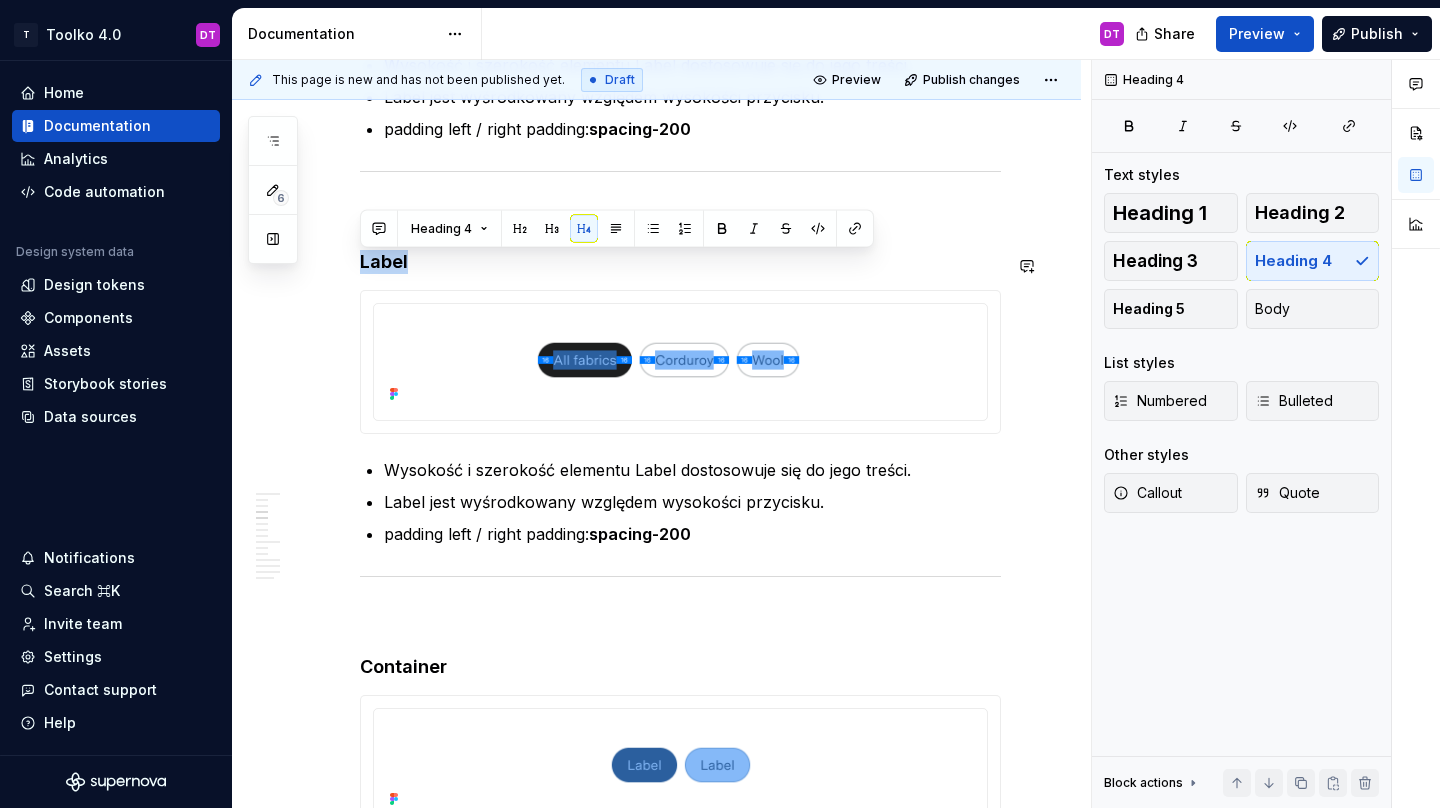 type 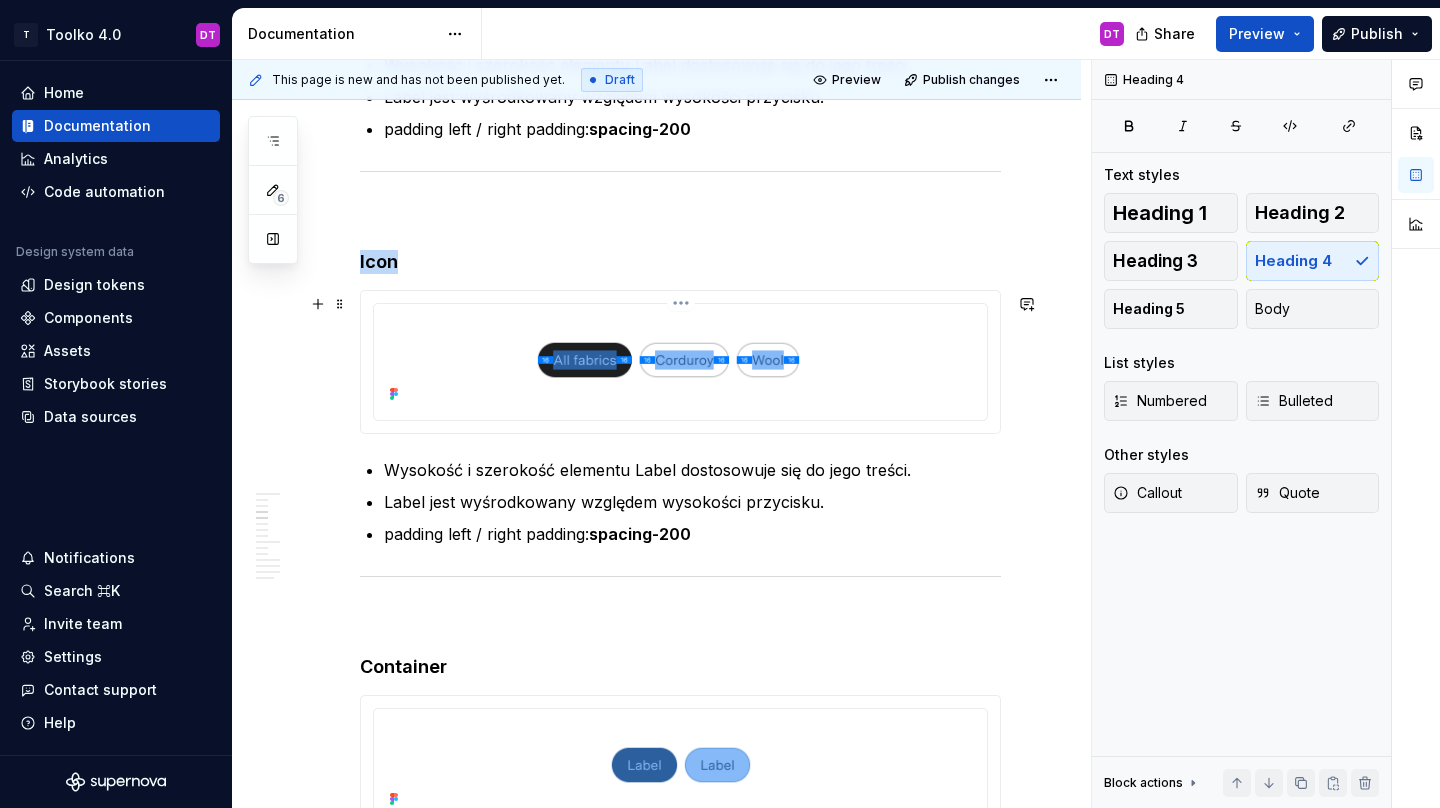 click at bounding box center [680, 360] 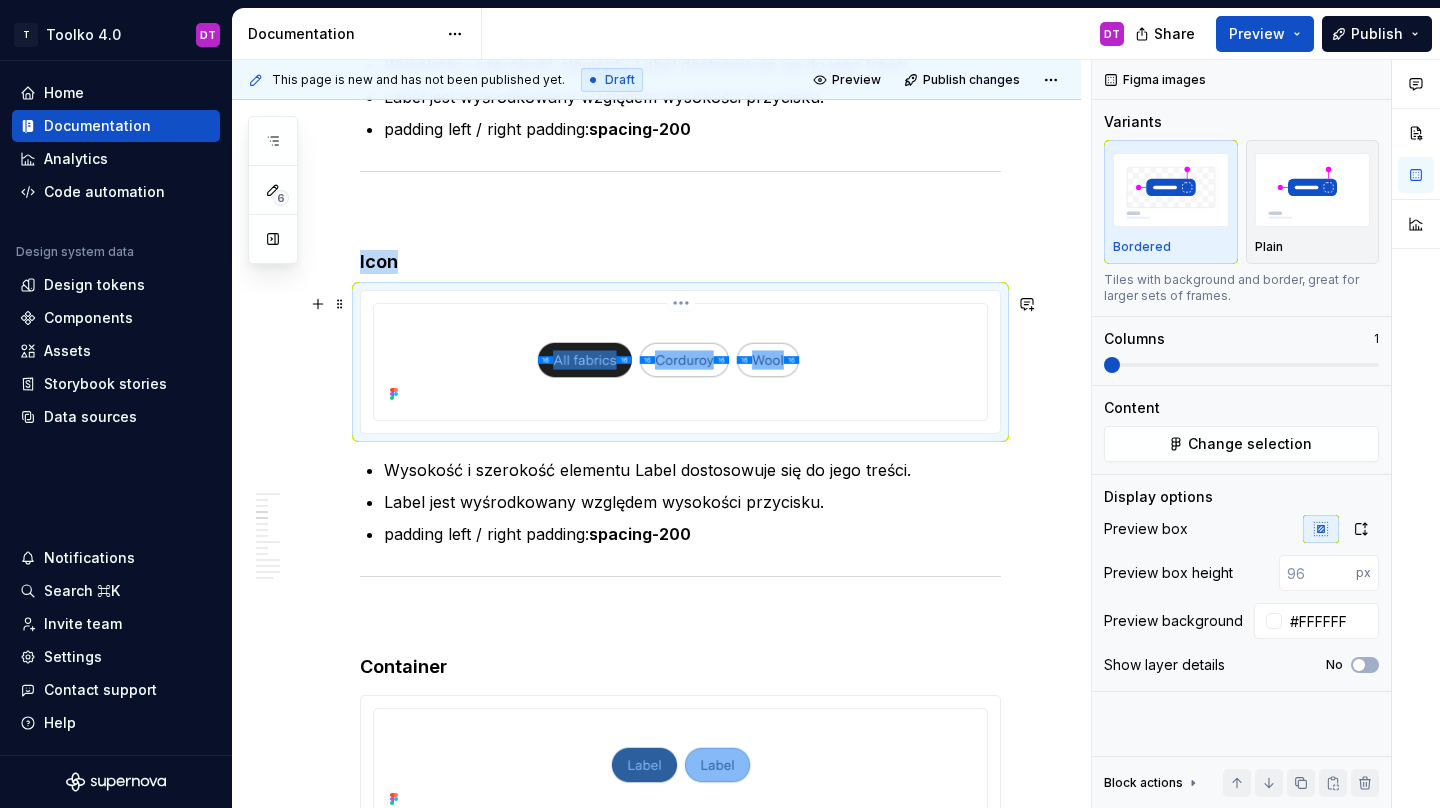 click on "T Toolko 4.0 DT Home Documentation Analytics Code automation Design system data Design tokens Components Assets Storybook stories Data sources Notifications Search ⌘K Invite team Settings Contact support Help Documentation DT Share Preview Publish 6 Pages Add Accessibility guide for tree Page tree. Navigate the tree with the arrow keys. Common tree hotkeys apply. Further keybindings are available: enter to execute primary action on focused item f2 to start renaming the focused item escape to abort renaming an item control+d to start dragging selected items Witaj w Toolko 4.0 Components overview Foundations Icons Specification Assets Design tokens Colors Color Modes Primitive tokens Semantic tokens Component tokens Typography Effects Opacity Grid Radius Core tokens Semantic tokens Z-index Spacing Sizing Motion Duration Transition Components Buttons Button Main Overview Specification Button Link Overview Specification Button Icon Overview" at bounding box center [720, 404] 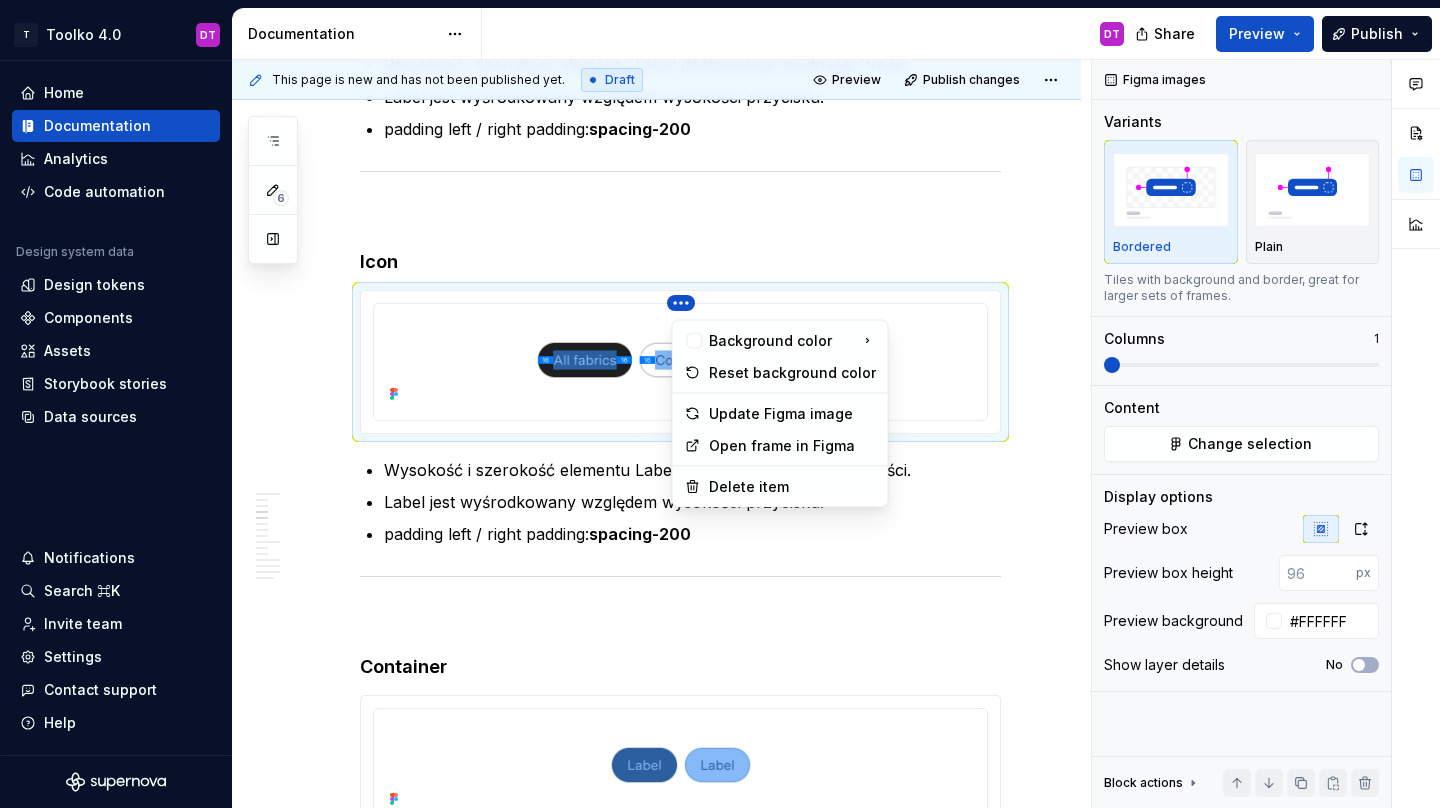 click on "Comments Open comments No comments yet Select ‘Comment’ from the block context menu to add one. Figma images Variants Bordered Plain Tiles with background and border, great for larger sets of frames. Columns 1 Content Change selection Display options Preview box Preview box height px Preview background #FFFFFF Show layer details No Block actions Move up Move down Duplicate Copy (⌘C) Cut (⌘X) Delete" at bounding box center (1266, 434) 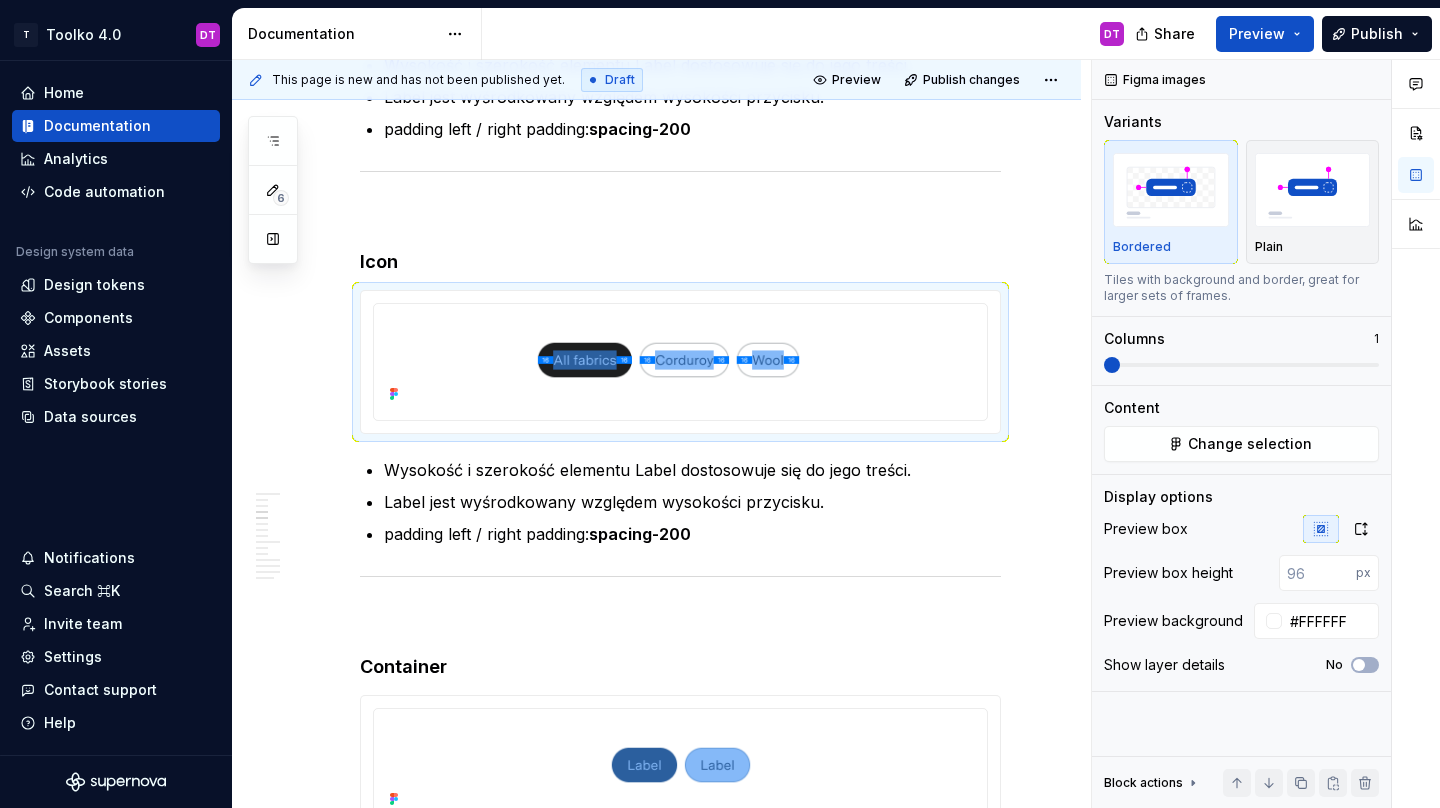 click on "Change selection" at bounding box center [1250, 444] 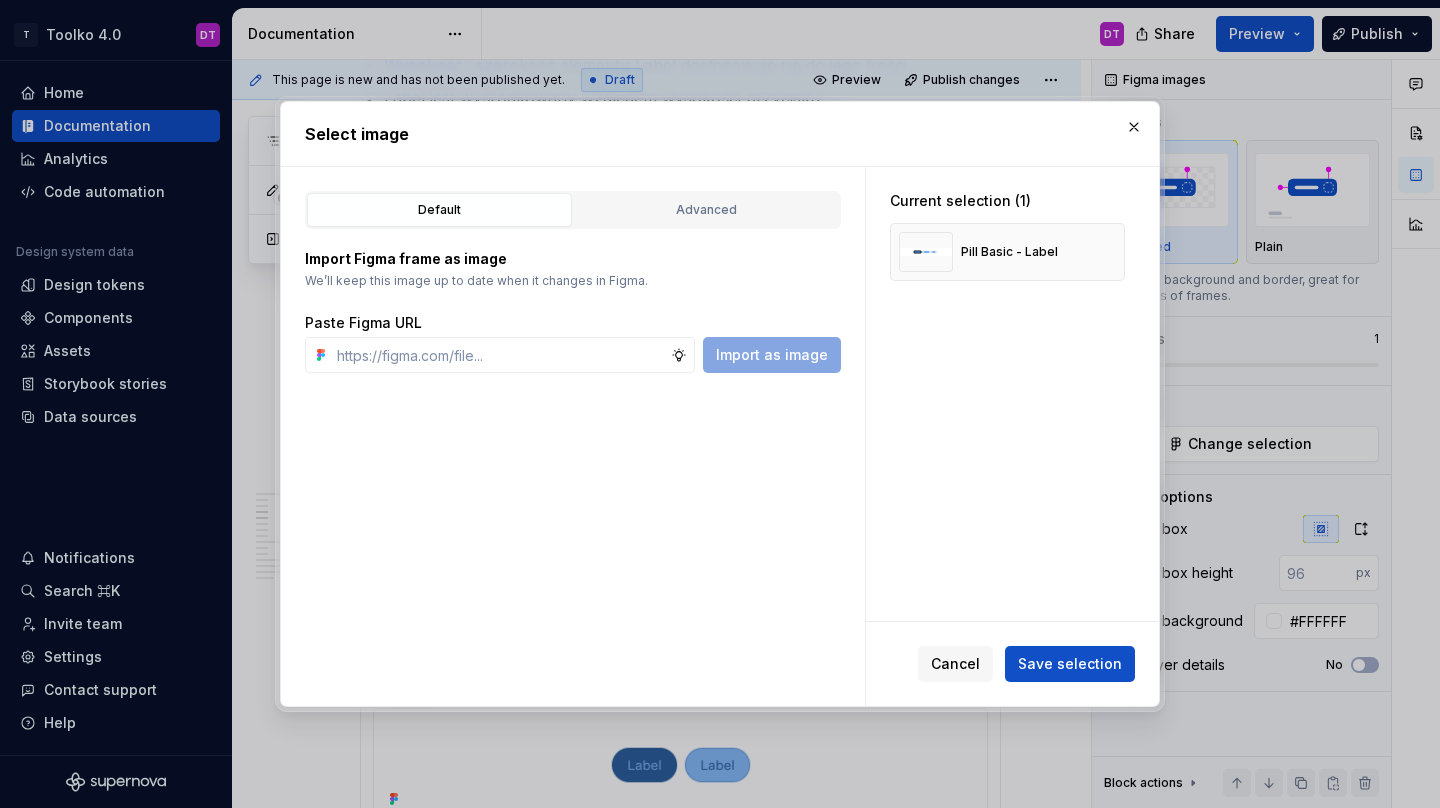 type on "*" 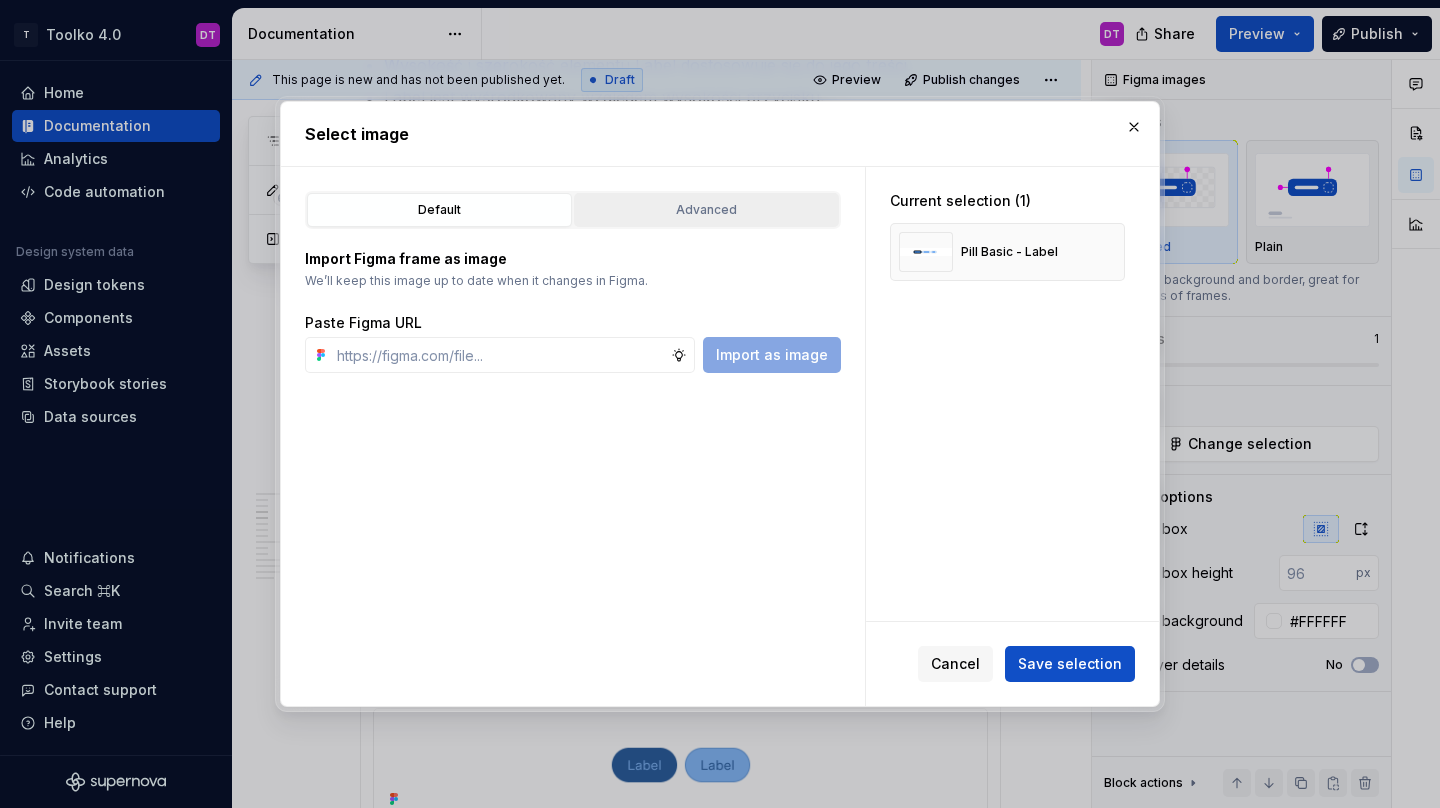 click on "Advanced" at bounding box center (706, 210) 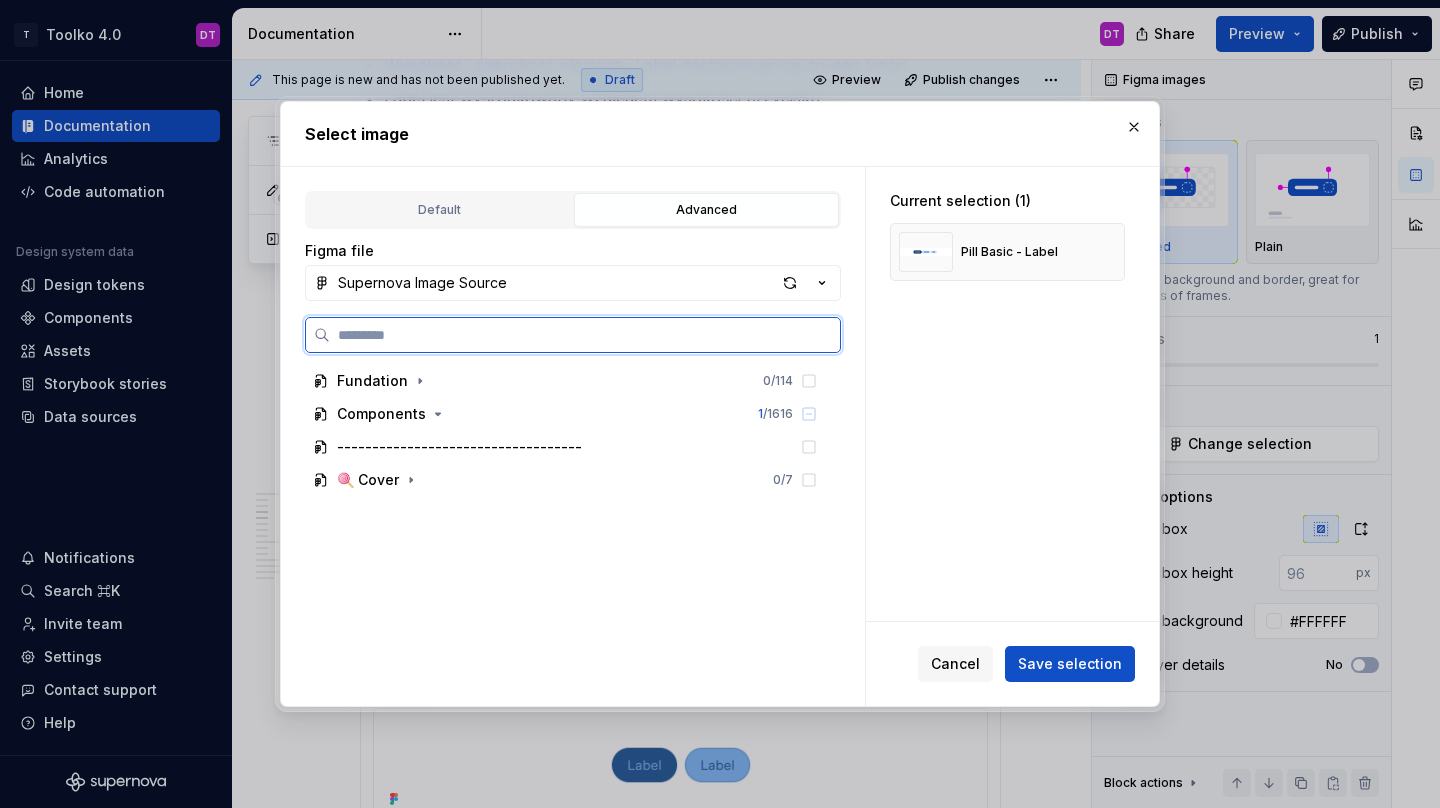 click at bounding box center [585, 335] 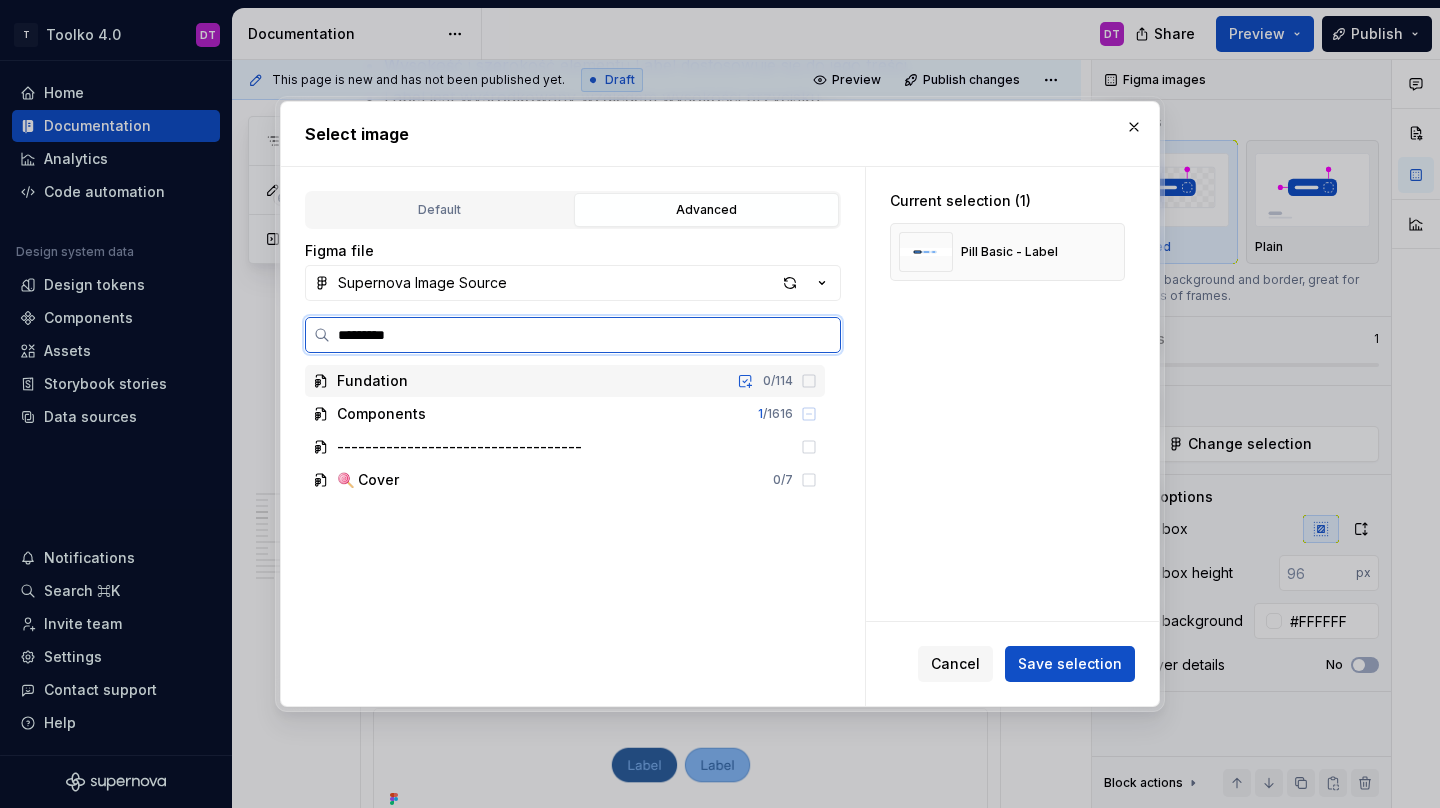 type on "**********" 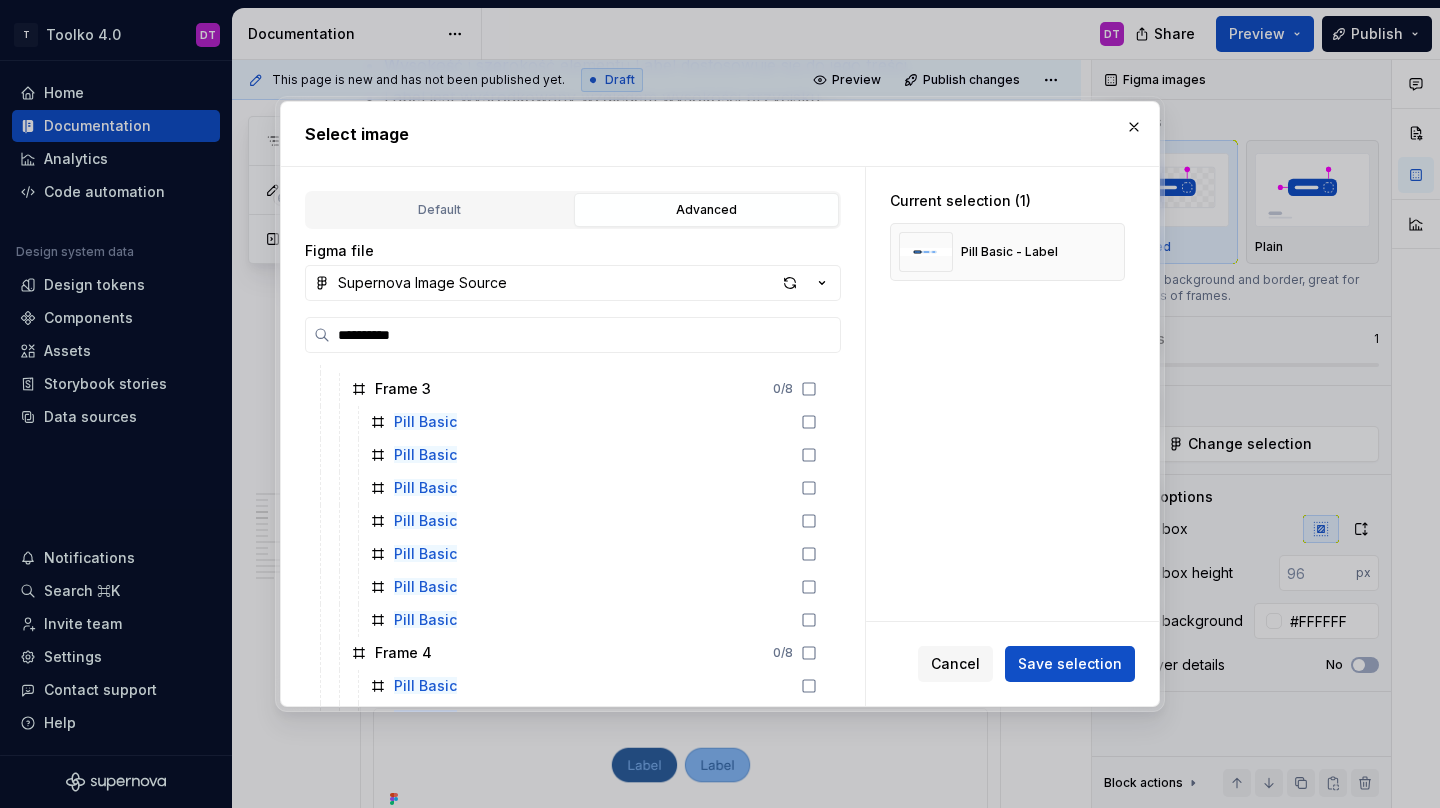 scroll, scrollTop: 405, scrollLeft: 0, axis: vertical 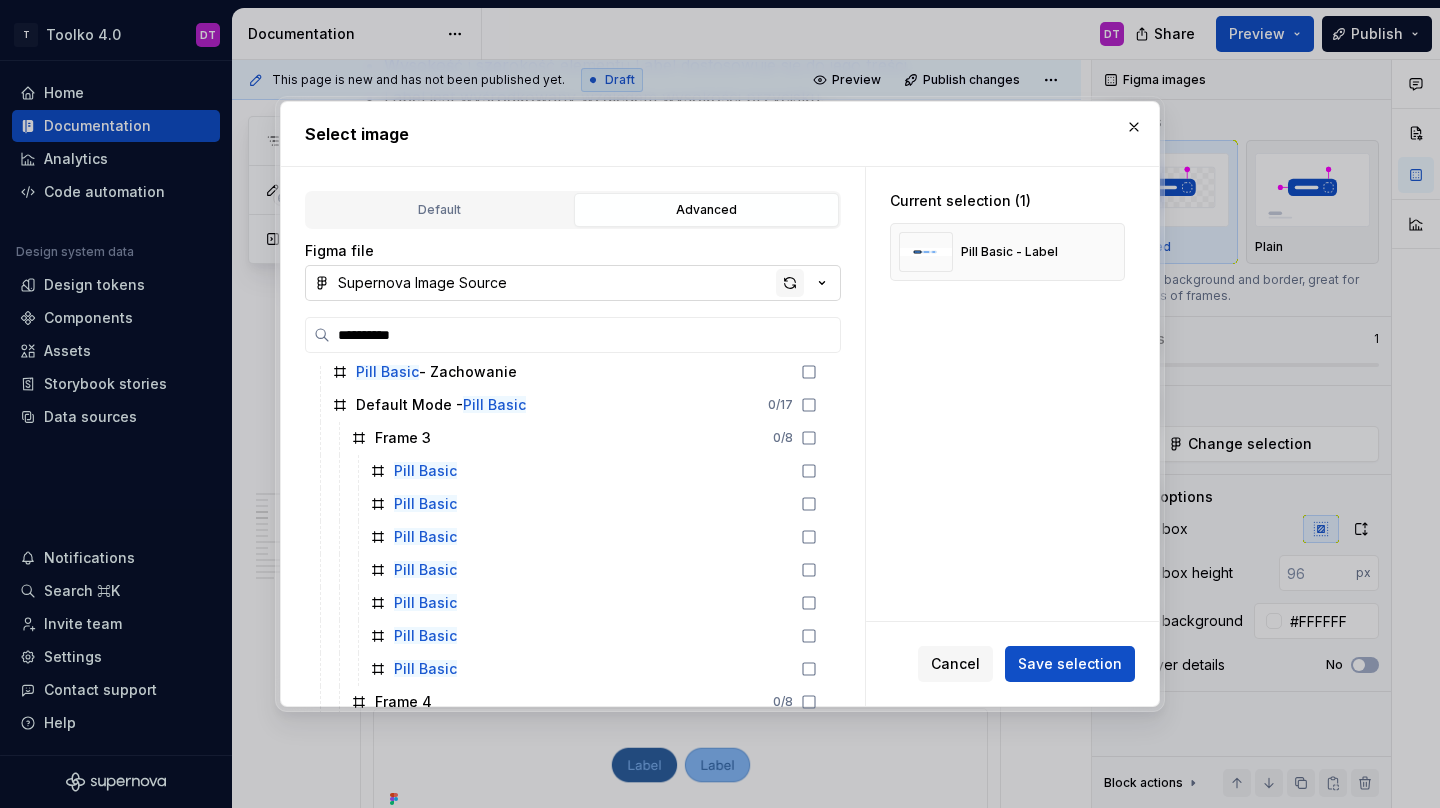 click at bounding box center [790, 283] 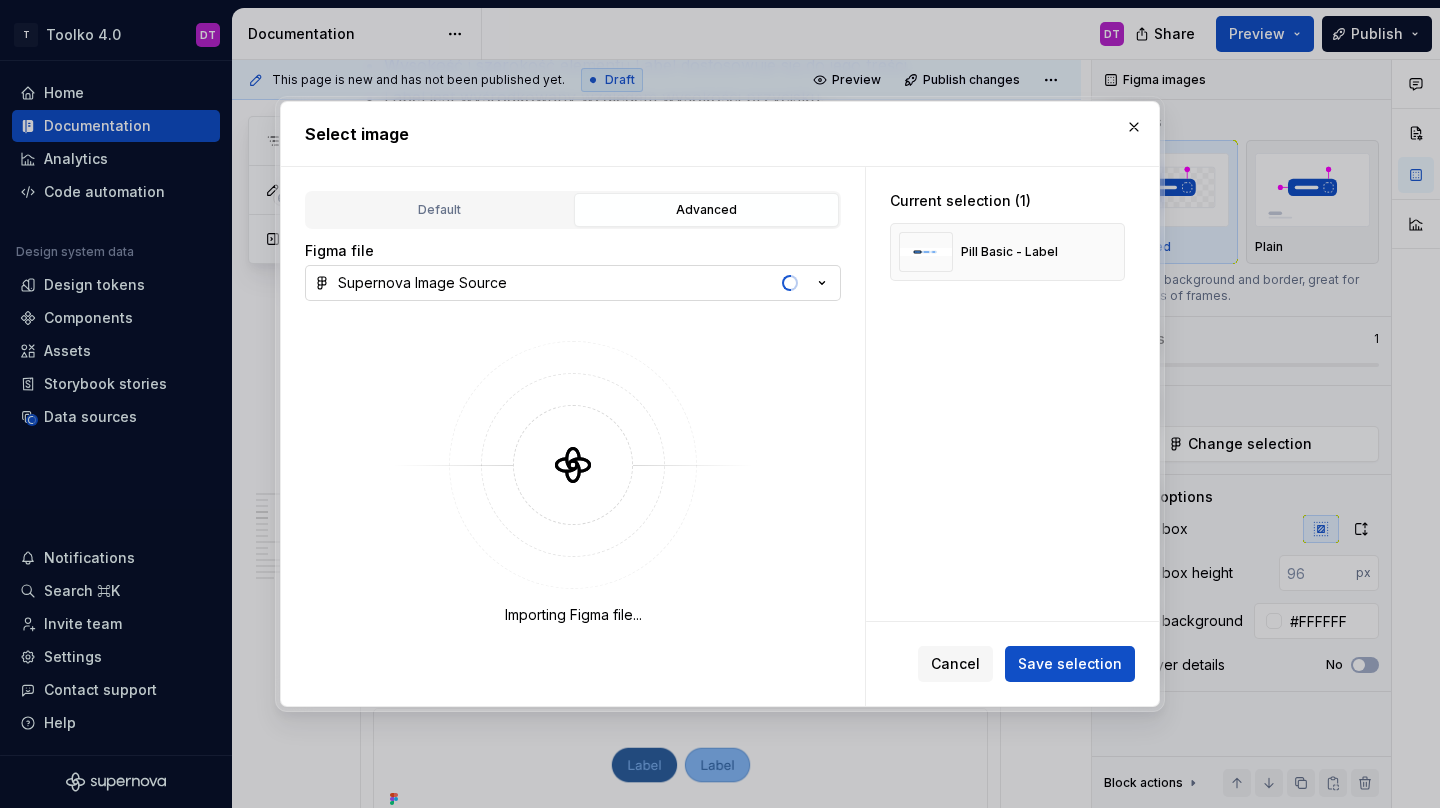 type on "*" 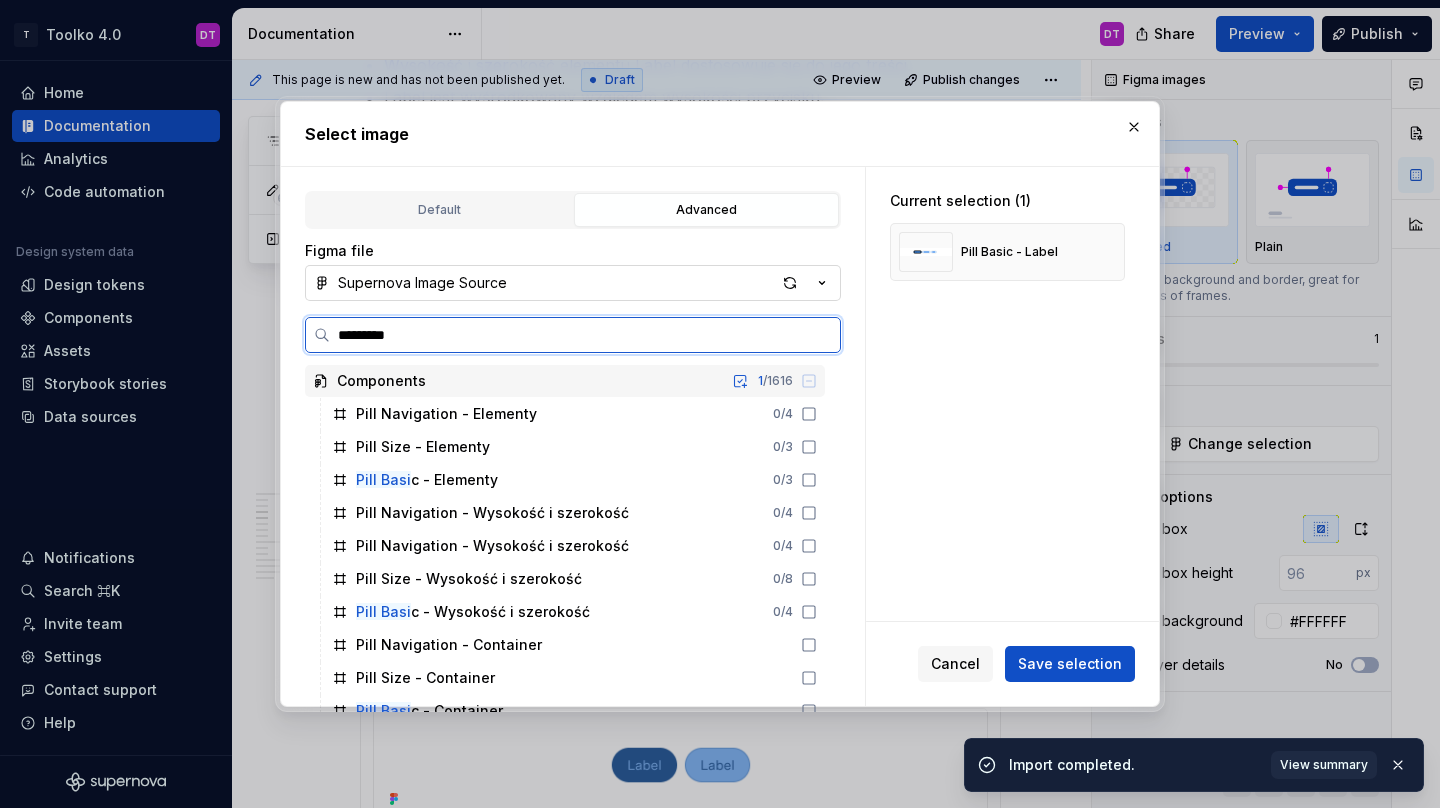 type on "**********" 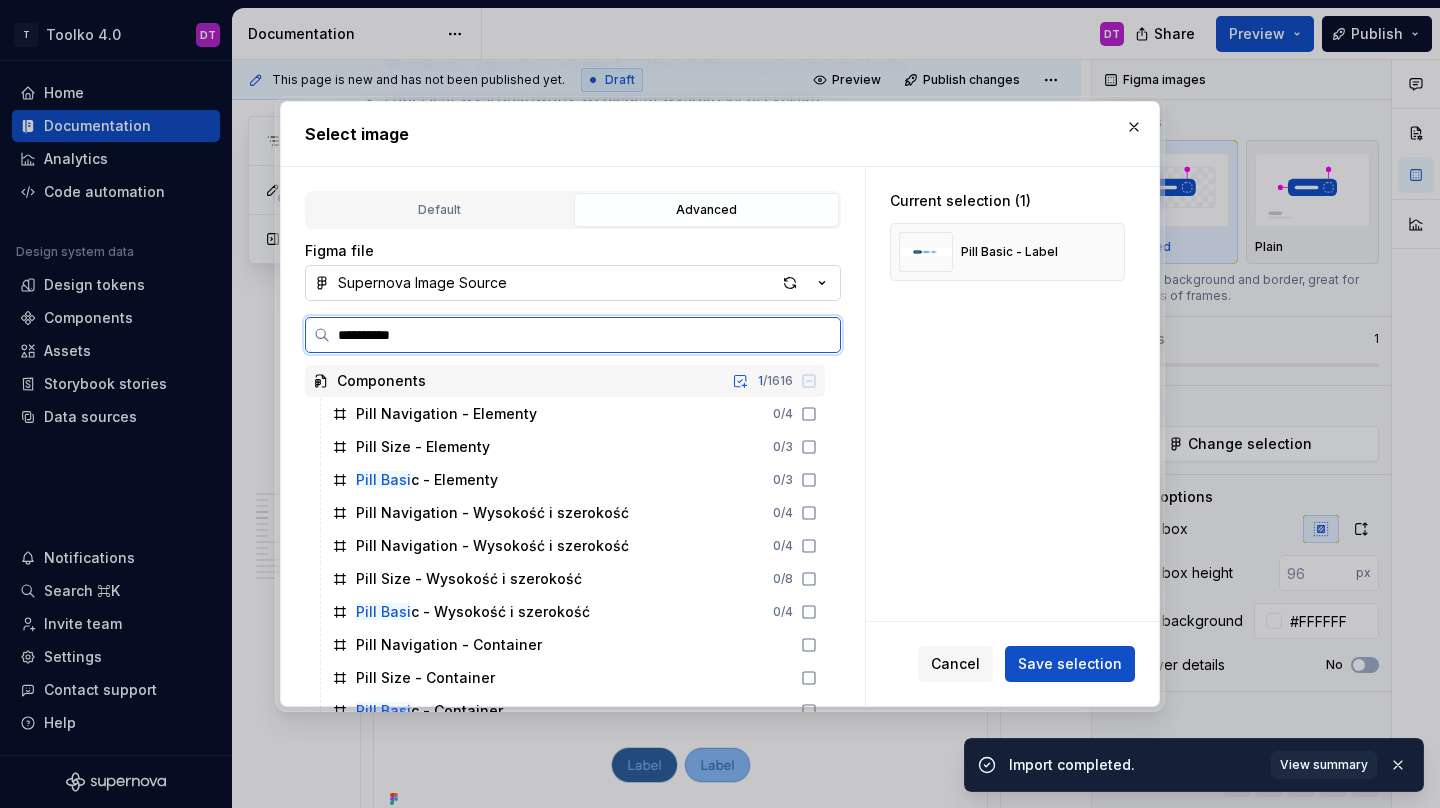 type on "*" 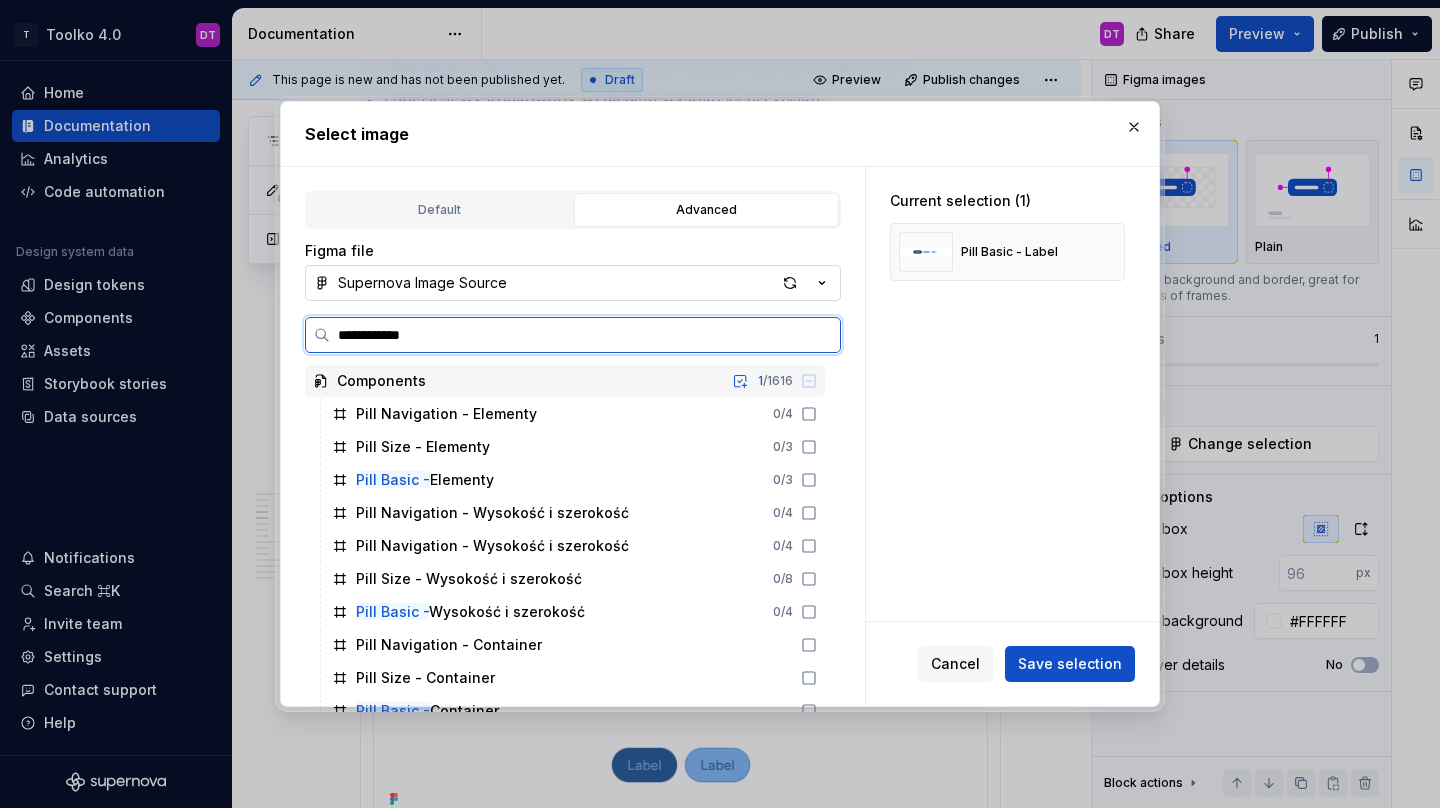 type on "**********" 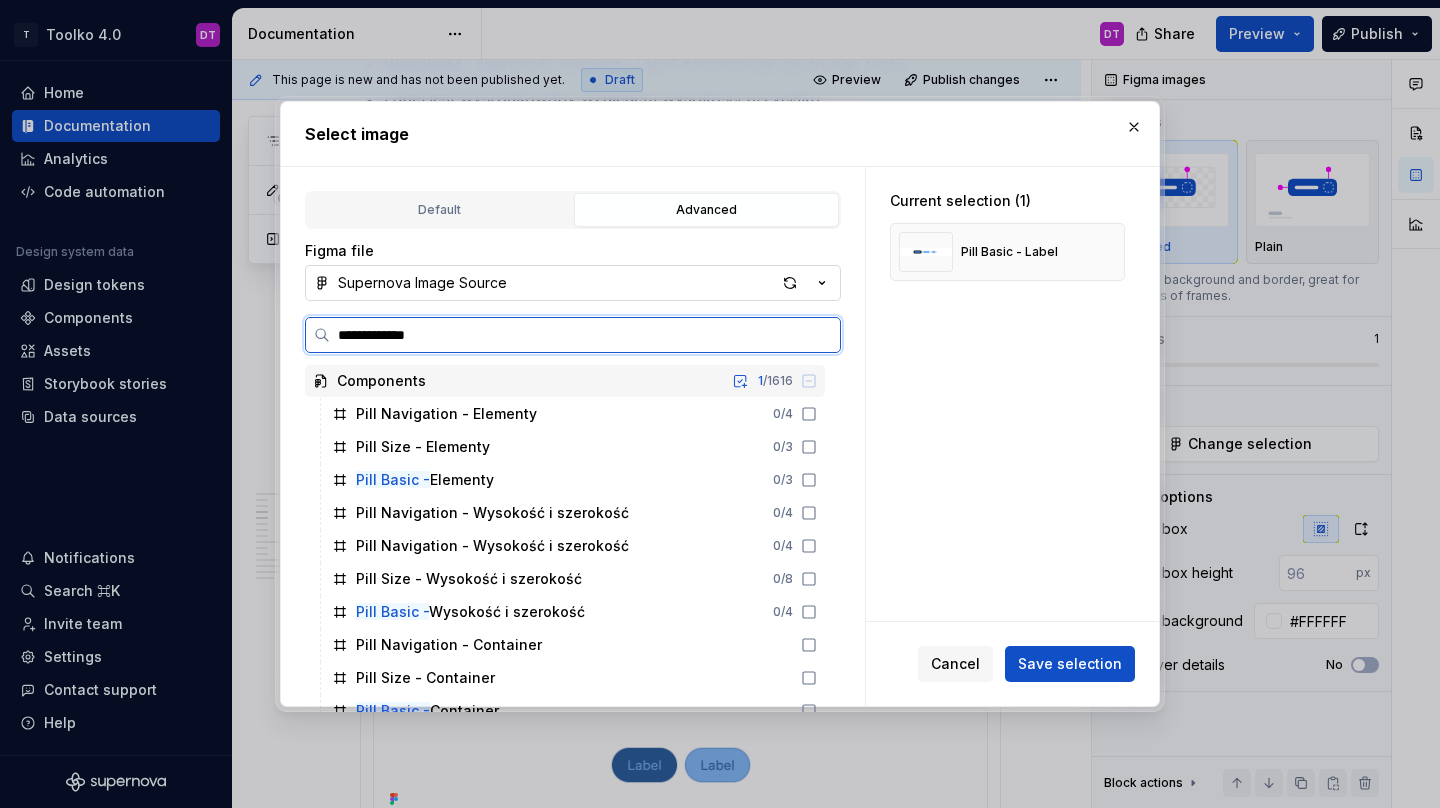 type on "*" 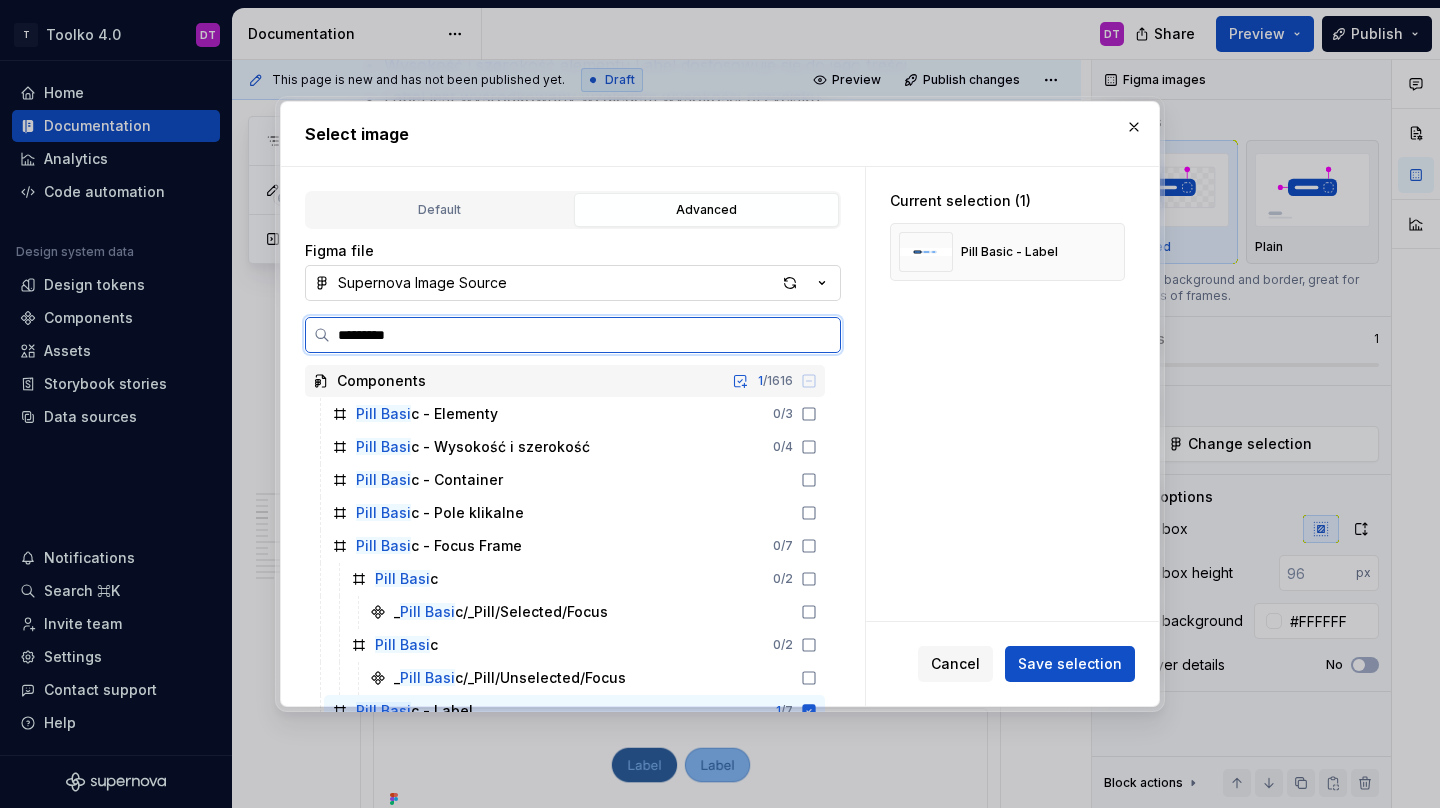 type on "**********" 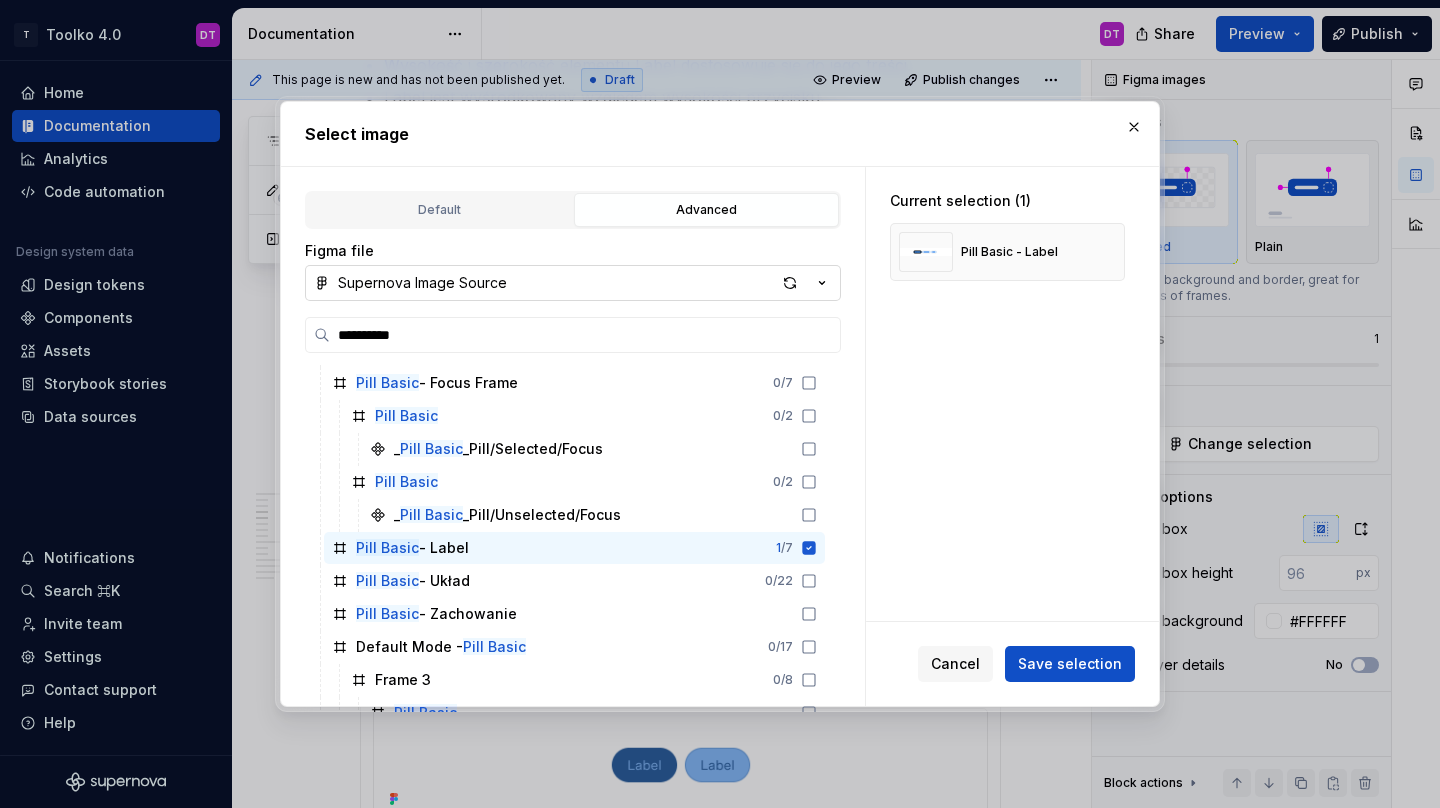scroll, scrollTop: 153, scrollLeft: 0, axis: vertical 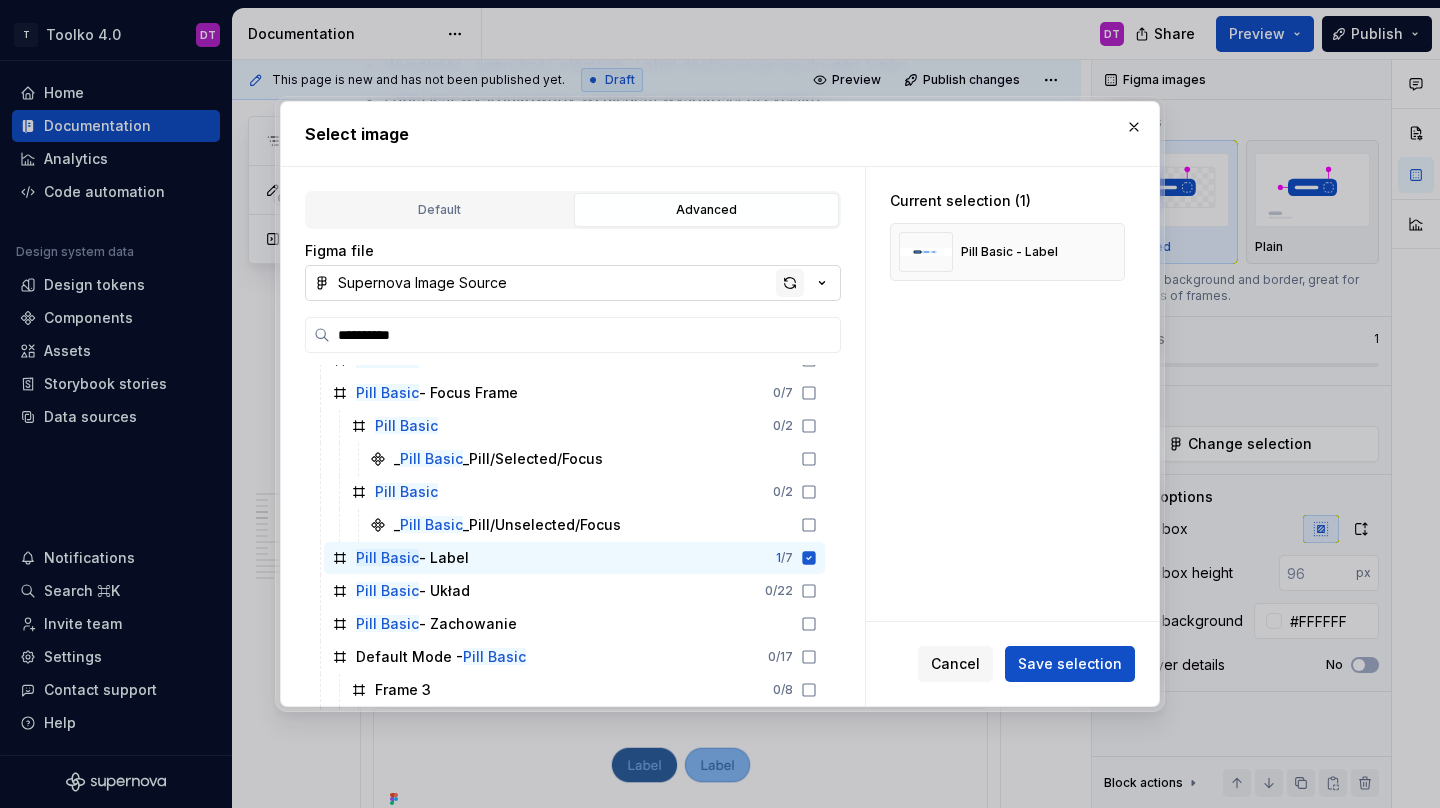 click at bounding box center [790, 283] 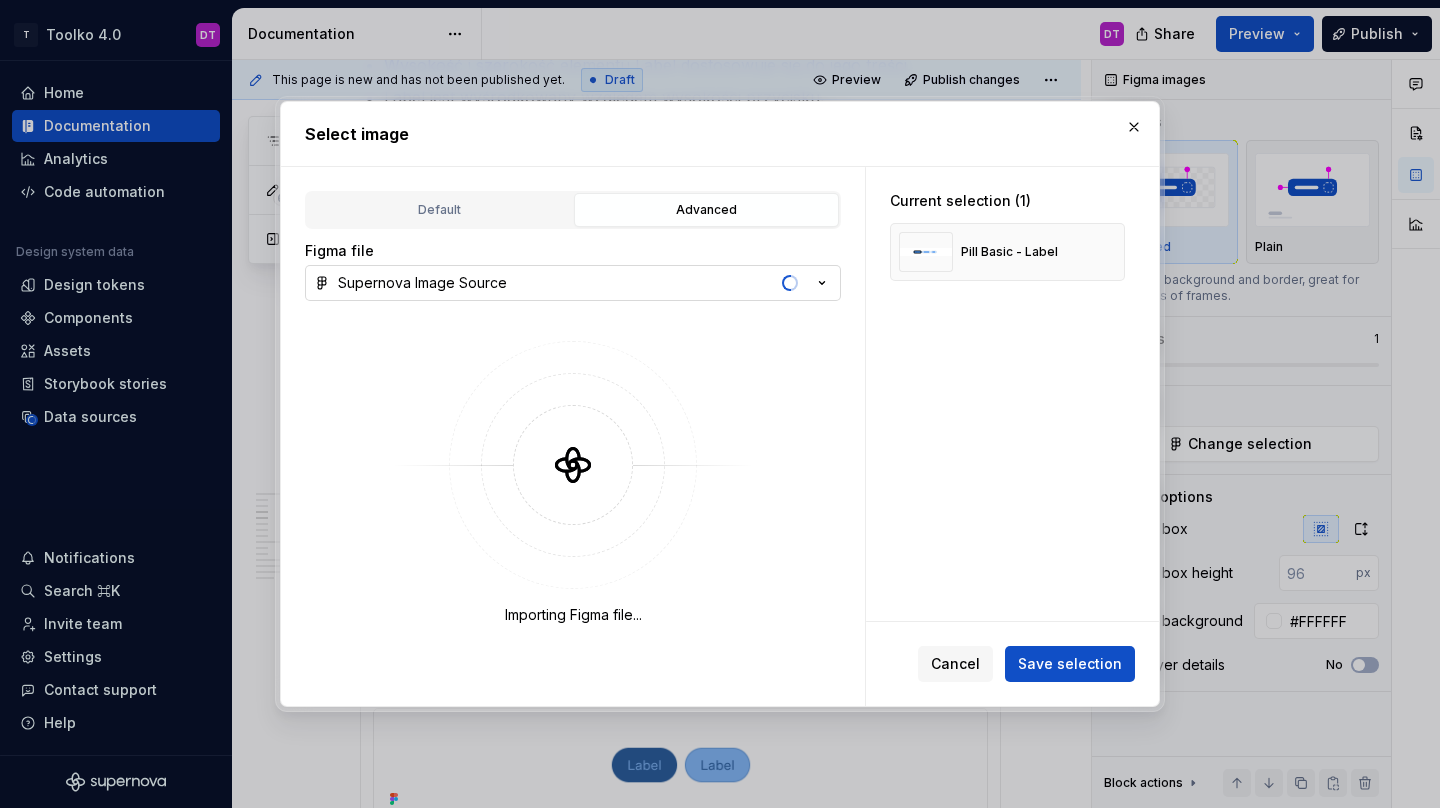 type on "*" 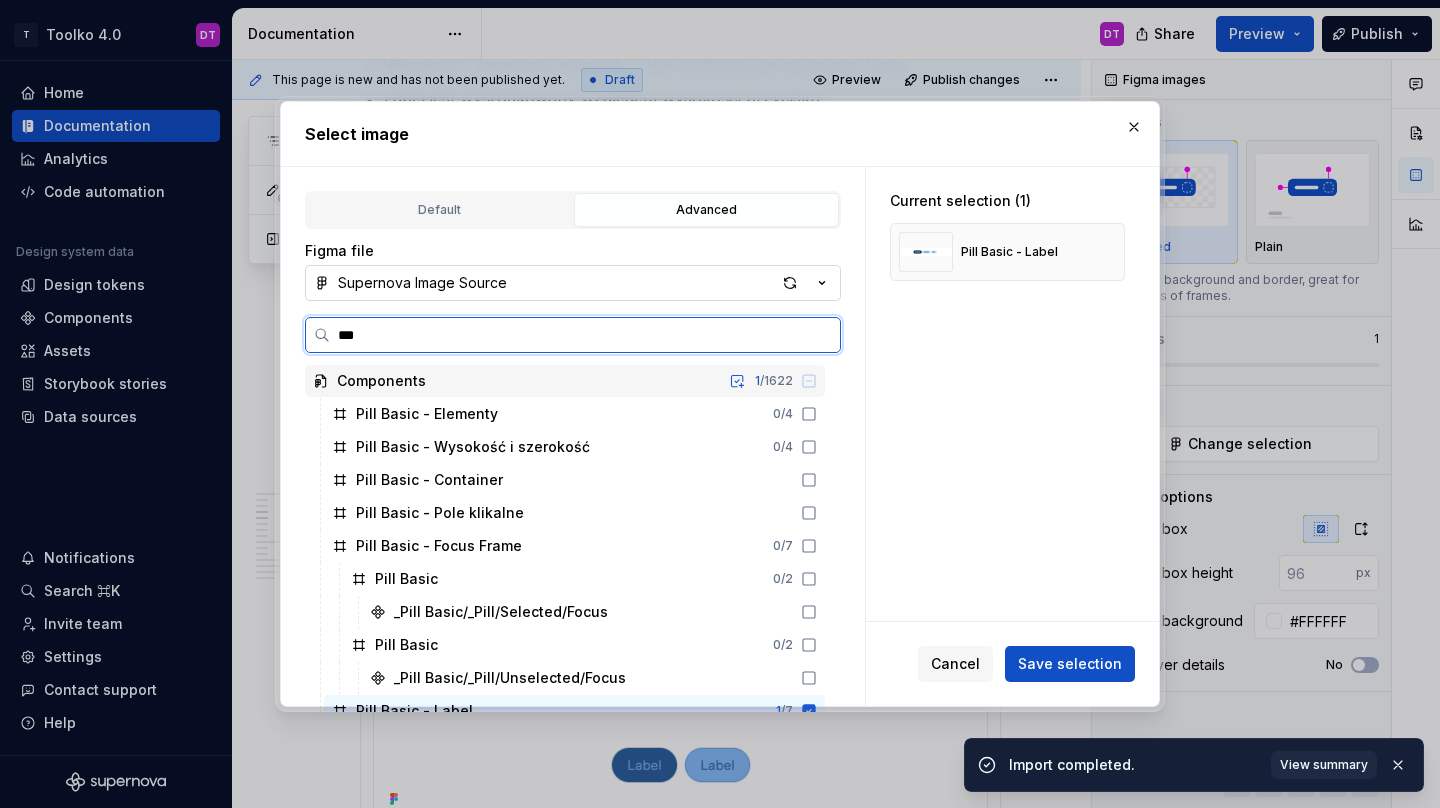 type on "****" 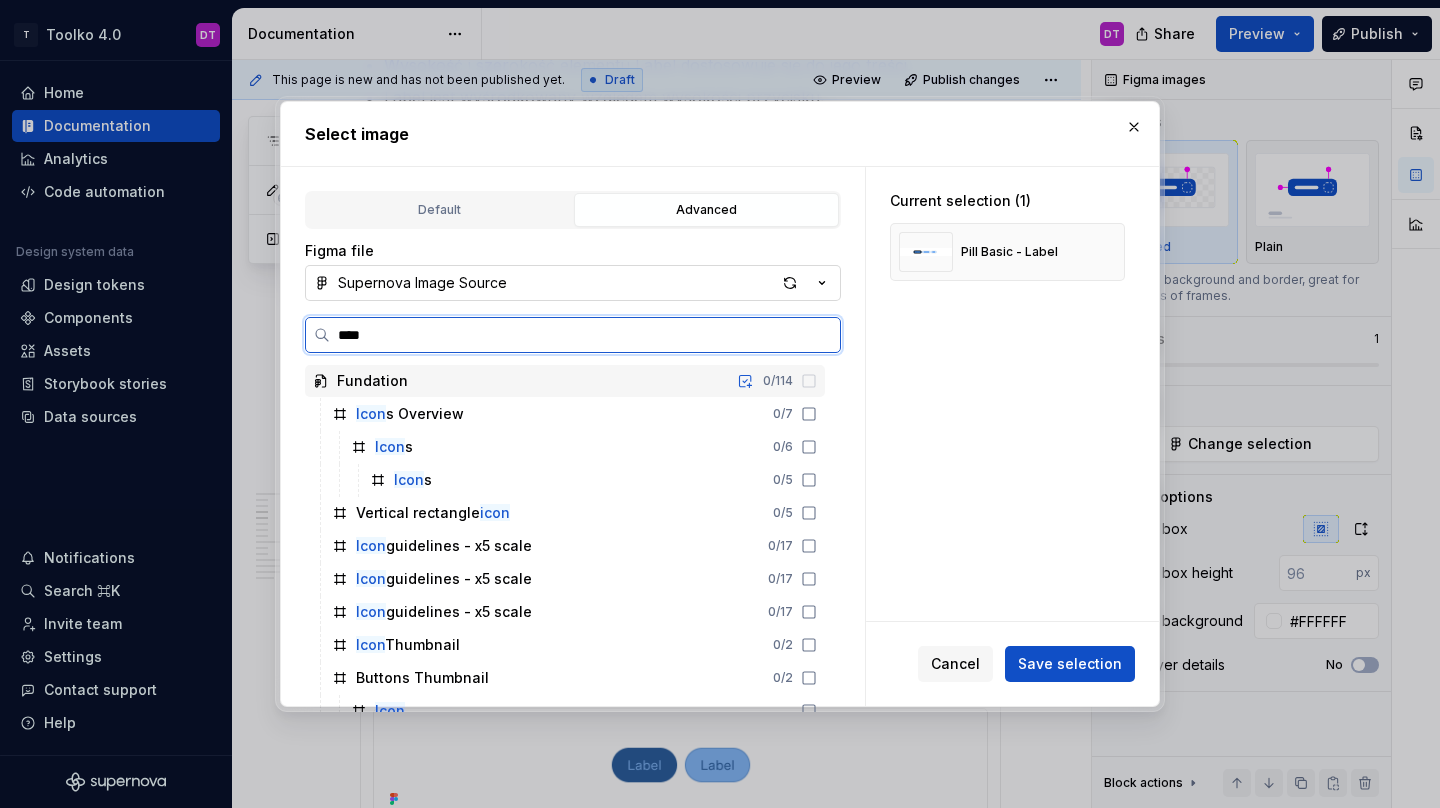 type on "*" 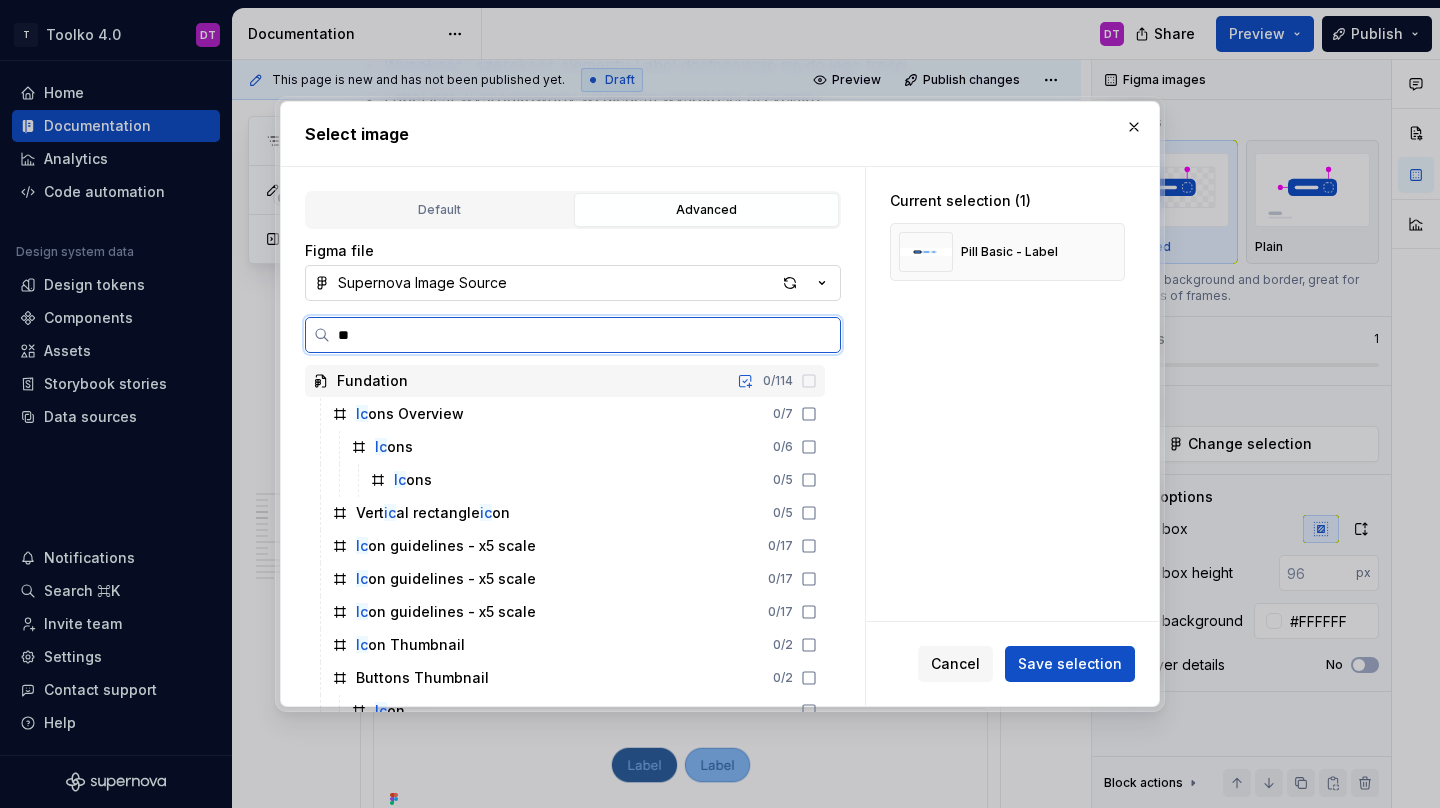 type on "*" 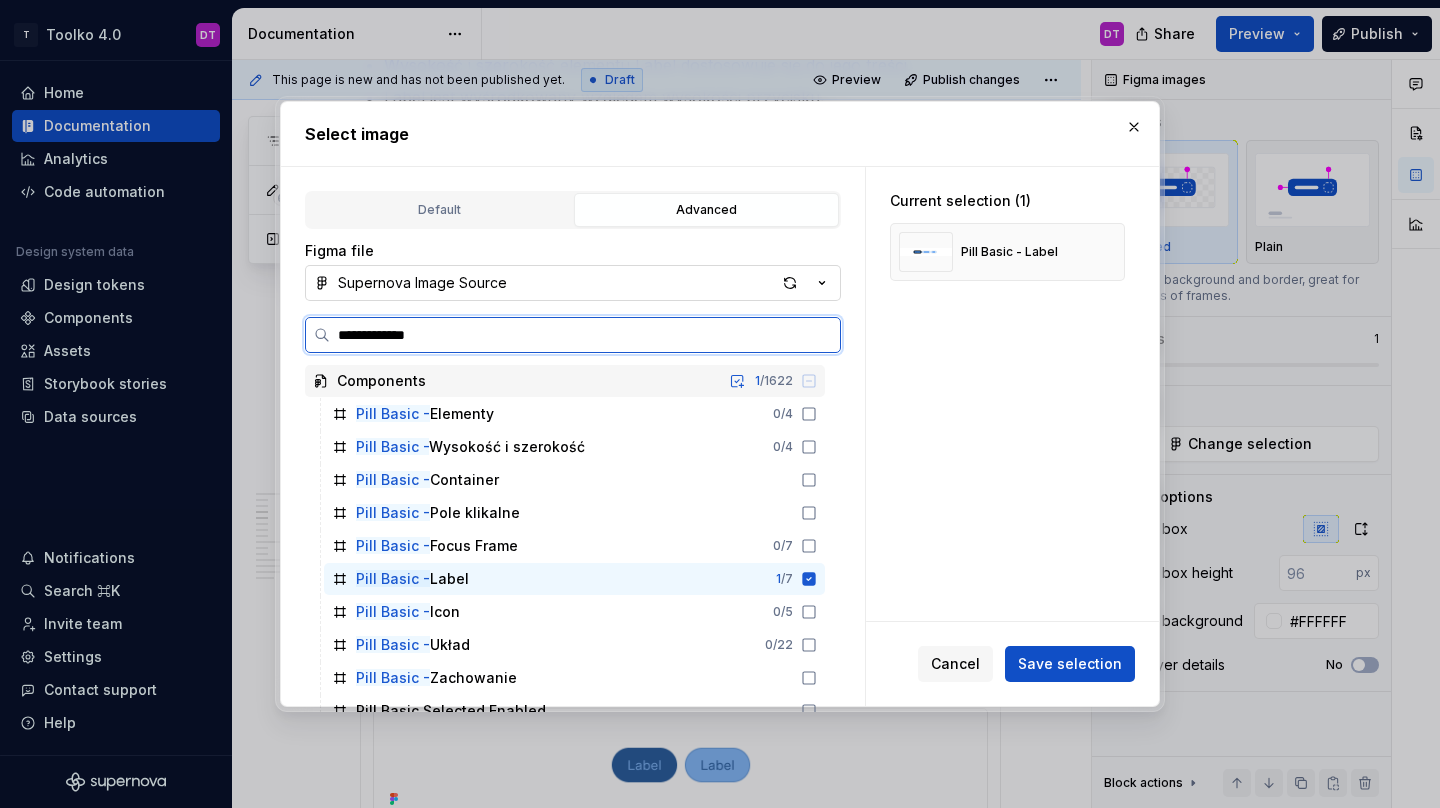 type on "**********" 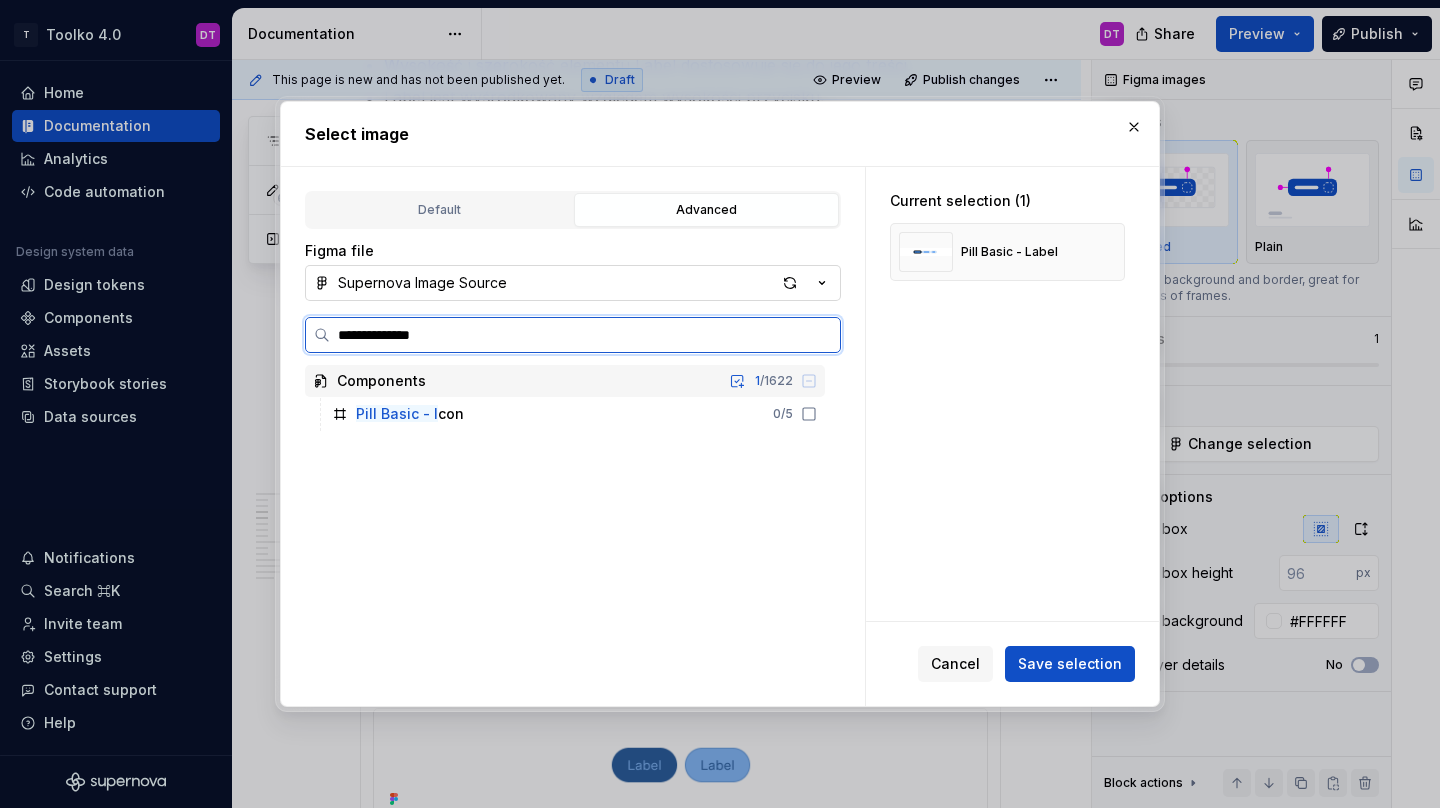 type on "*" 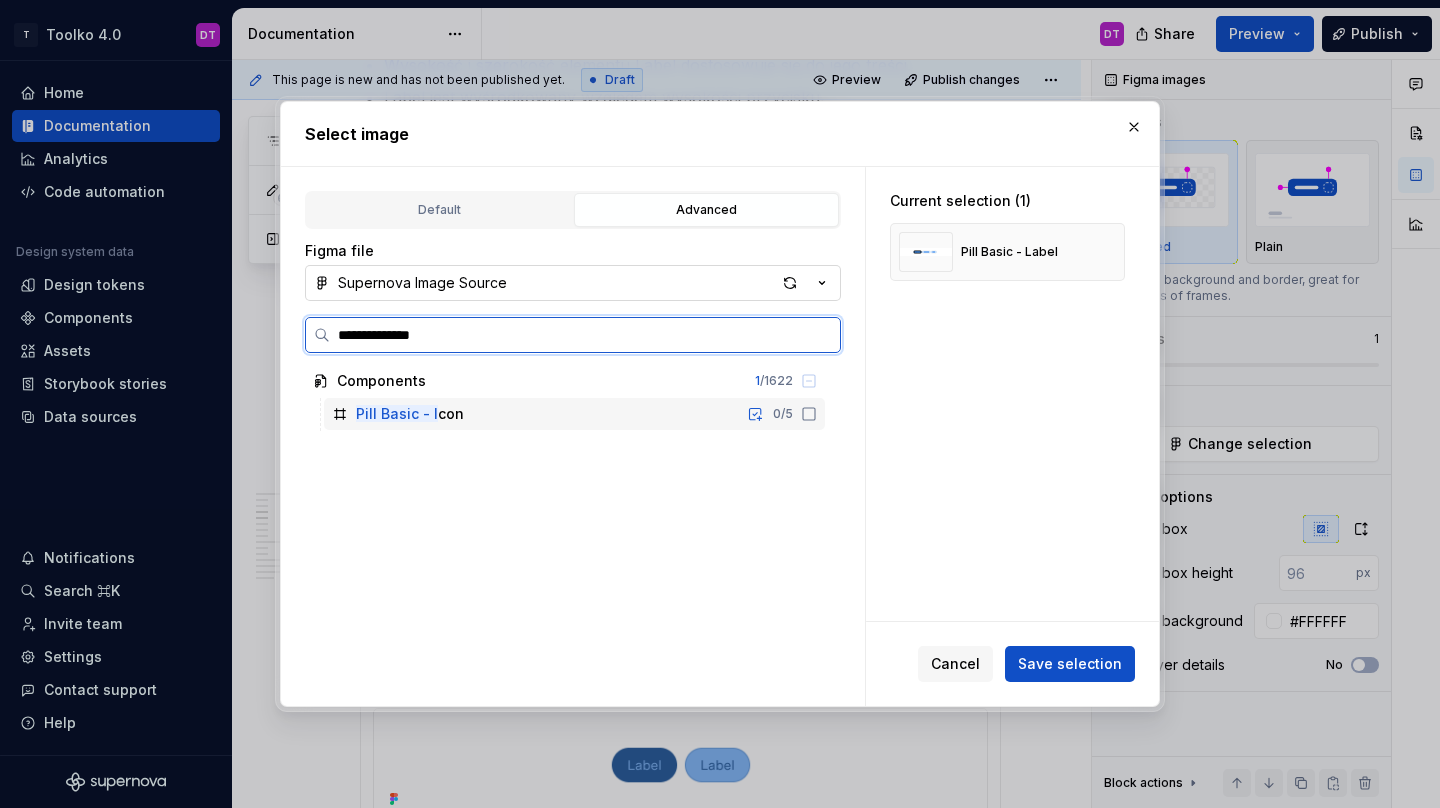 click on "Pill Basic - I con 0 / 5" at bounding box center (574, 414) 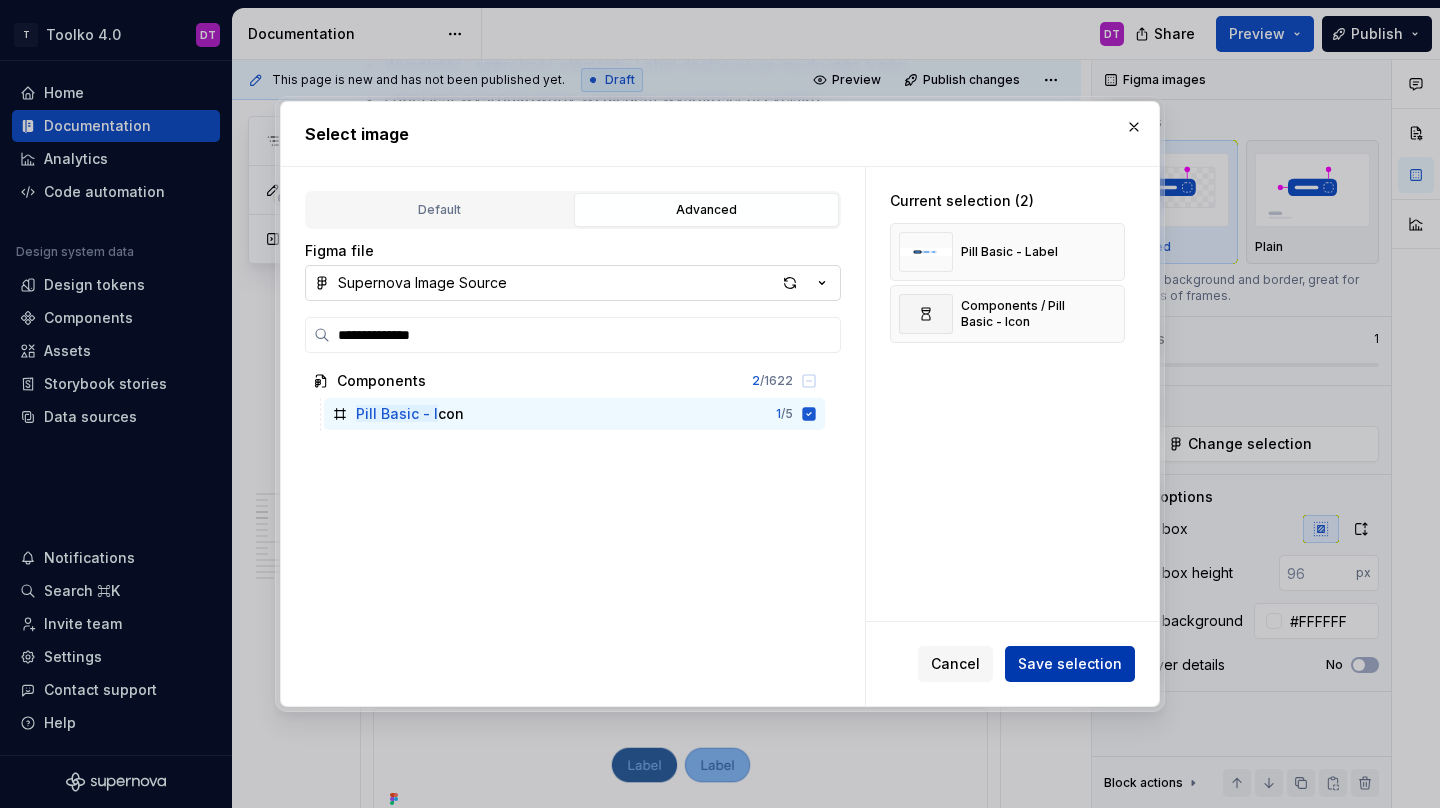 click on "Save selection" at bounding box center [1070, 664] 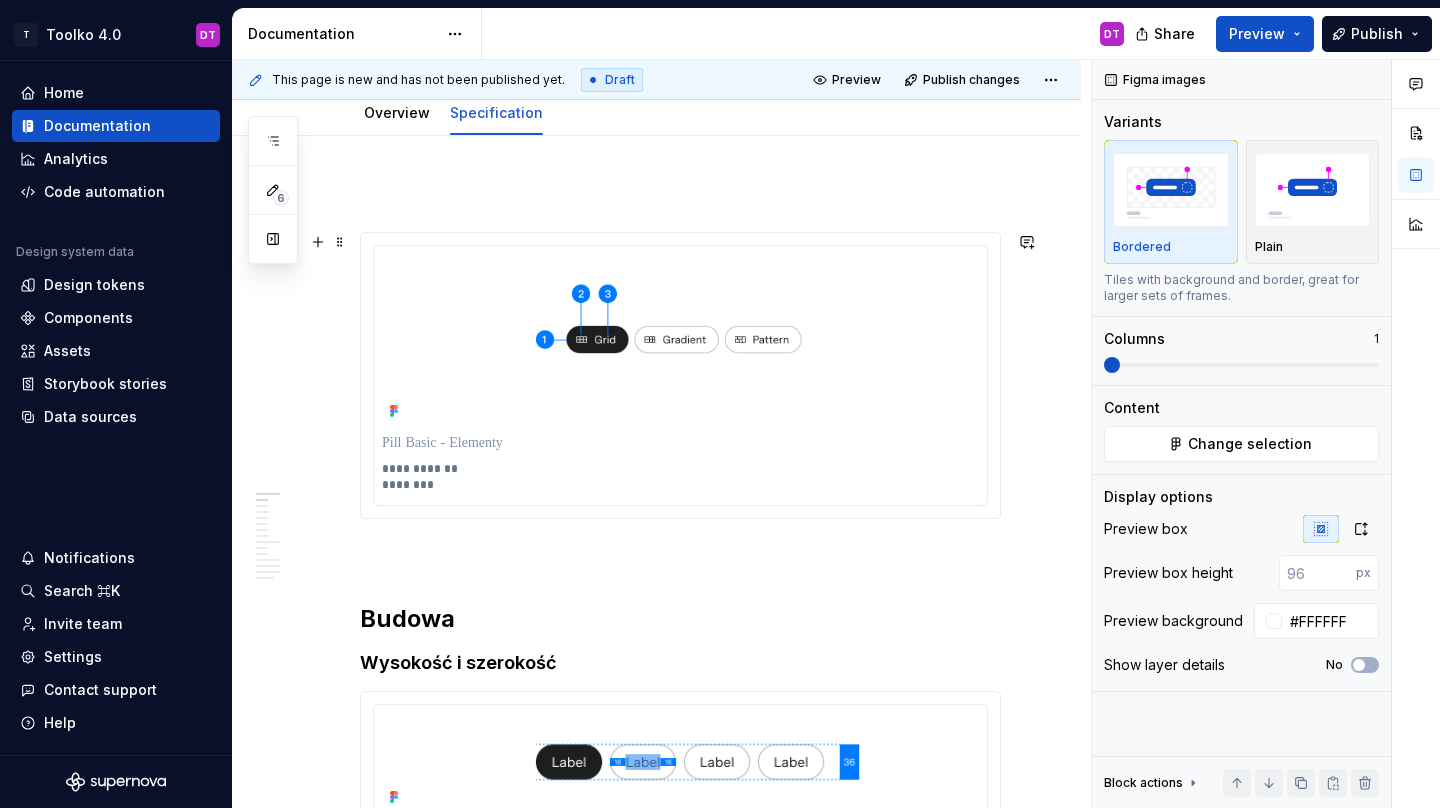 scroll, scrollTop: 205, scrollLeft: 0, axis: vertical 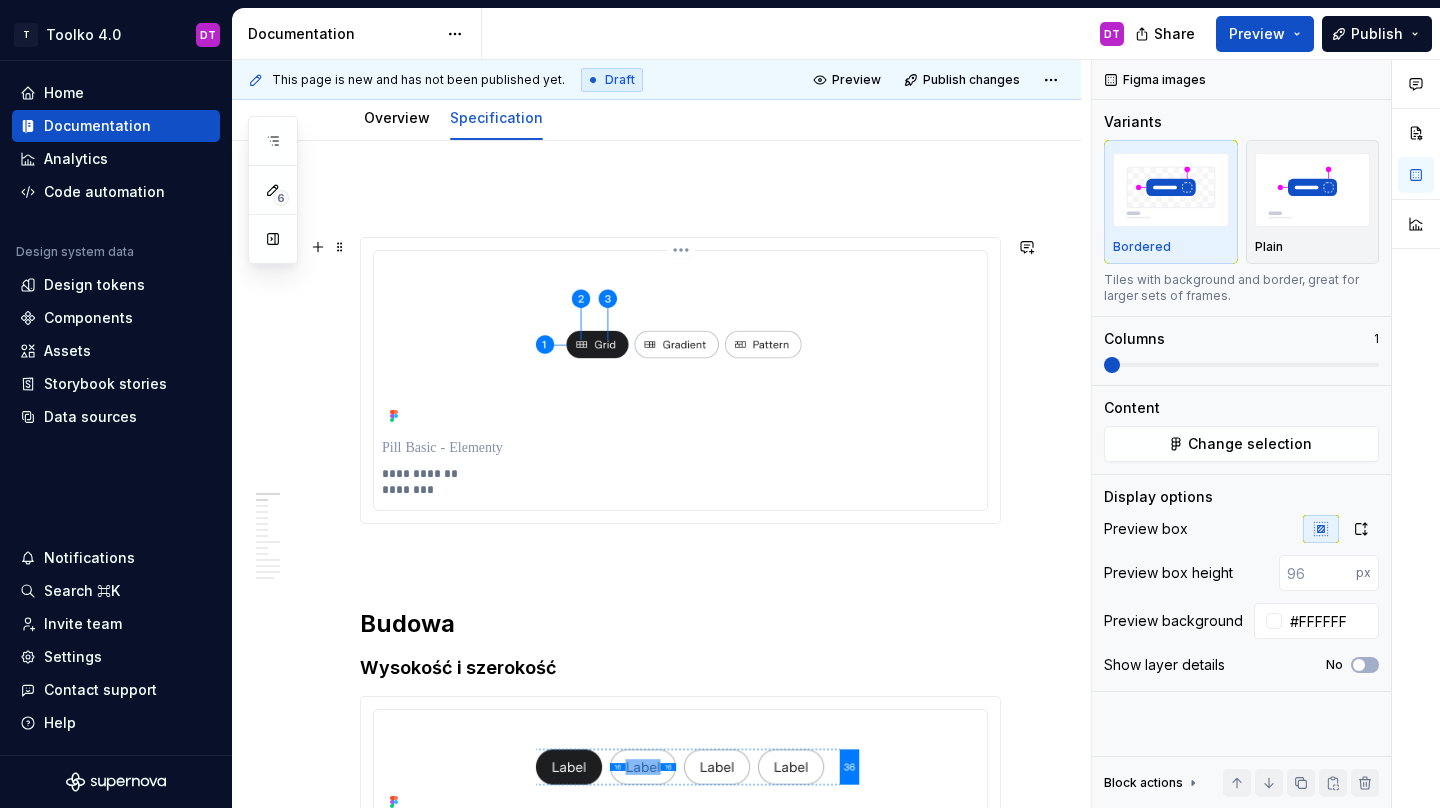 click on "**********" at bounding box center [685, 482] 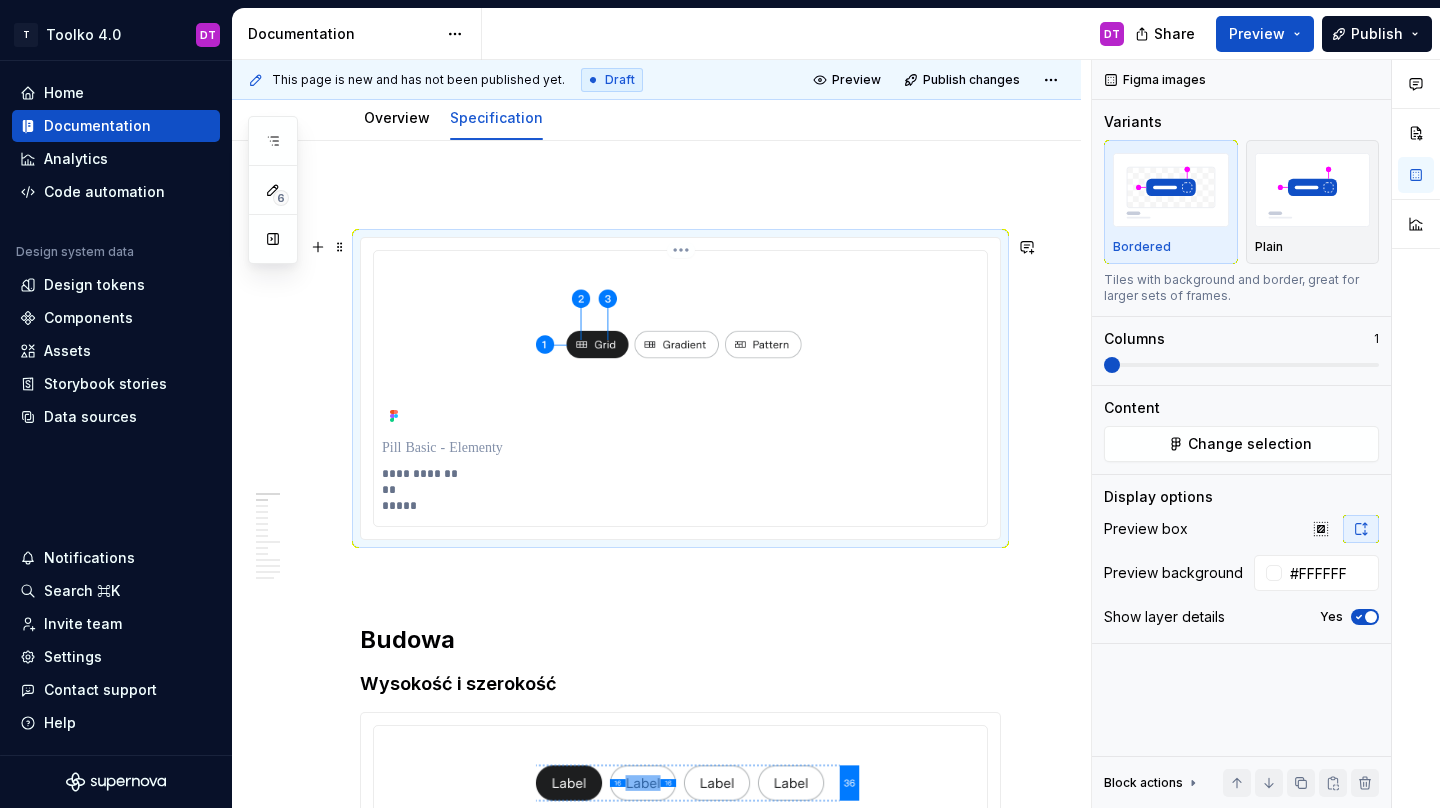 type 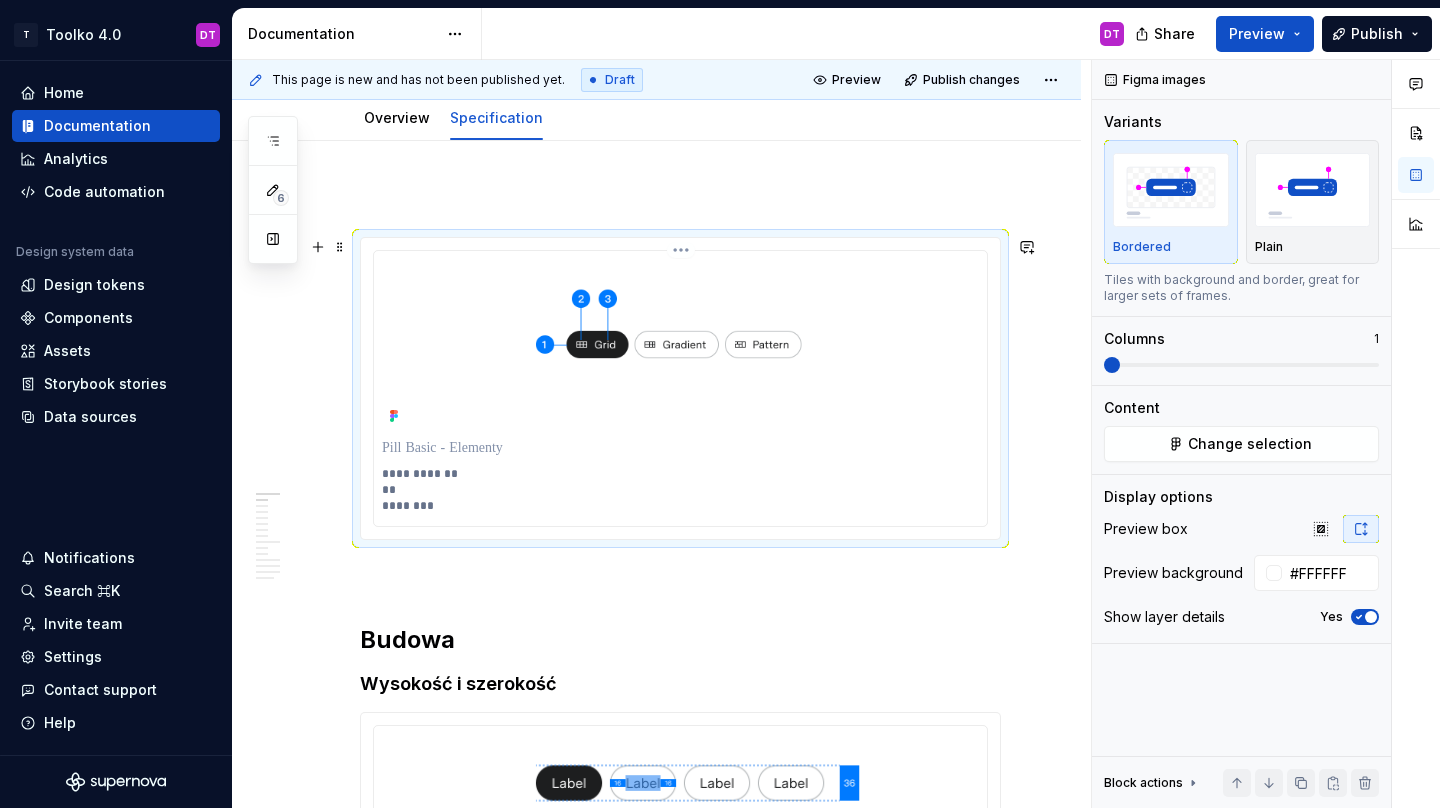 click on "**********" at bounding box center [685, 490] 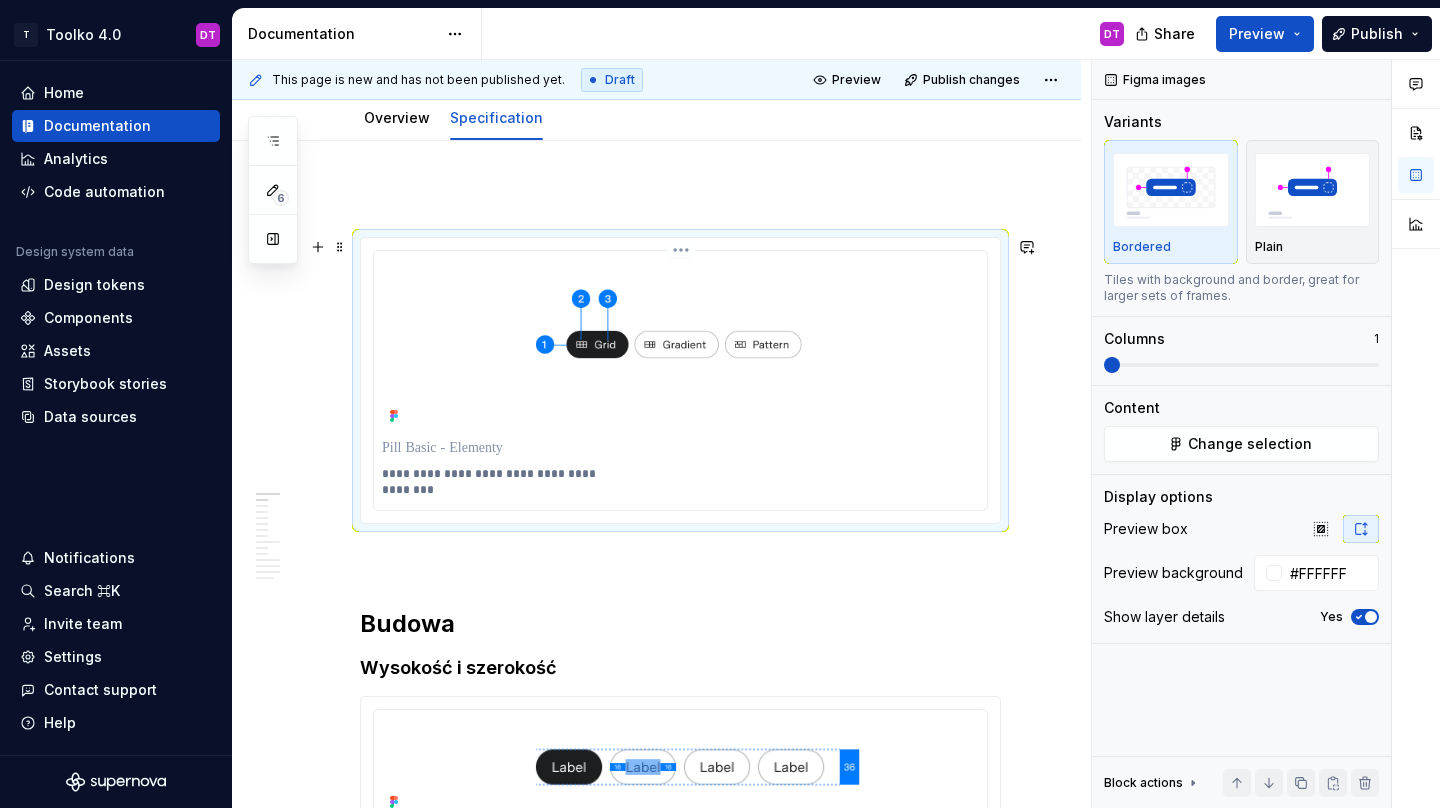 click on "**********" at bounding box center [685, 482] 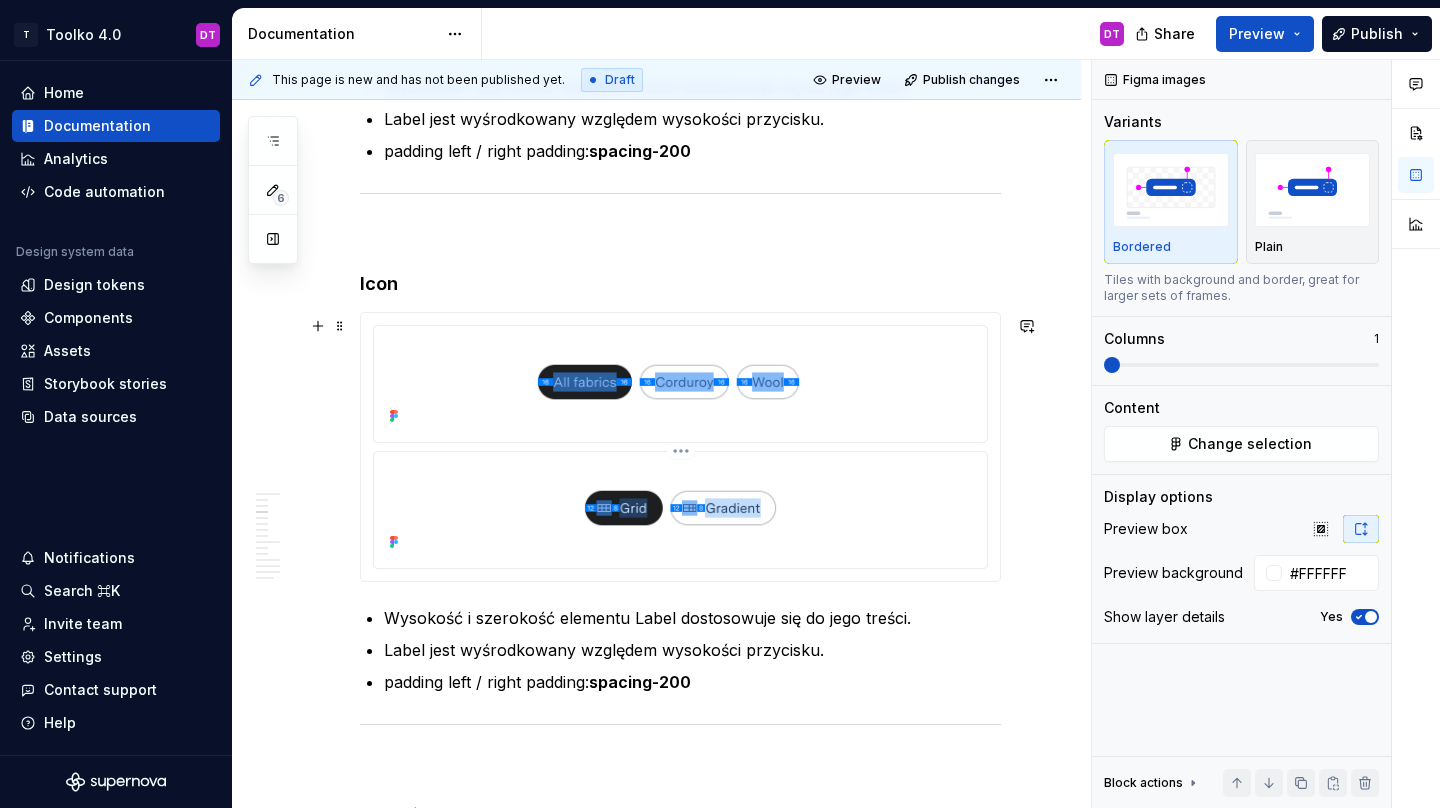 scroll, scrollTop: 1408, scrollLeft: 0, axis: vertical 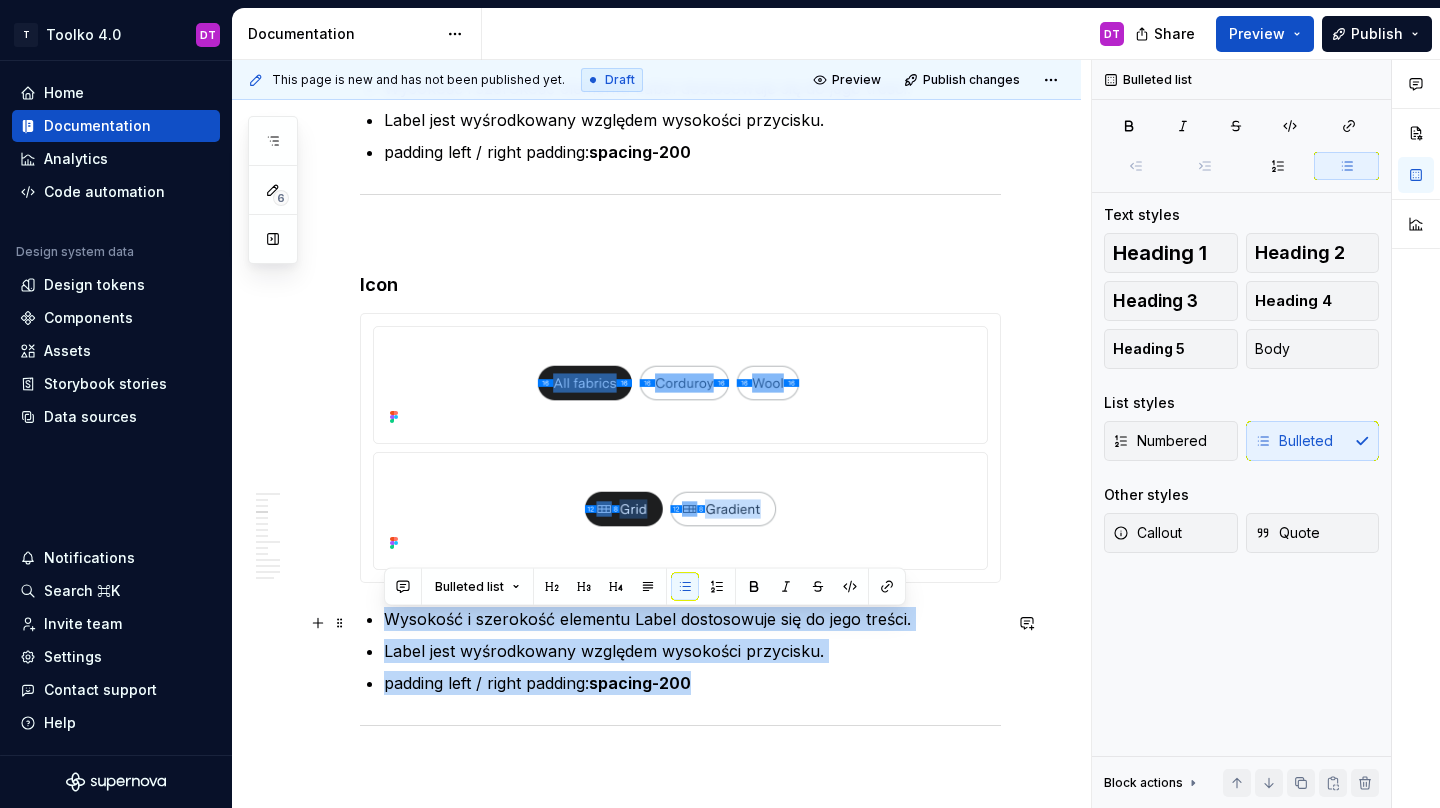drag, startPoint x: 720, startPoint y: 691, endPoint x: 383, endPoint y: 620, distance: 344.39804 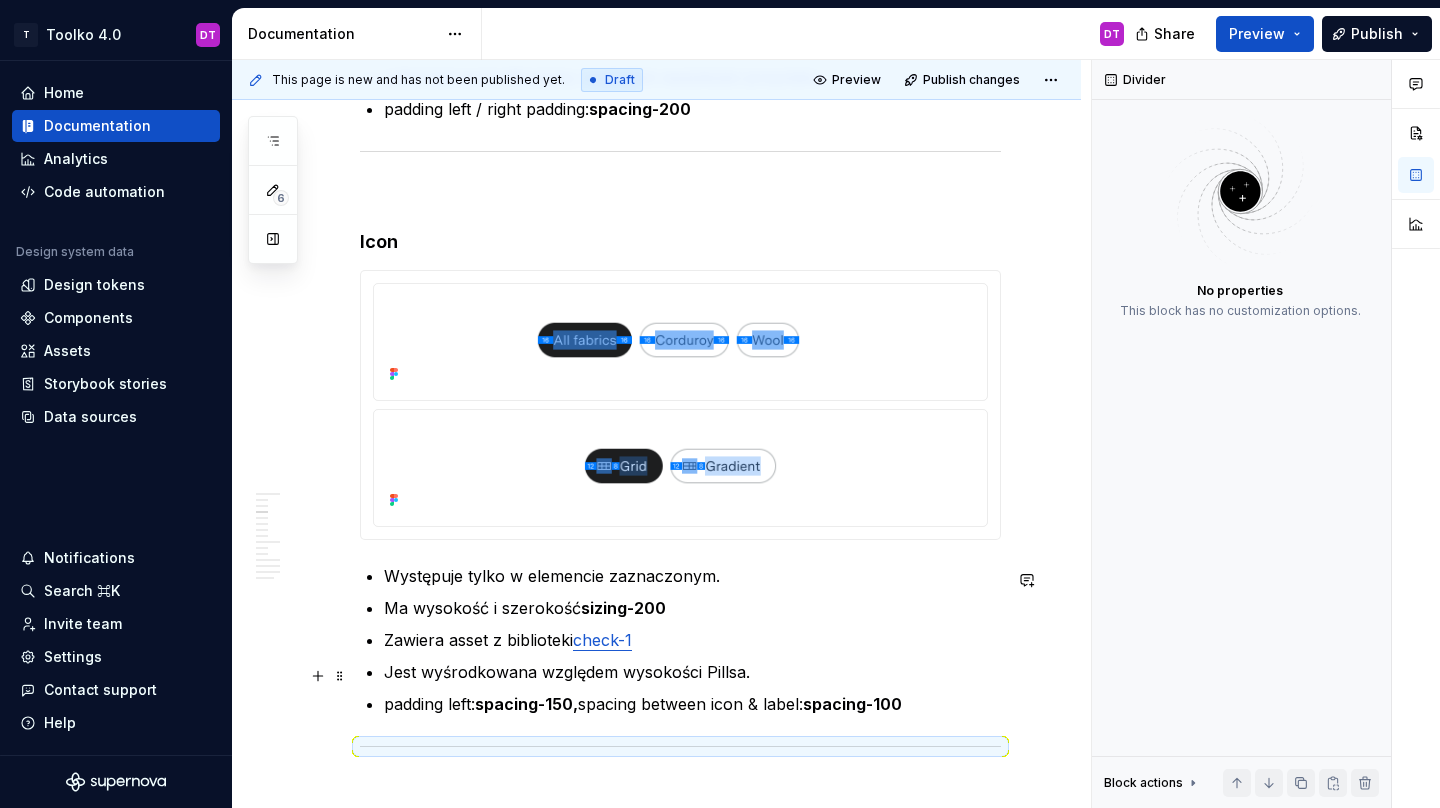 scroll, scrollTop: 1546, scrollLeft: 0, axis: vertical 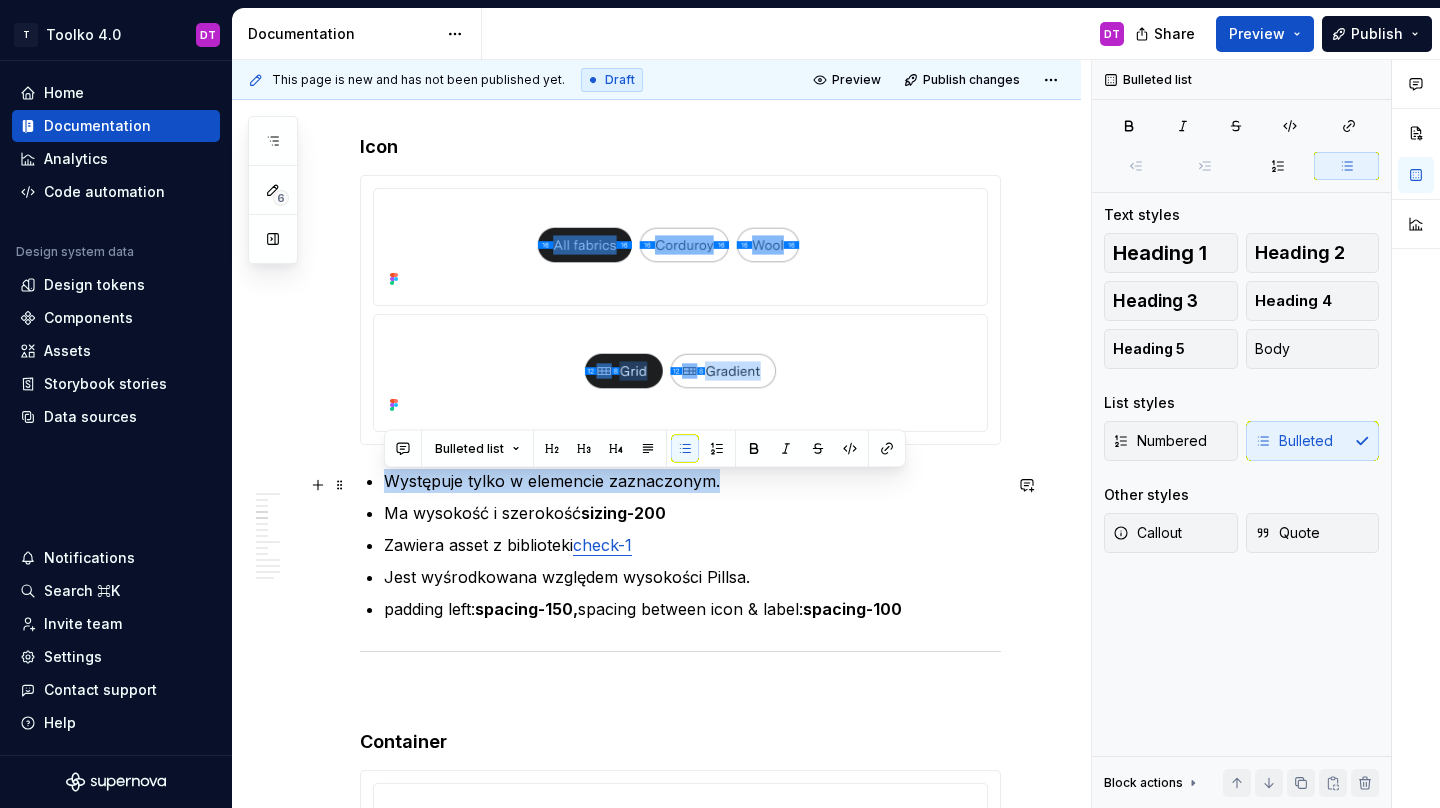 drag, startPoint x: 731, startPoint y: 483, endPoint x: 382, endPoint y: 478, distance: 349.03583 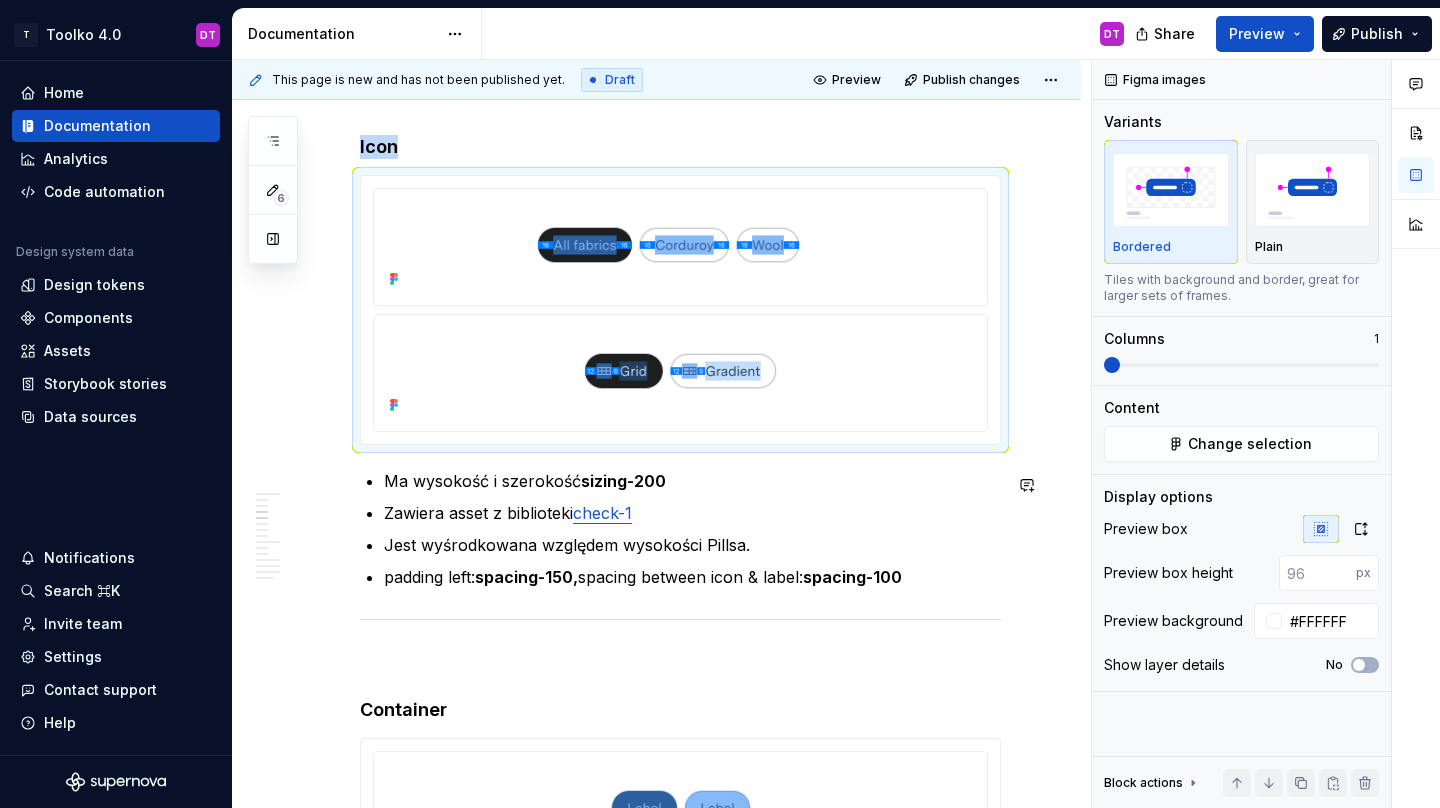 type on "*" 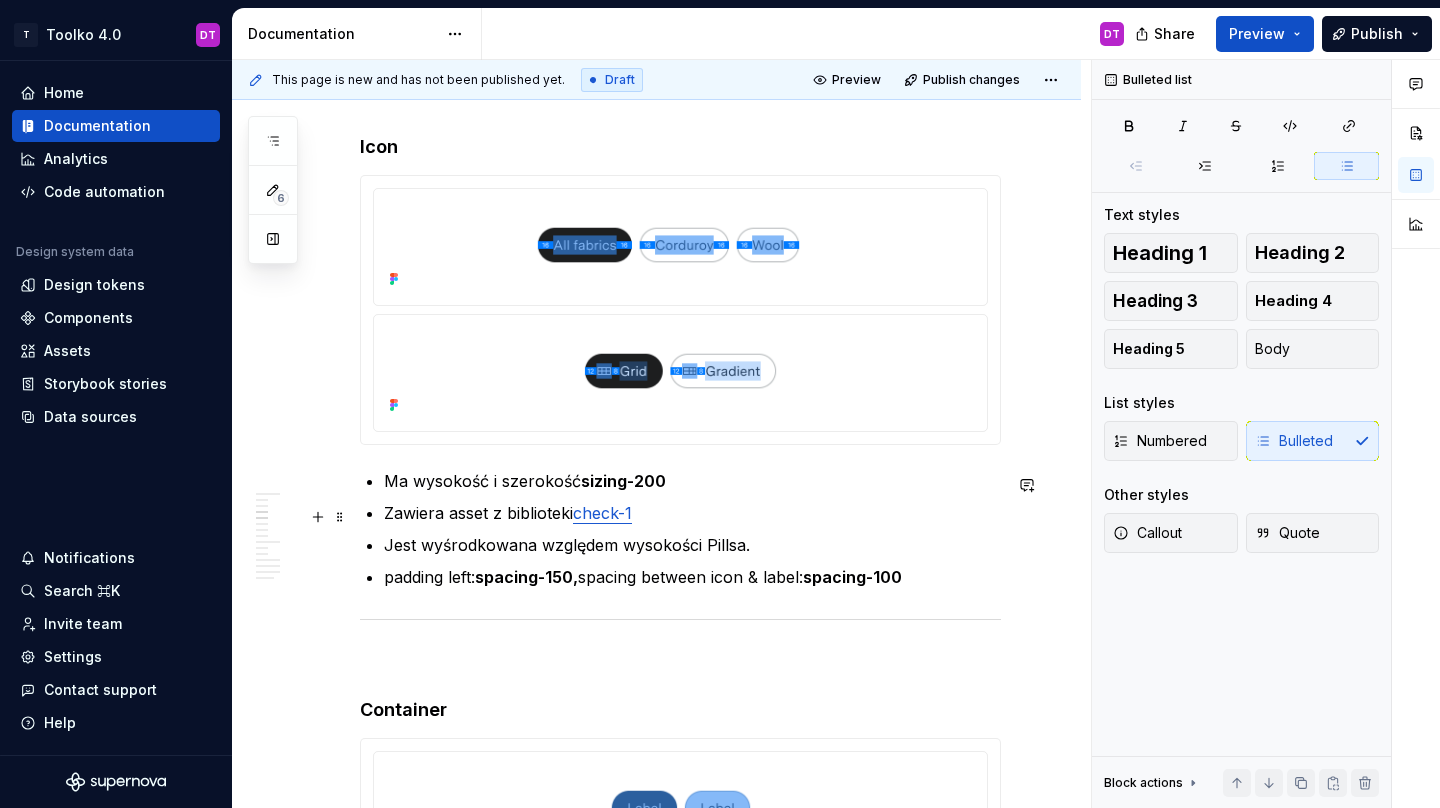 click on "Zawiera asset z biblioteki  check-1" at bounding box center [692, 513] 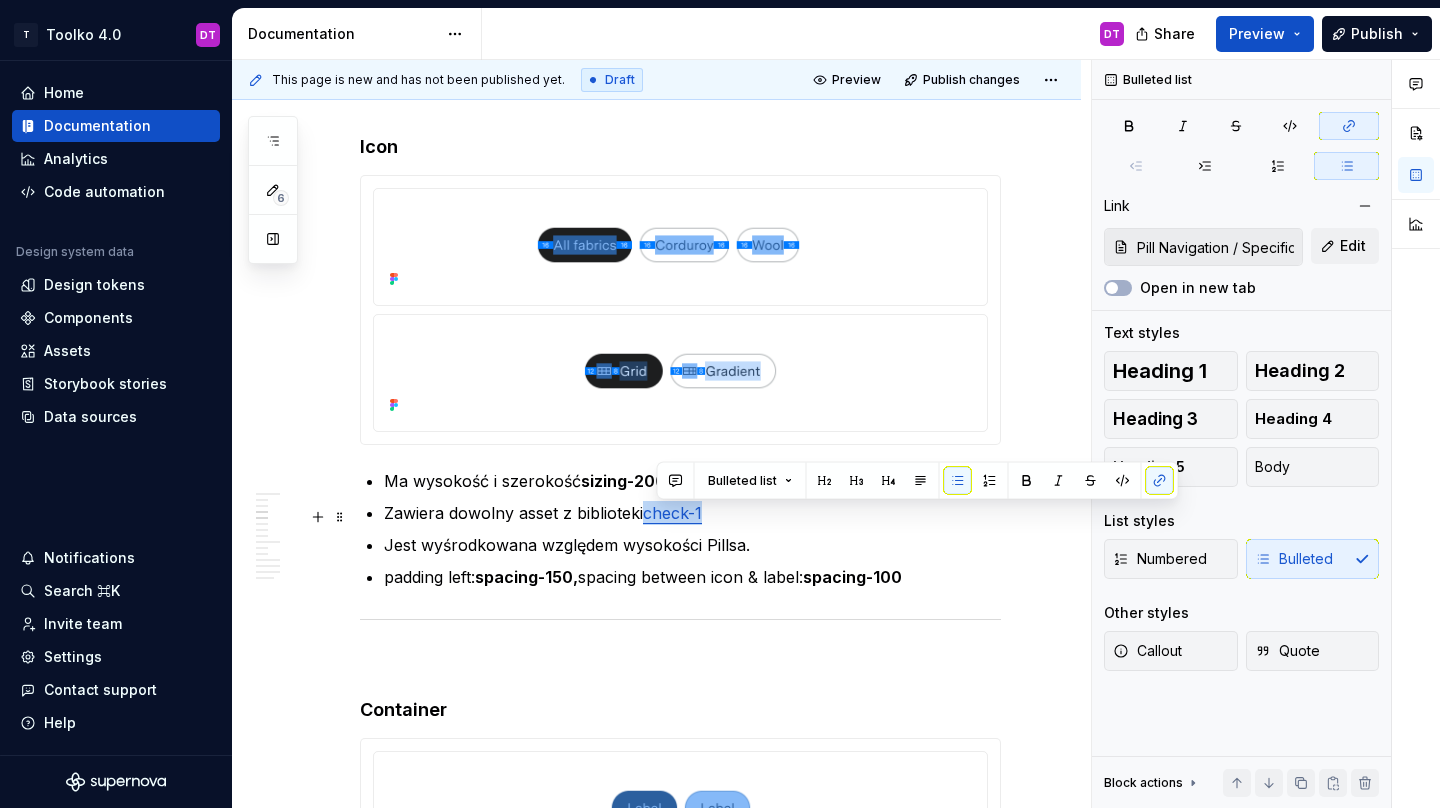 type on "Pill Navigation / Specification/ Assets" 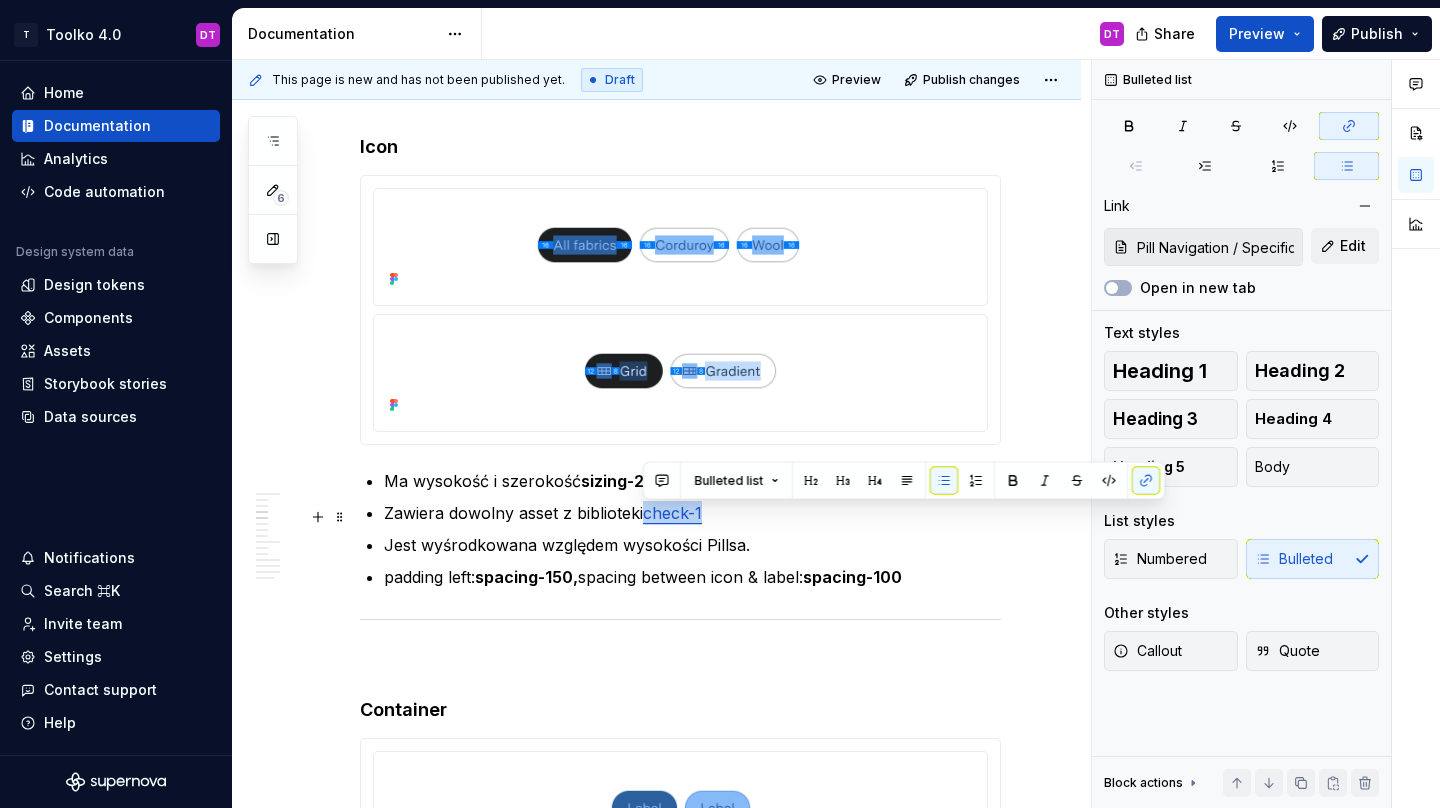 drag, startPoint x: 730, startPoint y: 520, endPoint x: 644, endPoint y: 520, distance: 86 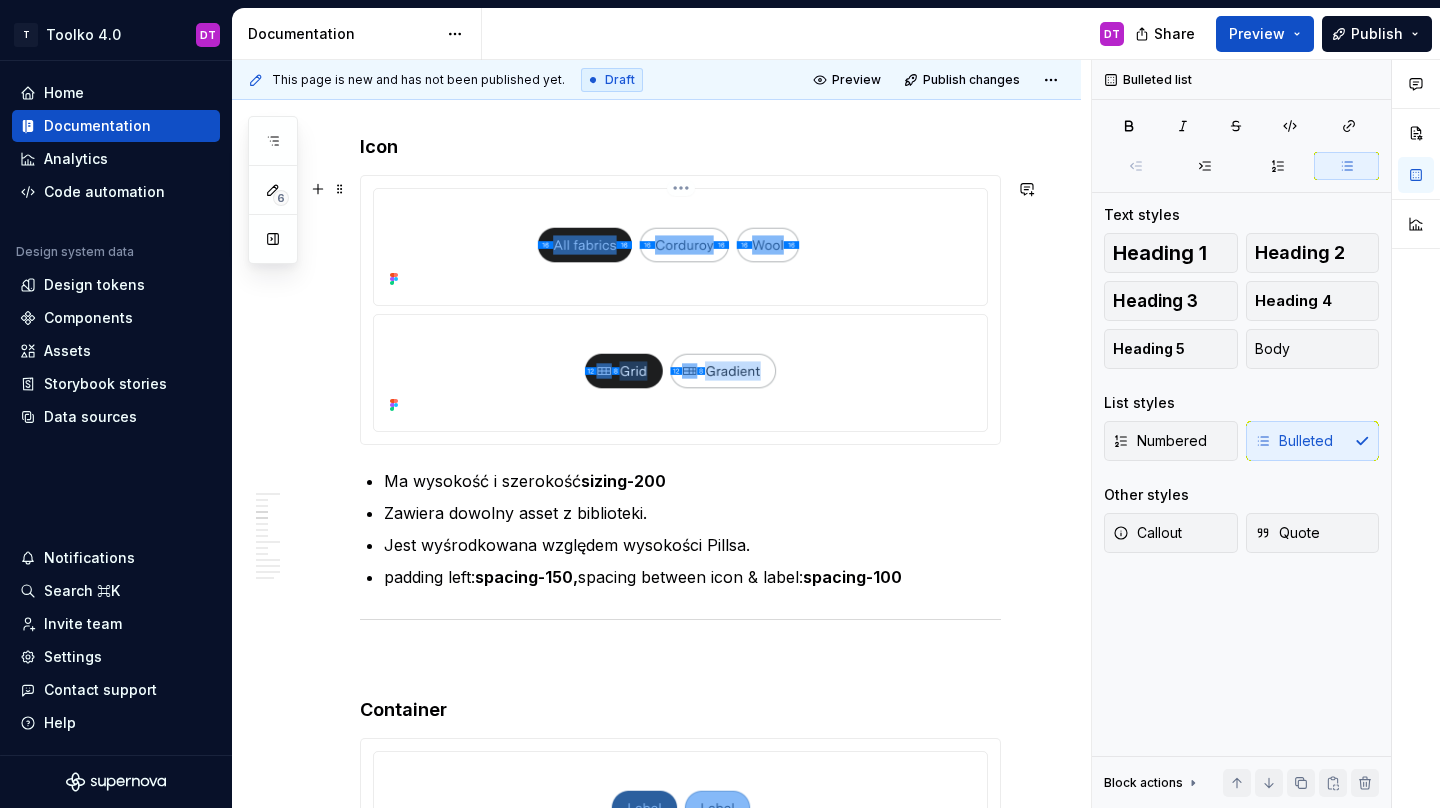 click on "T Toolko 4.0 DT Home Documentation Analytics Code automation Design system data Design tokens Components Assets Storybook stories Data sources Notifications Search ⌘K Invite team Settings Contact support Help Documentation DT Share Preview Publish 6 Pages Add Accessibility guide for tree Page tree. Navigate the tree with the arrow keys. Common tree hotkeys apply. Further keybindings are available: enter to execute primary action on focused item f2 to start renaming the focused item escape to abort renaming an item control+d to start dragging selected items Witaj w Toolko 4.0 Components overview Foundations Icons Specification Assets Design tokens Colors Color Modes Primitive tokens Semantic tokens Component tokens Typography Effects Opacity Grid Radius Core tokens Semantic tokens Z-index Spacing Sizing Motion Duration Transition Components Buttons Button Main Overview Specification Button Link Overview Specification Button Icon Overview" at bounding box center (720, 404) 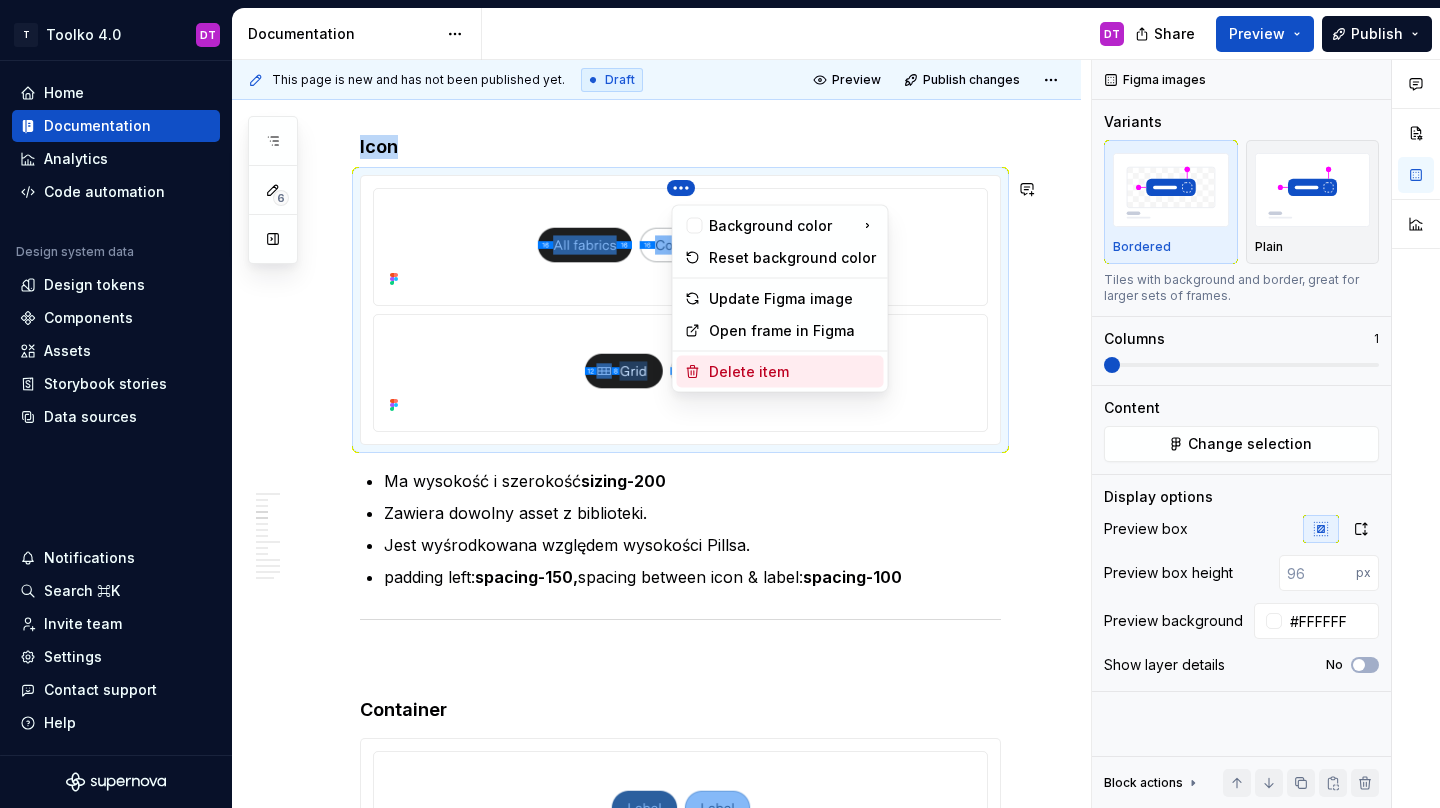 click on "Delete item" at bounding box center (792, 372) 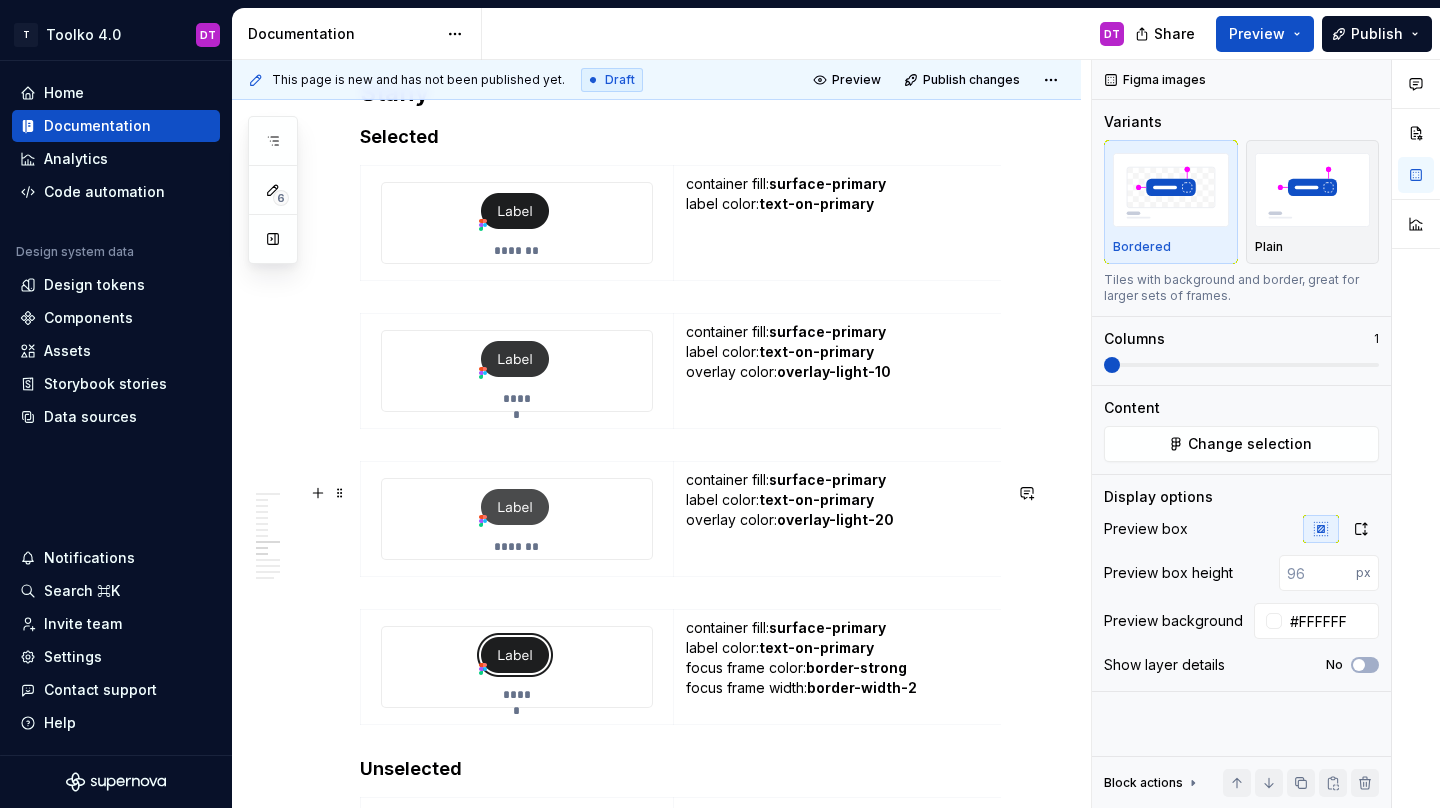 scroll, scrollTop: 4739, scrollLeft: 0, axis: vertical 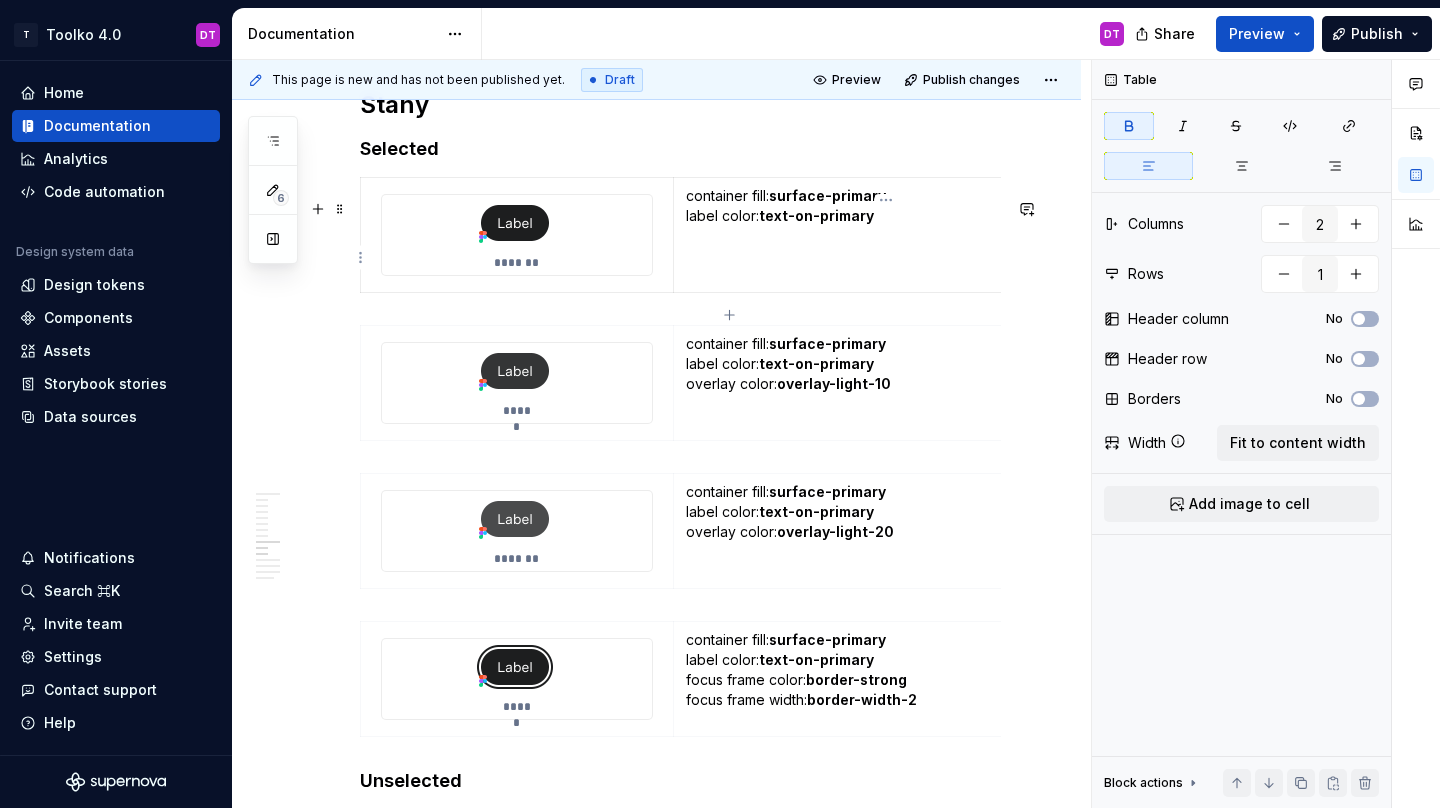 click on "text-on-primary" at bounding box center (816, 215) 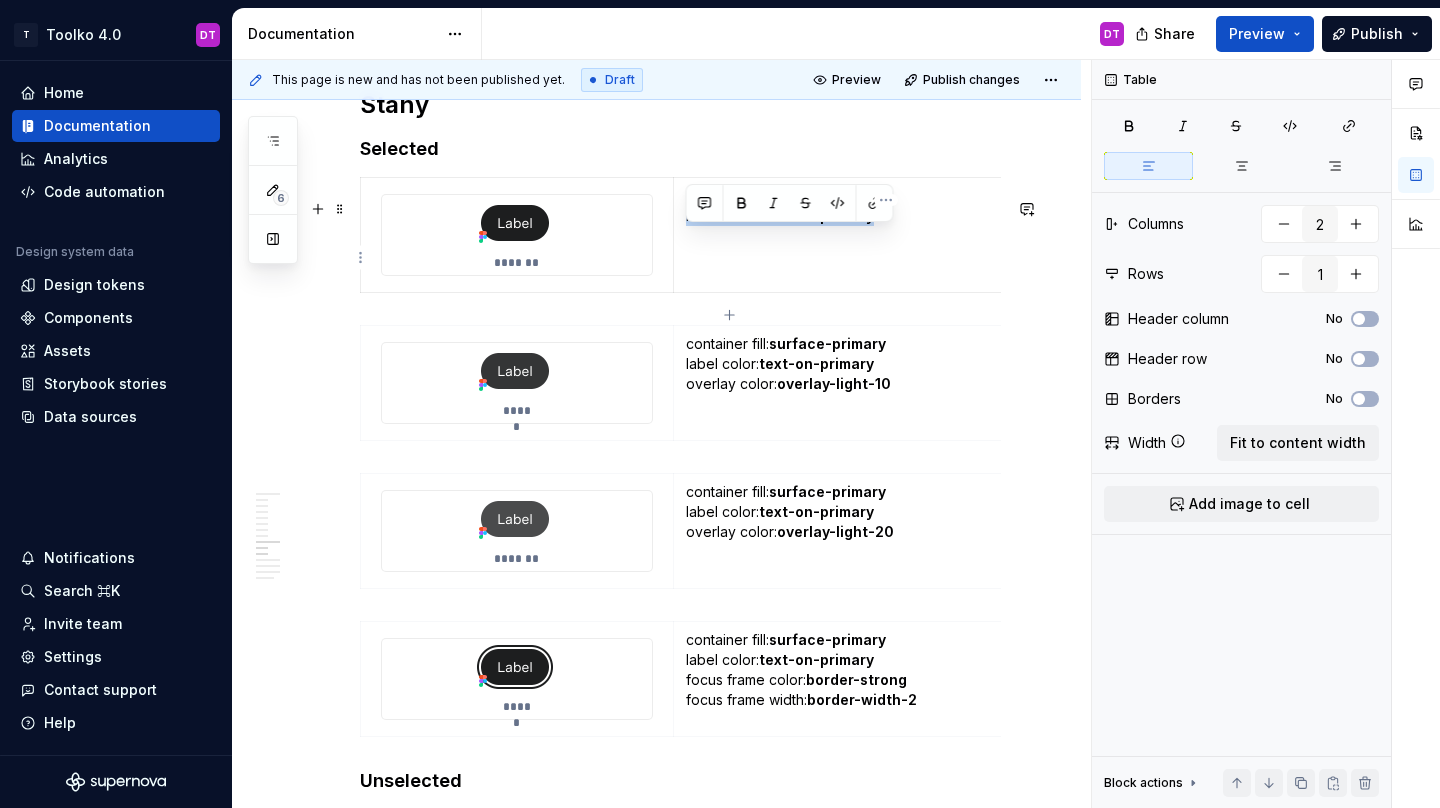 drag, startPoint x: 885, startPoint y: 241, endPoint x: 683, endPoint y: 238, distance: 202.02228 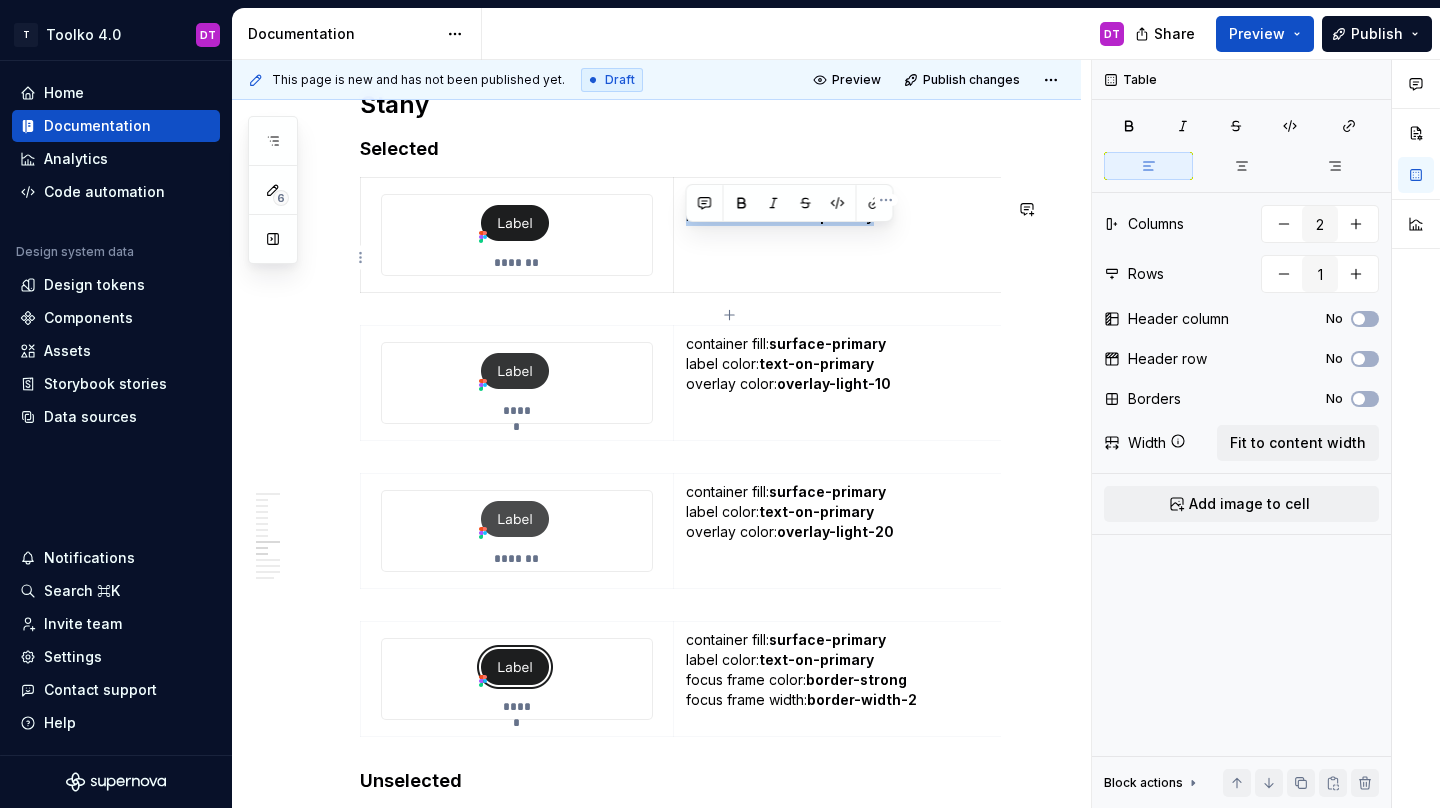 copy on "label color: text-on-primary" 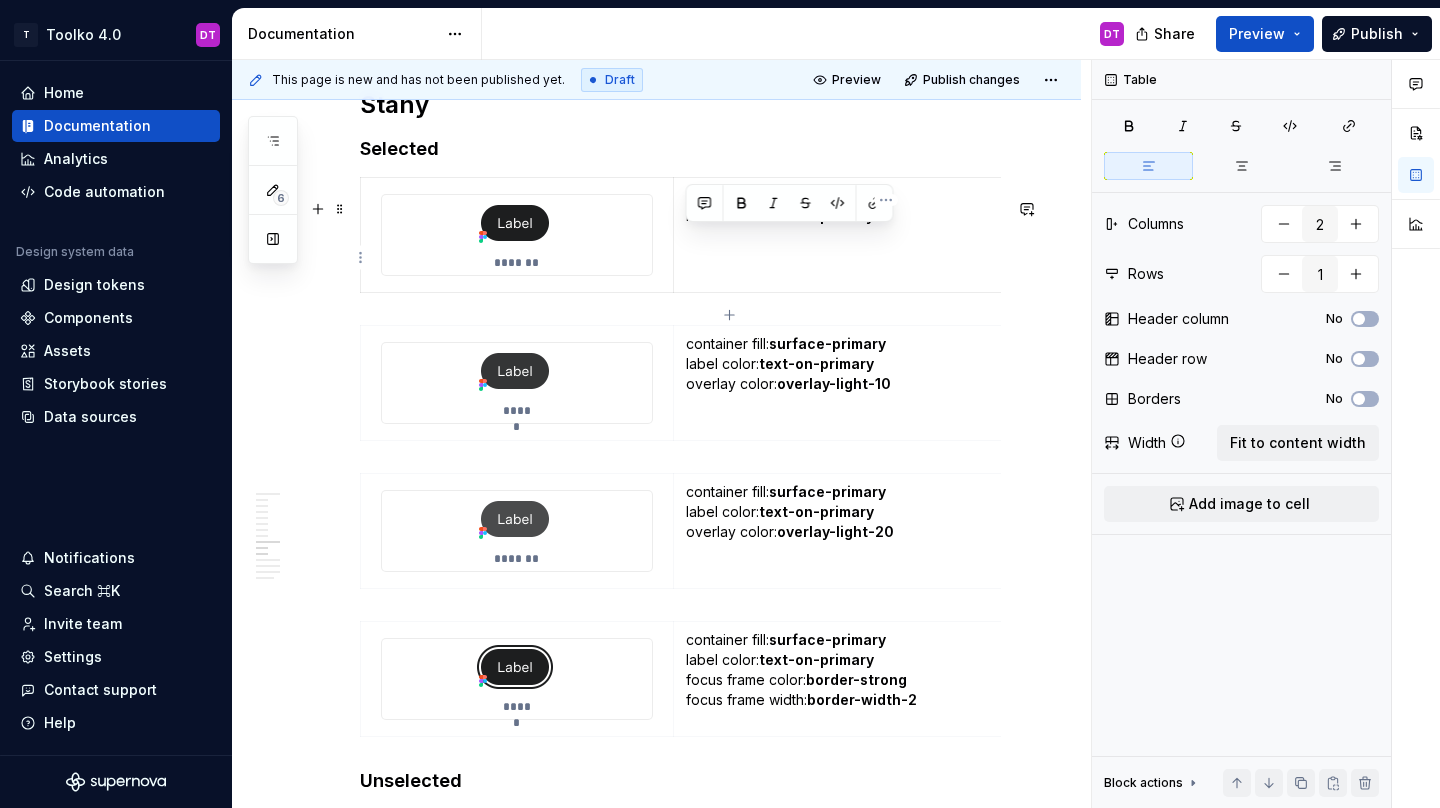 click on "container fill: surface-primary label color: text-on-primary" at bounding box center [886, 216] 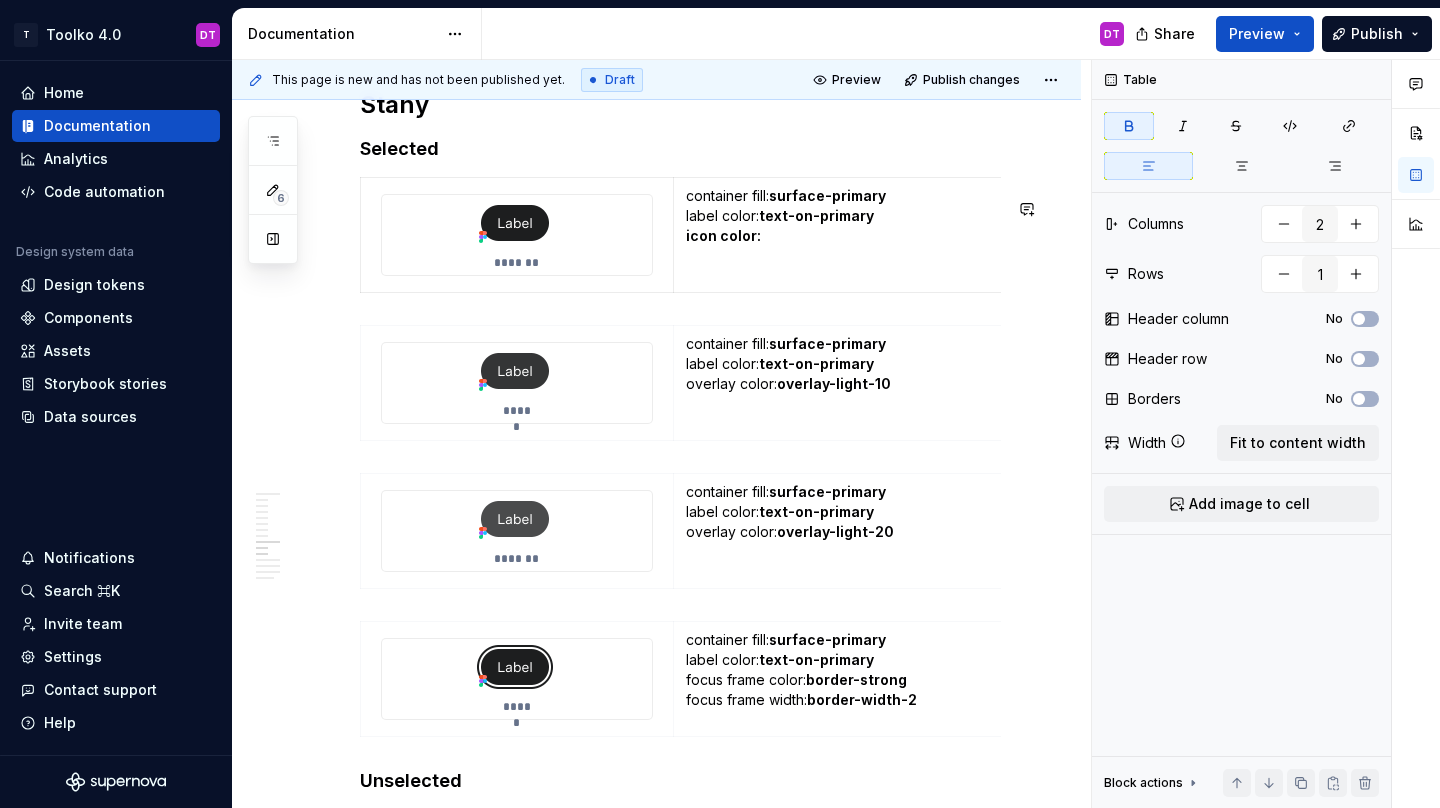 click on "container fill: surface-primary label color: text-on-primary icon color:" at bounding box center (886, 226) 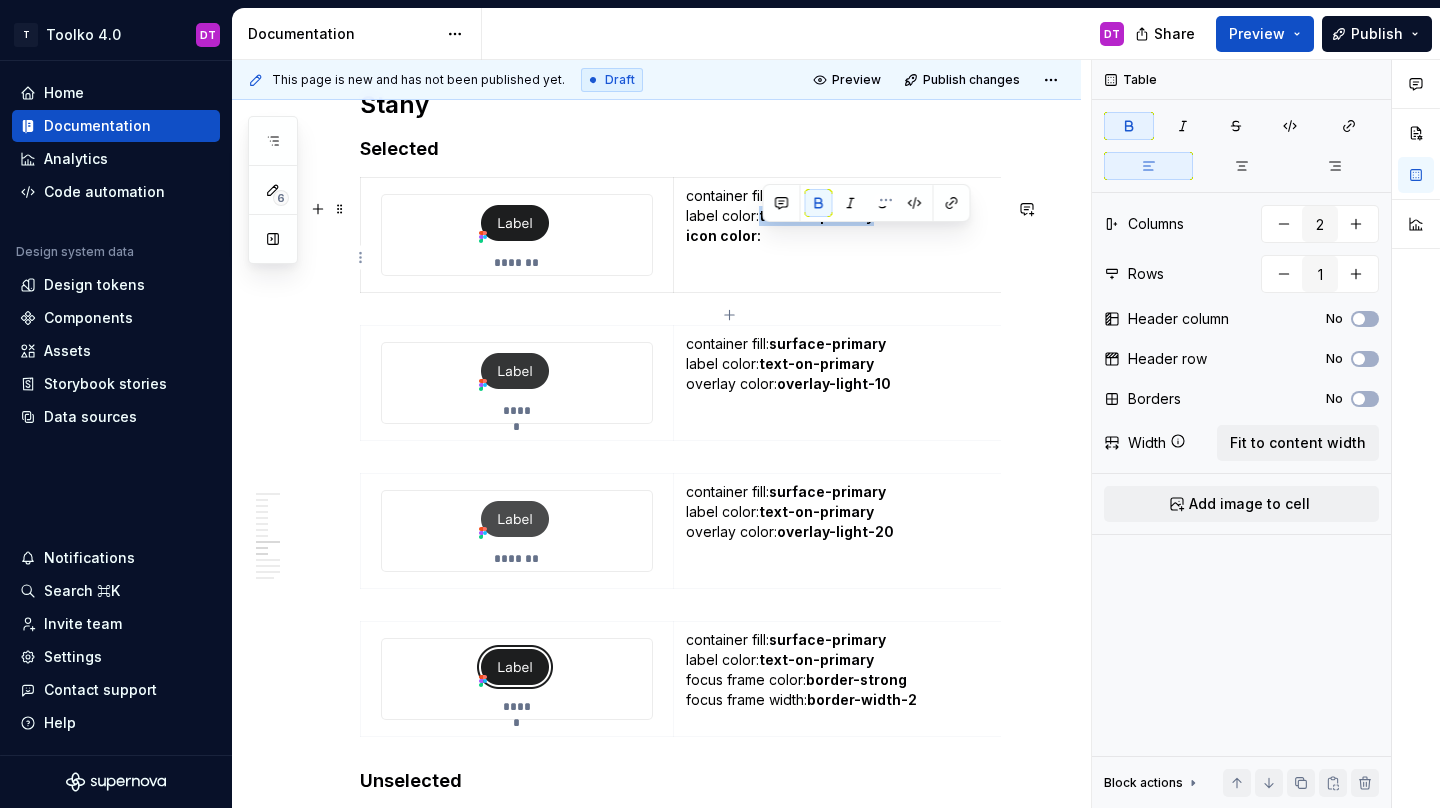 drag, startPoint x: 764, startPoint y: 239, endPoint x: 870, endPoint y: 237, distance: 106.01887 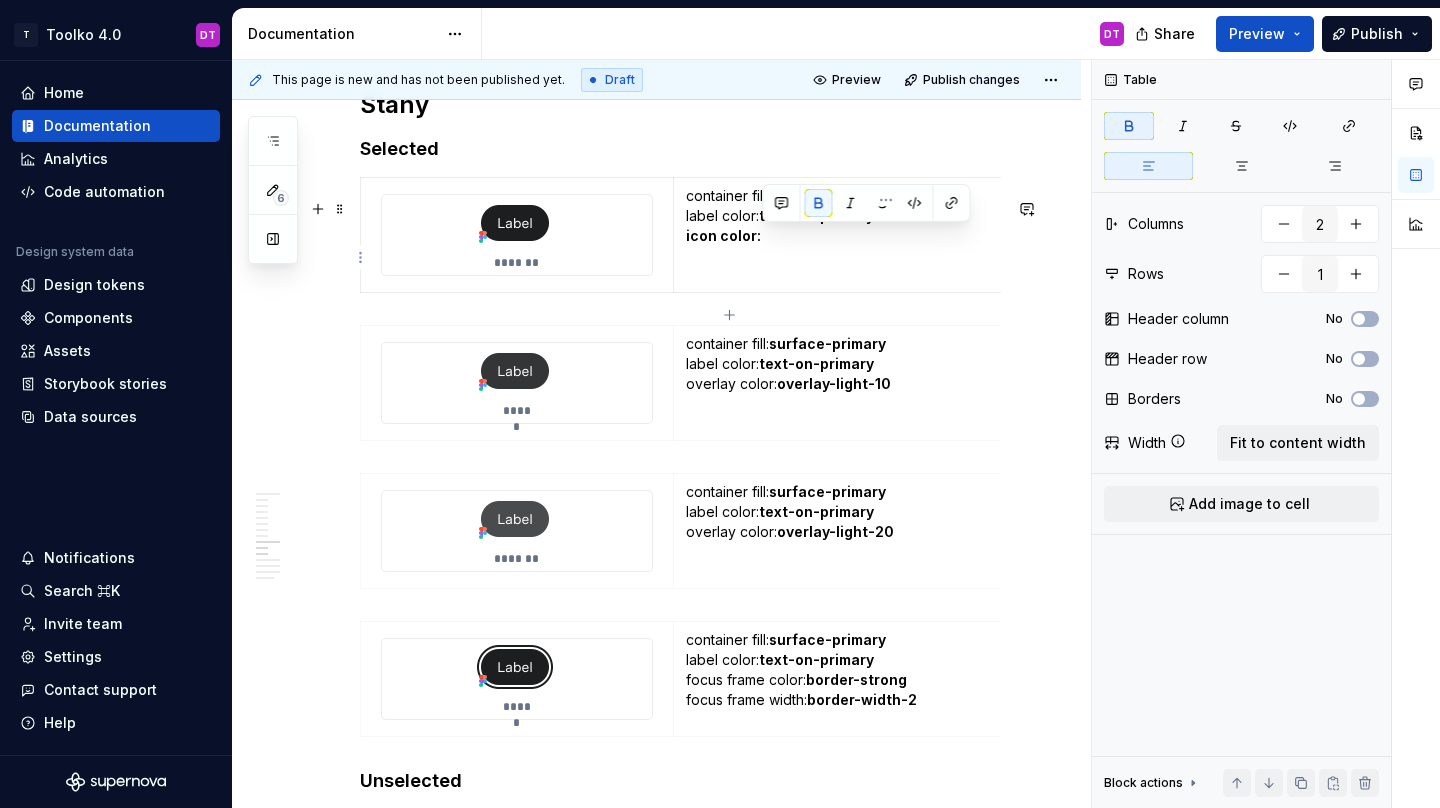 click on "container fill: surface-primary label color: text-on-primary icon color:" at bounding box center [886, 226] 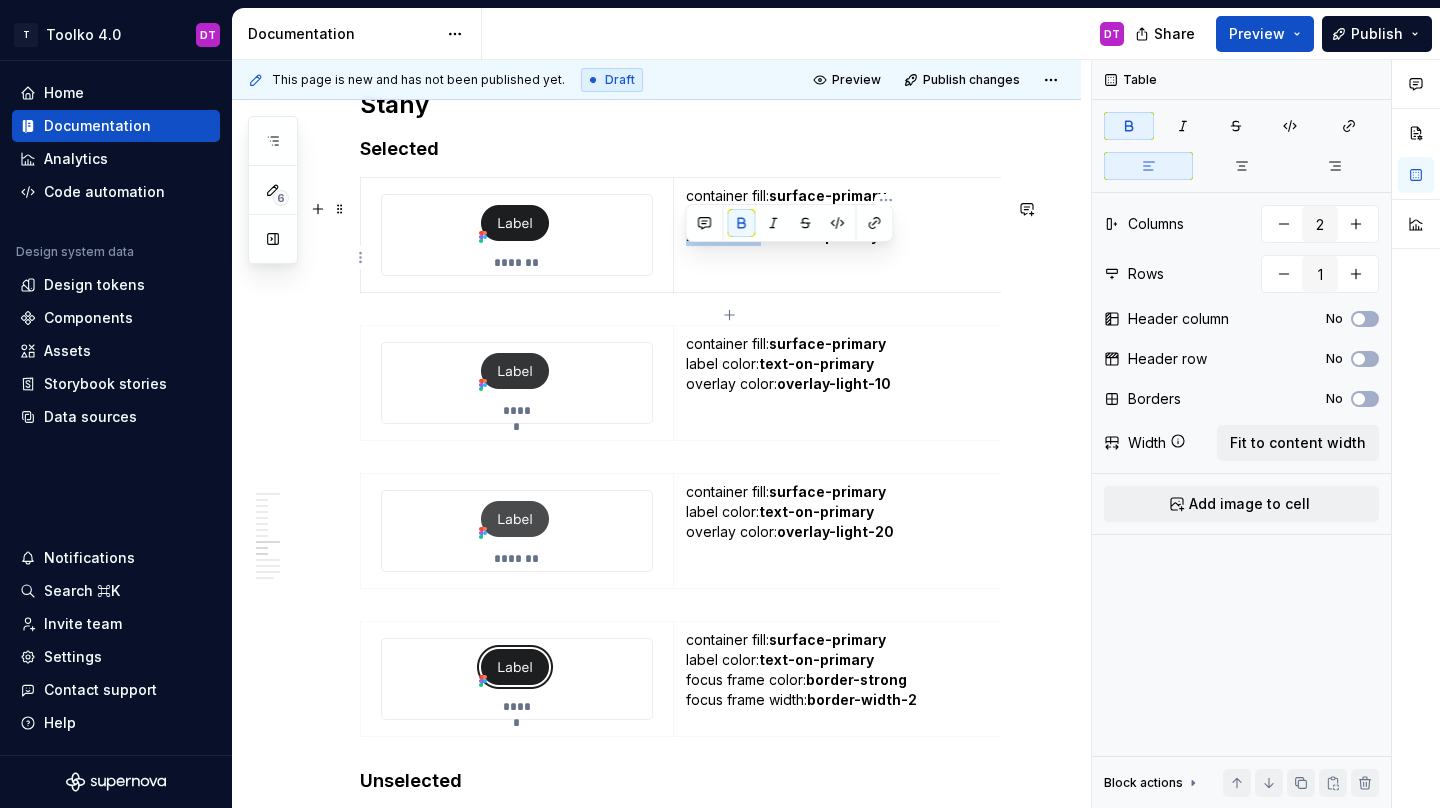 drag, startPoint x: 755, startPoint y: 260, endPoint x: 683, endPoint y: 261, distance: 72.00694 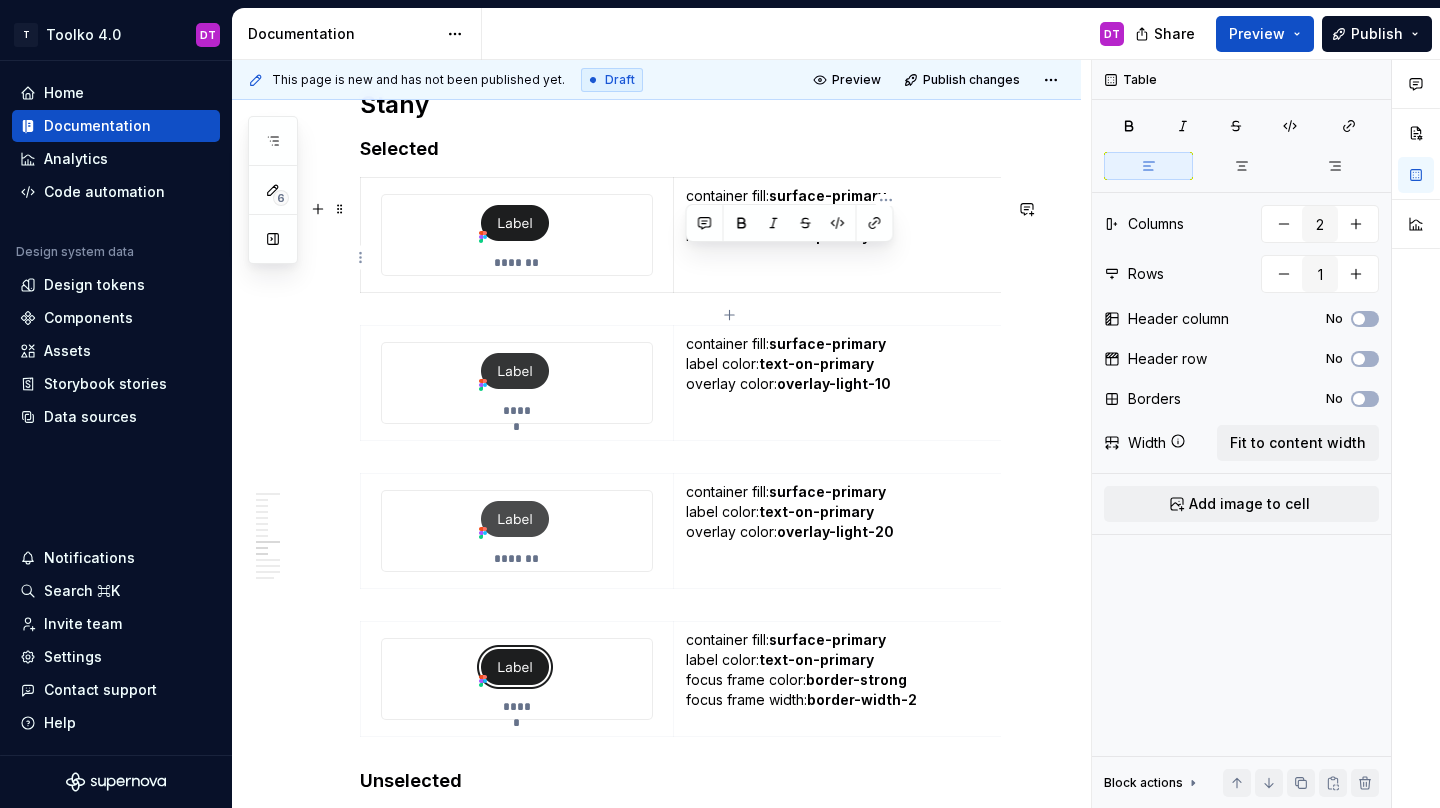 click on "container fill:  surface-primary label color:  text-on-primary  icon color:  text-on-primary" at bounding box center [886, 226] 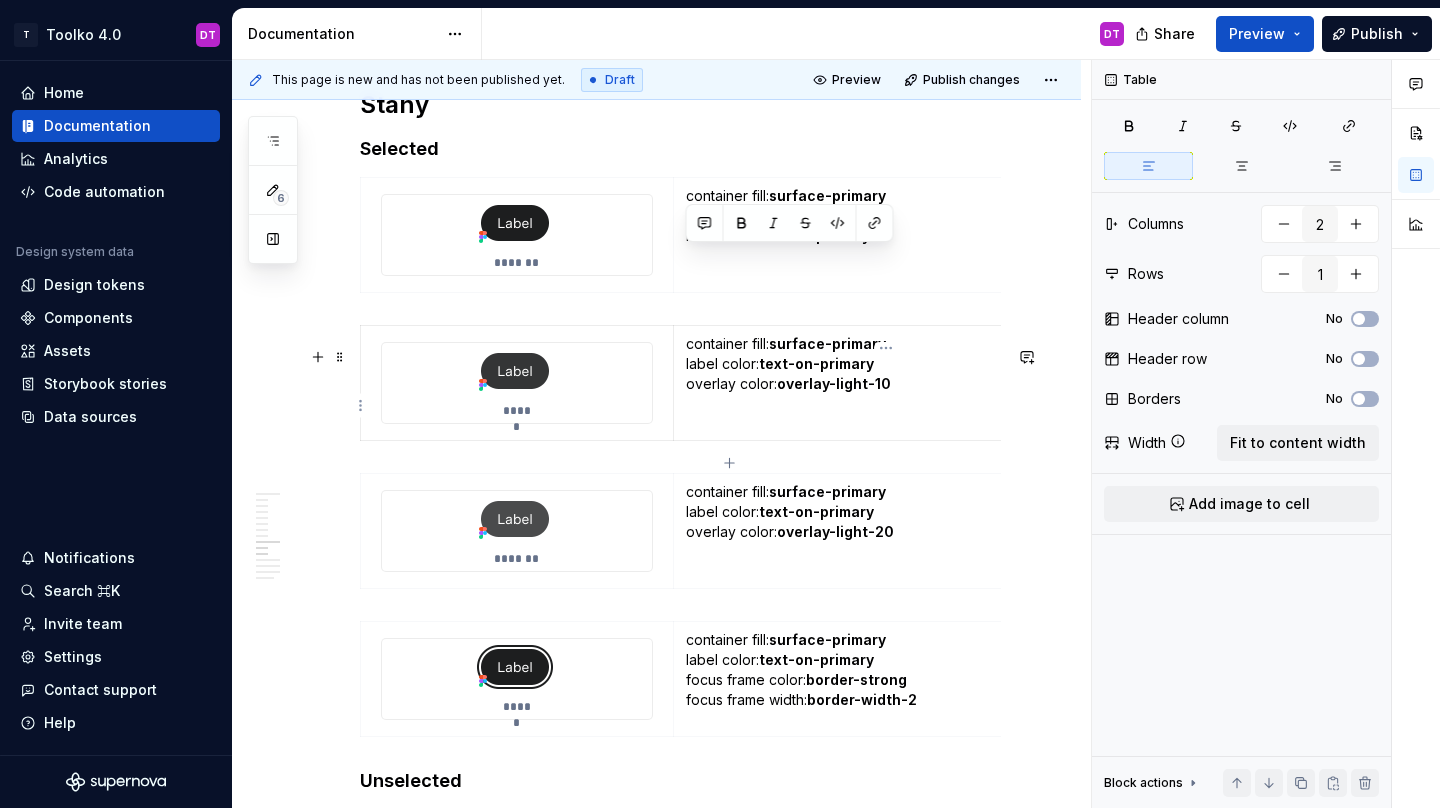 click on "container fill:  surface-primary label color:  text-on-primary overlay color:  overlay-light-10" at bounding box center [886, 364] 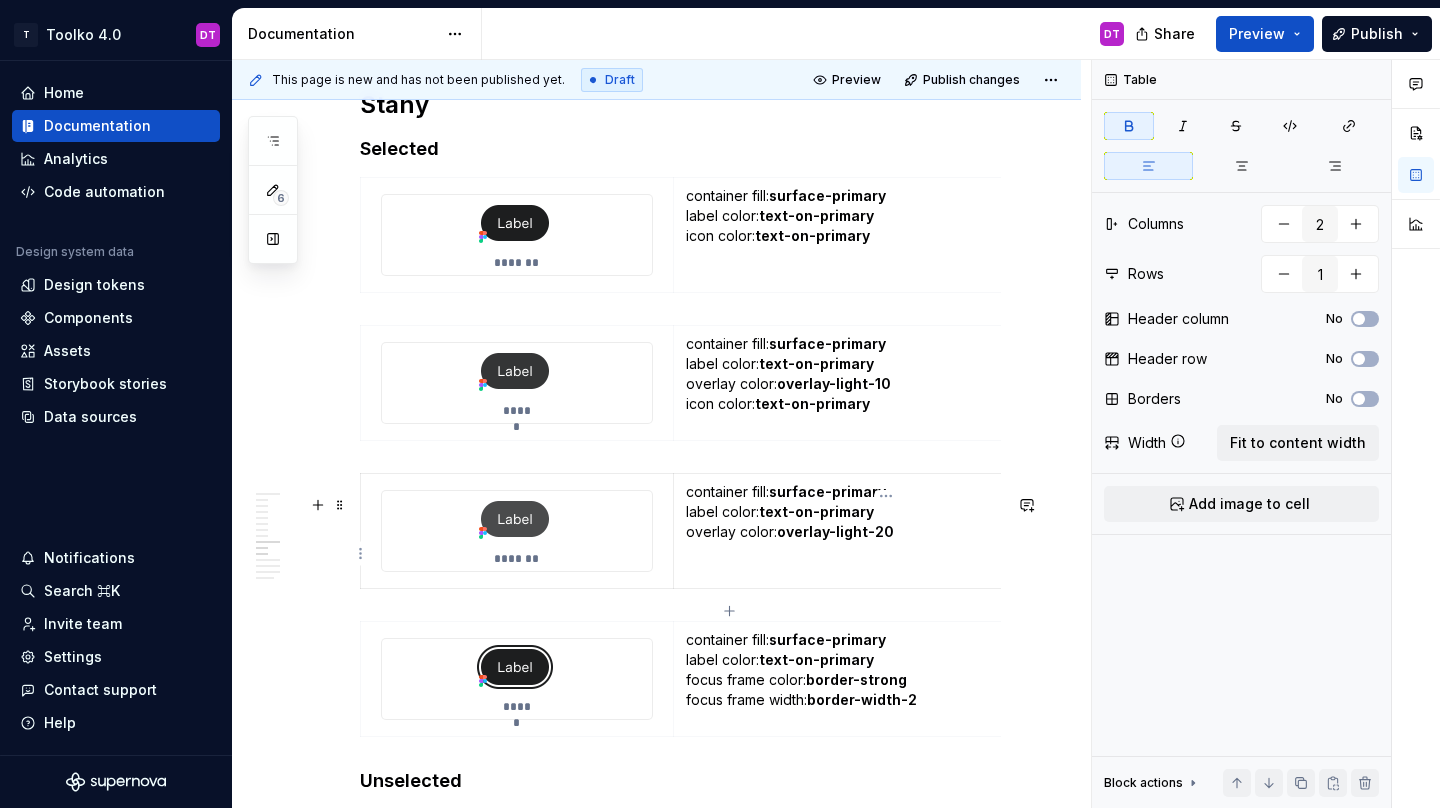 click on "container fill: surface-primary label color: text-on-primary overlay color: overlay-light-20" at bounding box center (886, 512) 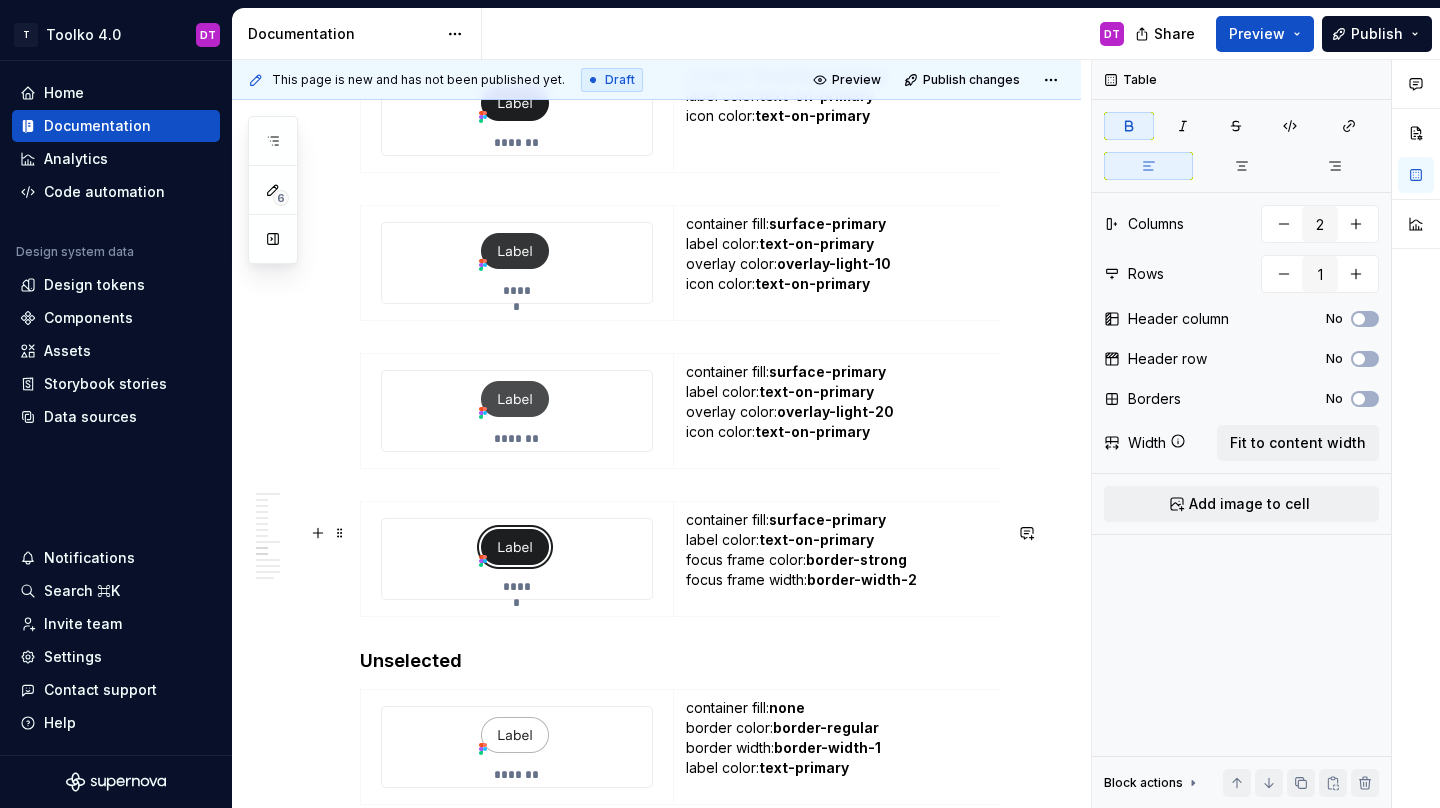 scroll, scrollTop: 4917, scrollLeft: 0, axis: vertical 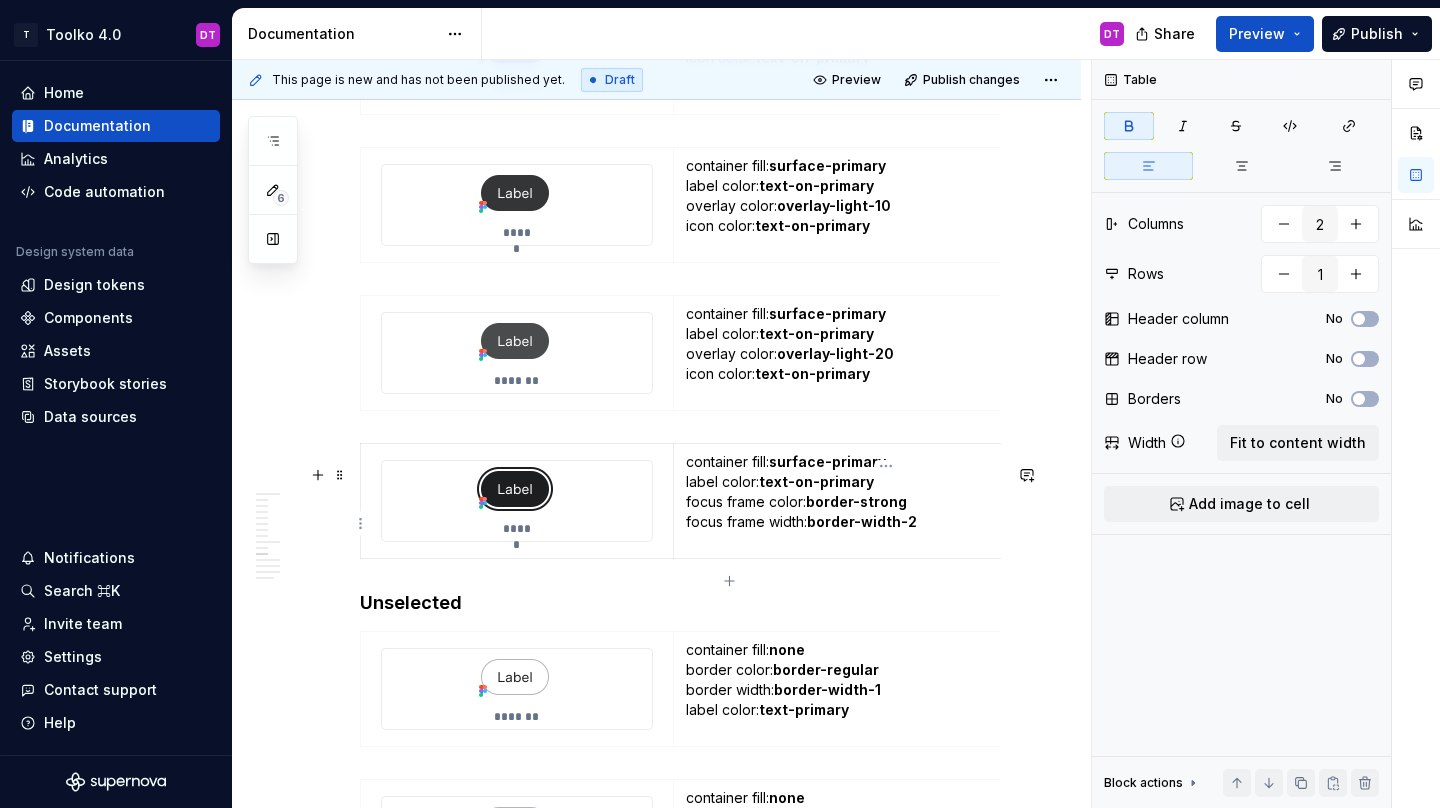 click on "container fill: surface-primary label color: text-on-primary focus frame color: border-strong focus frame width: border-width-2" at bounding box center (886, 492) 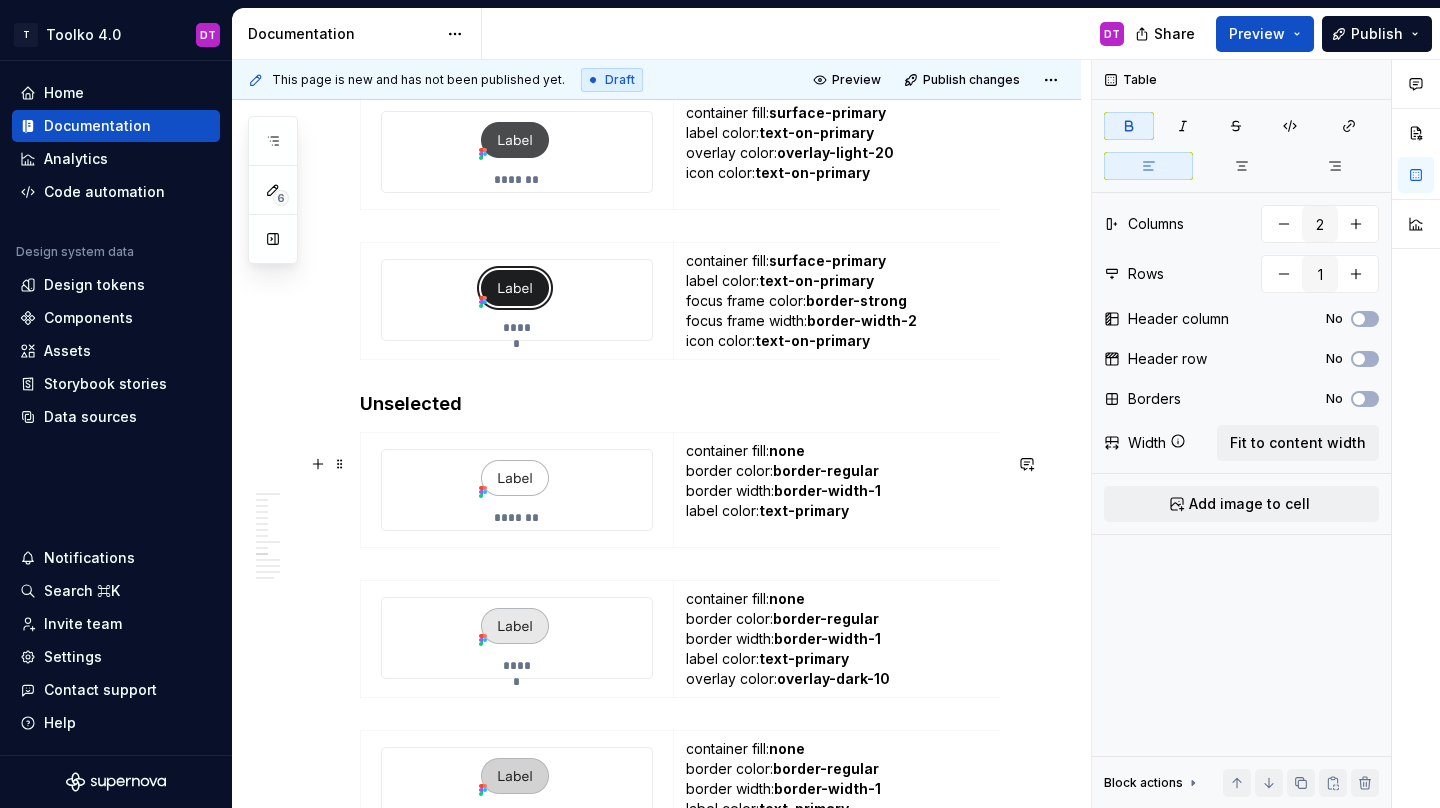 scroll, scrollTop: 5143, scrollLeft: 0, axis: vertical 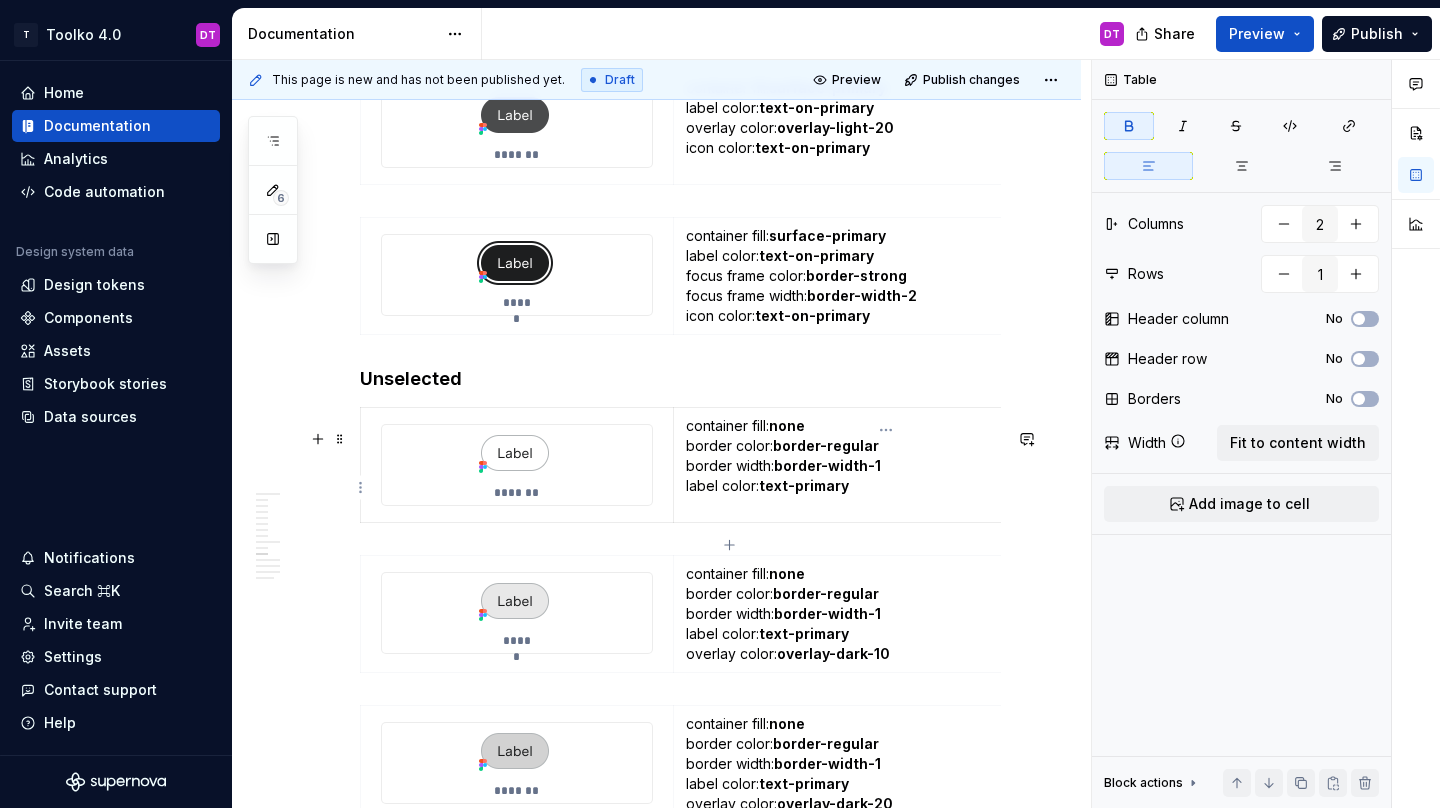 click on "container fill: none border color: border-regular border width: border-width-1 label color: text-primary" at bounding box center [886, 456] 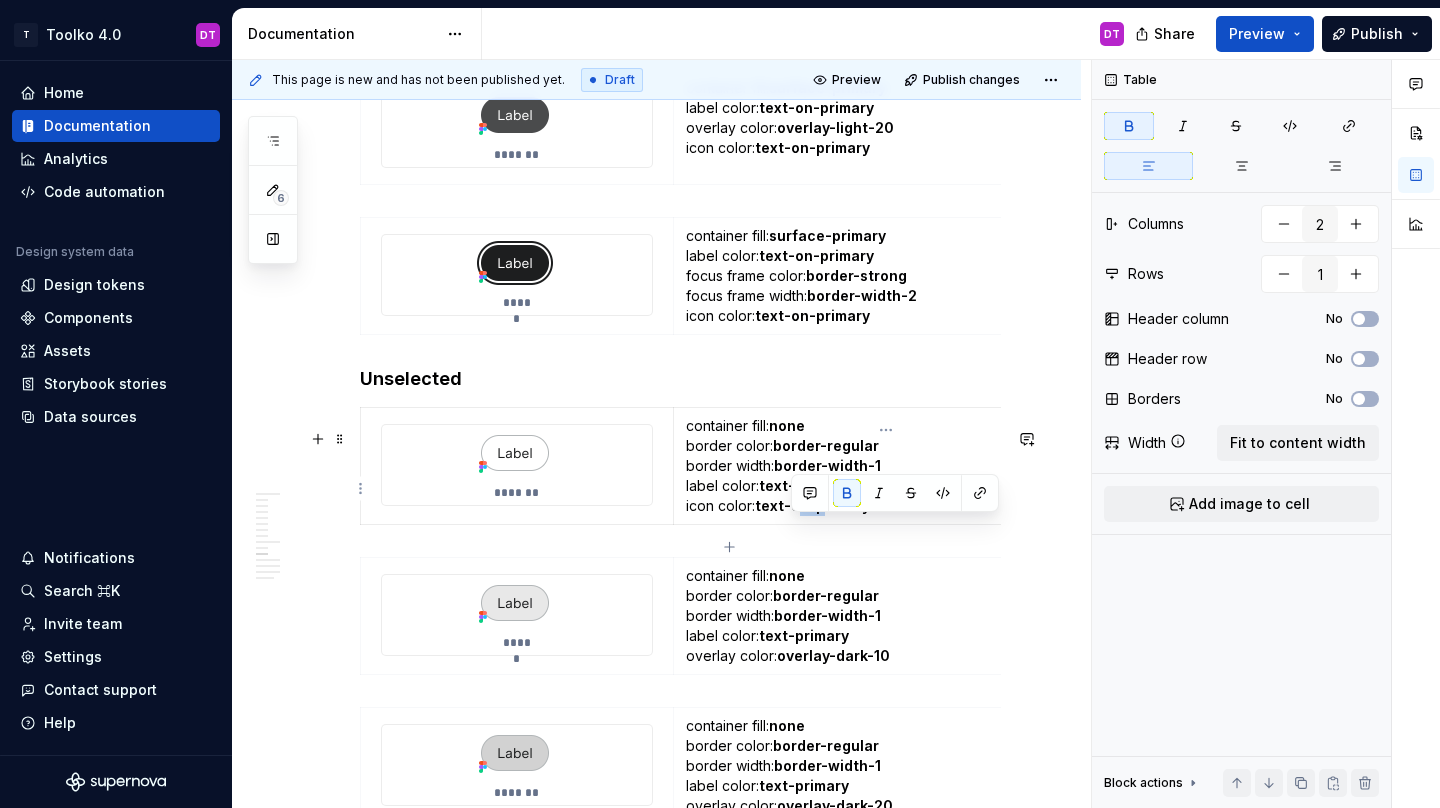 drag, startPoint x: 813, startPoint y: 530, endPoint x: 794, endPoint y: 529, distance: 19.026299 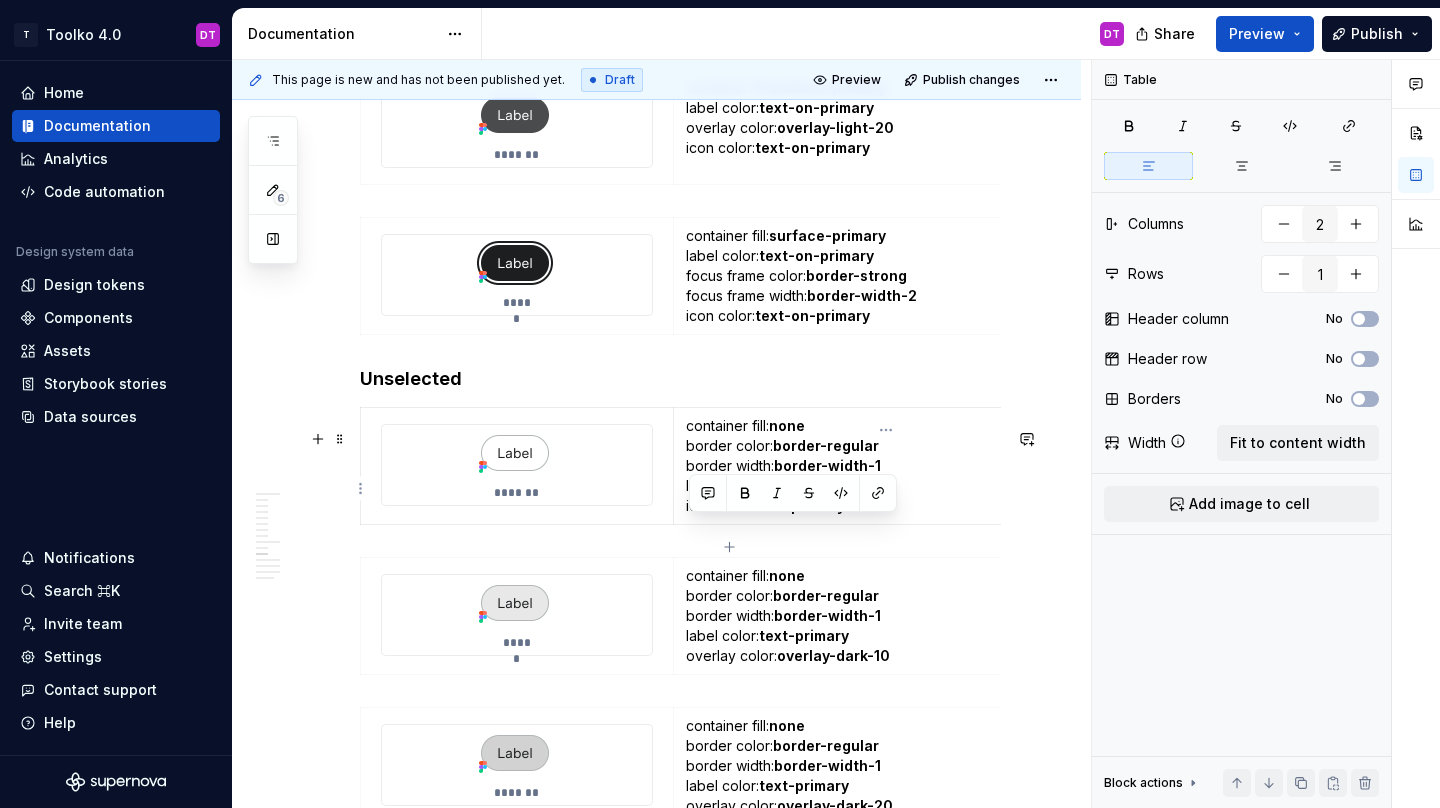 drag, startPoint x: 847, startPoint y: 530, endPoint x: 688, endPoint y: 525, distance: 159.0786 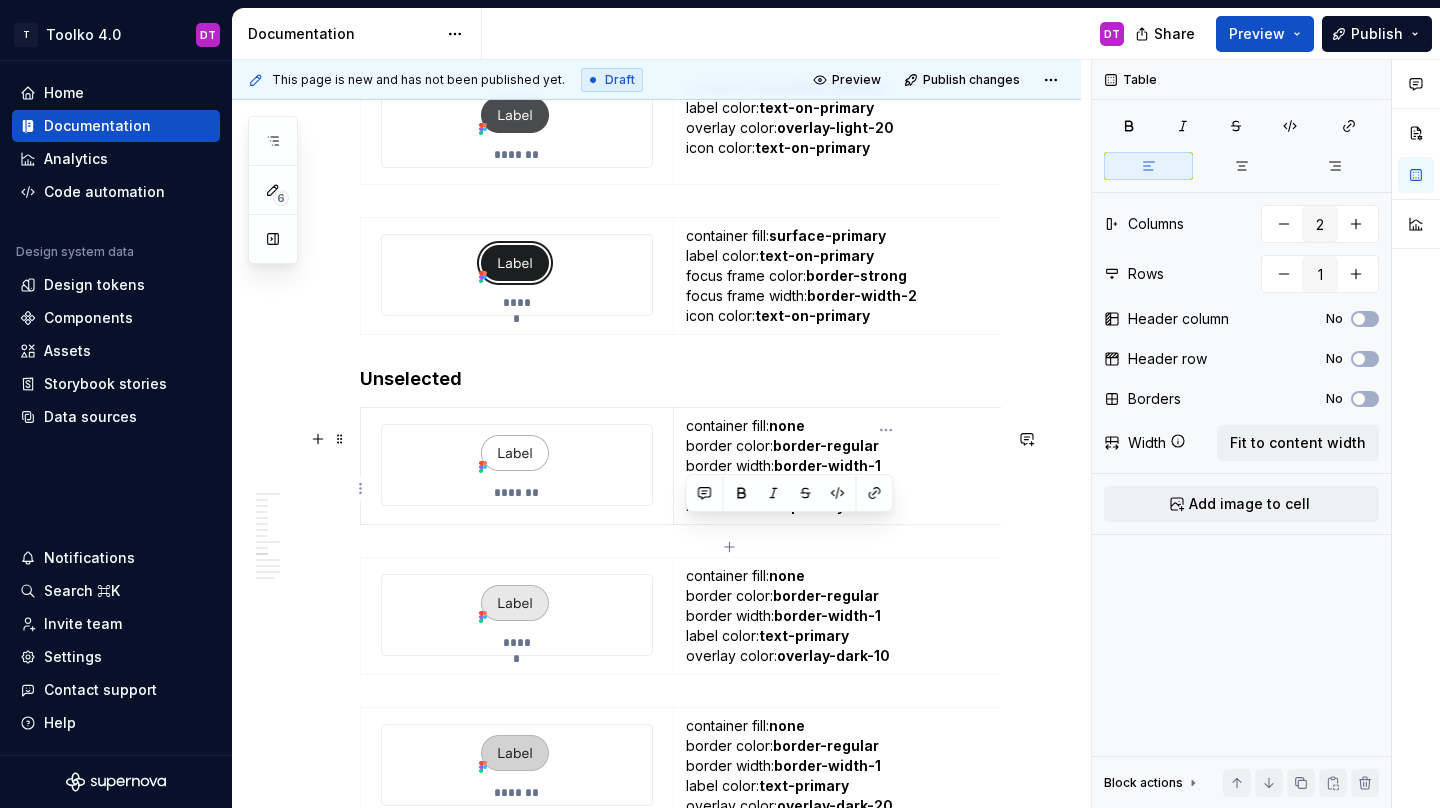 click on "container fill:  none border color:  border-regular border width:  border-width-1 label color:  text-primary icon color:  text-primary" at bounding box center [885, 465] 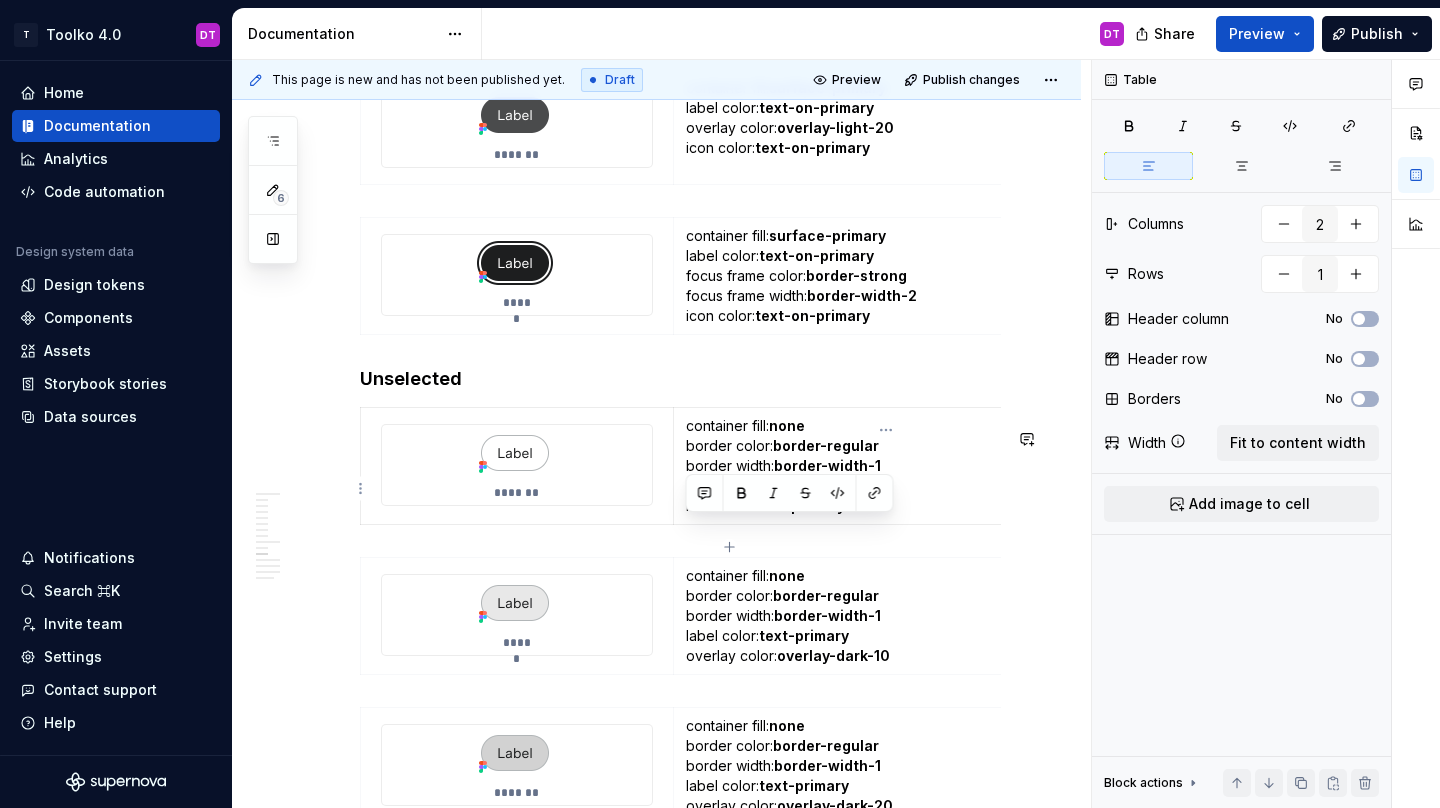 copy on "icon color:  text-primary" 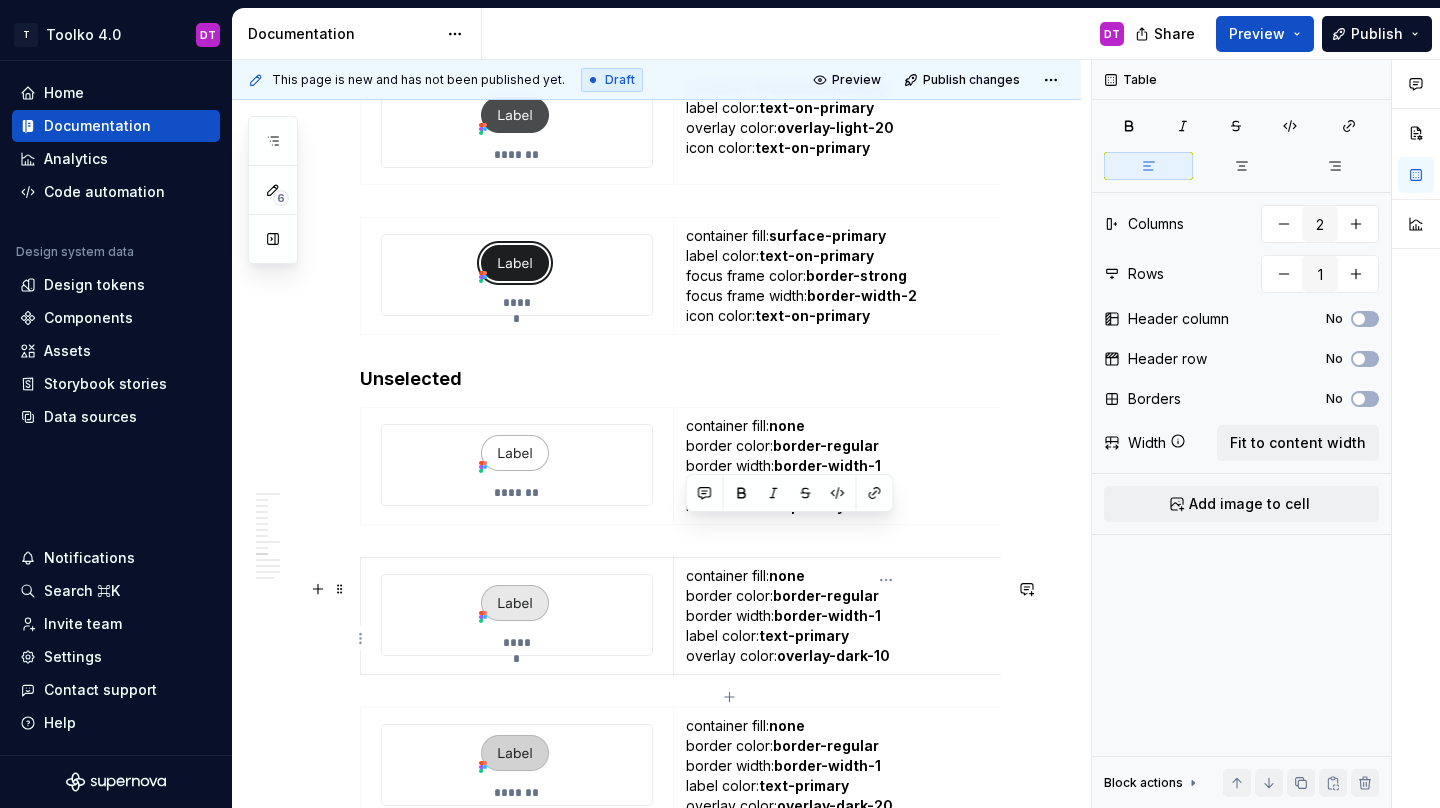 click on "container fill: none border color: border-regular border width: border-width-1 label color: text-primary overlay color: overlay-dark-10" at bounding box center (886, 616) 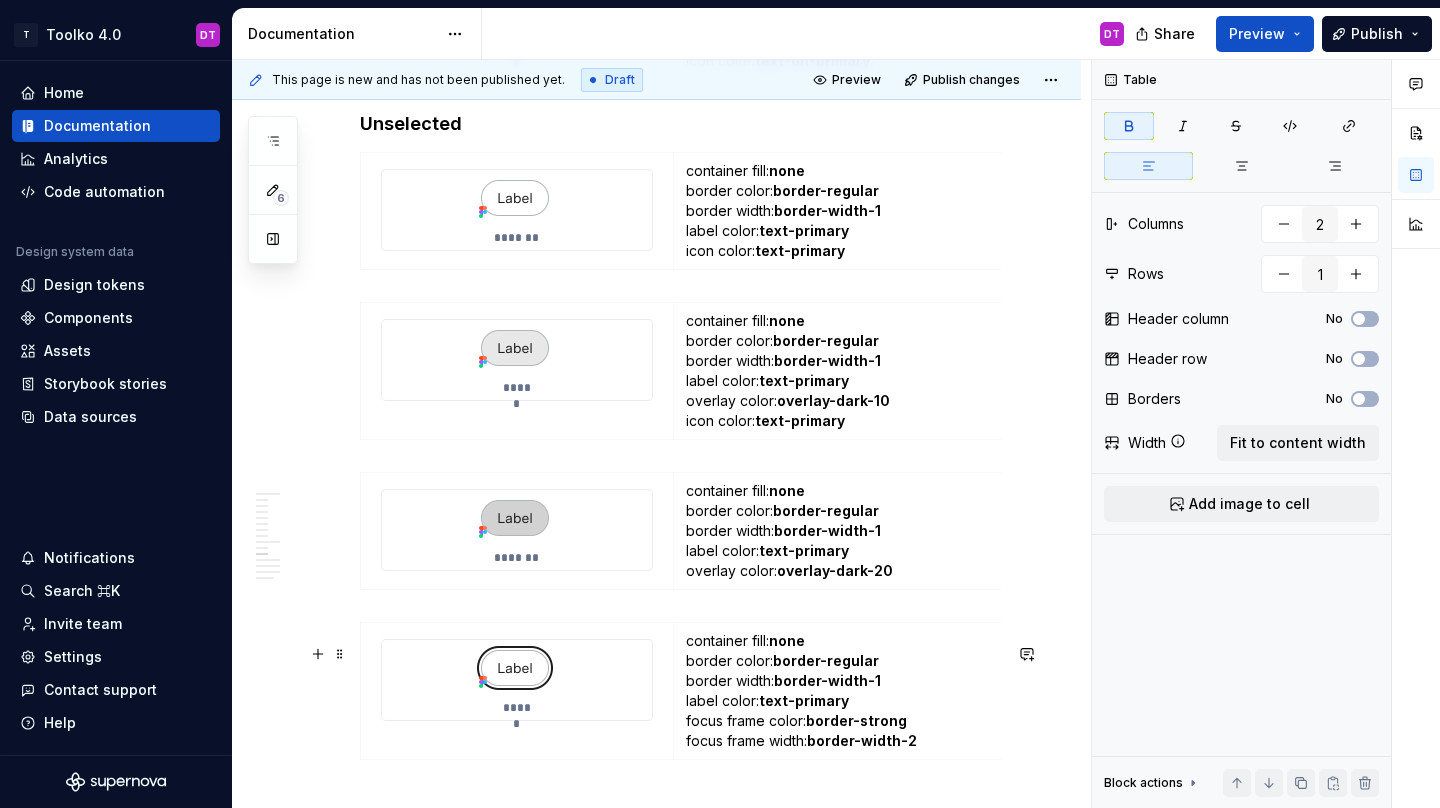 scroll, scrollTop: 5433, scrollLeft: 0, axis: vertical 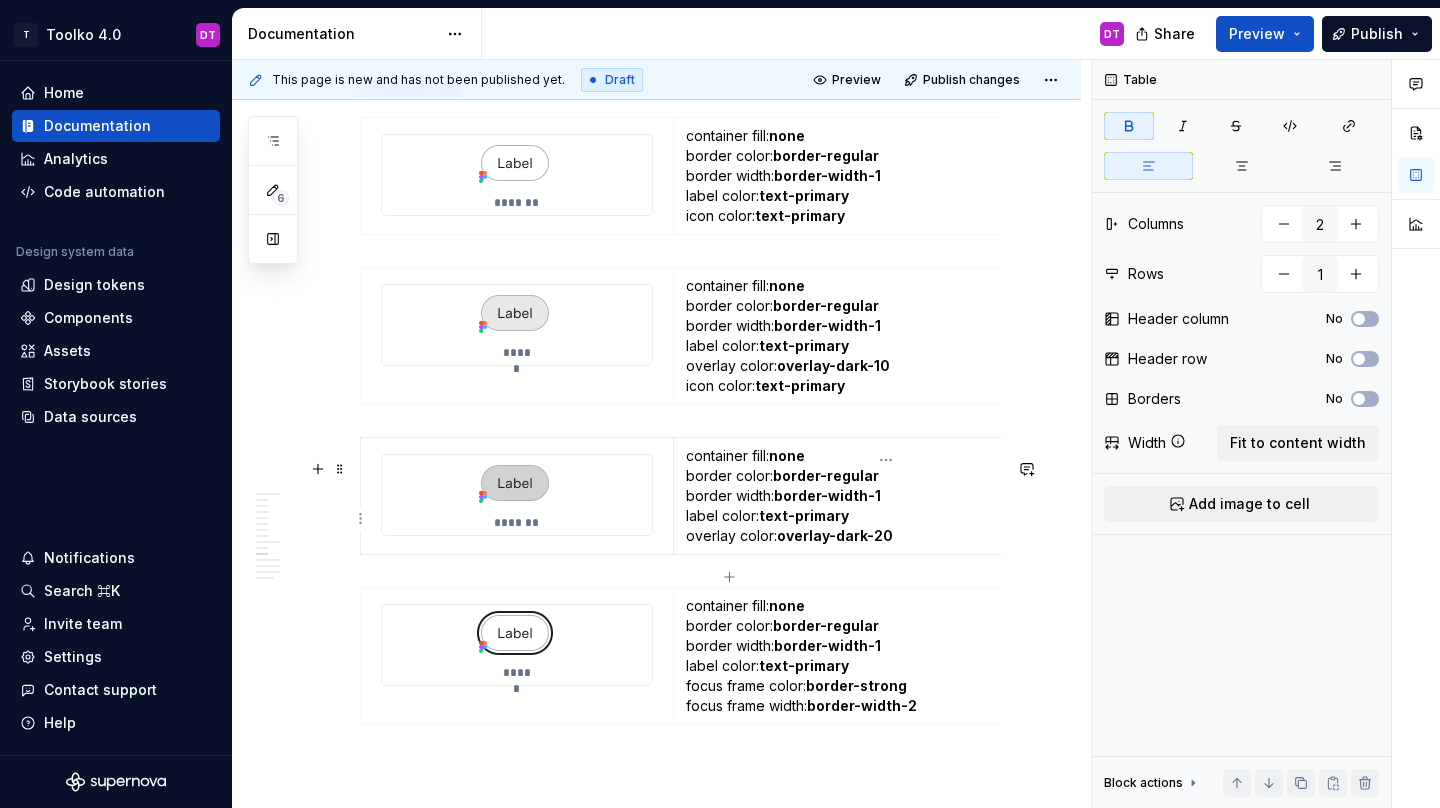 click on "container fill:  none border color:  border-regular border width:  border-width-1 label color:  text-primary overlay color:  overlay-dark-20" at bounding box center (886, 496) 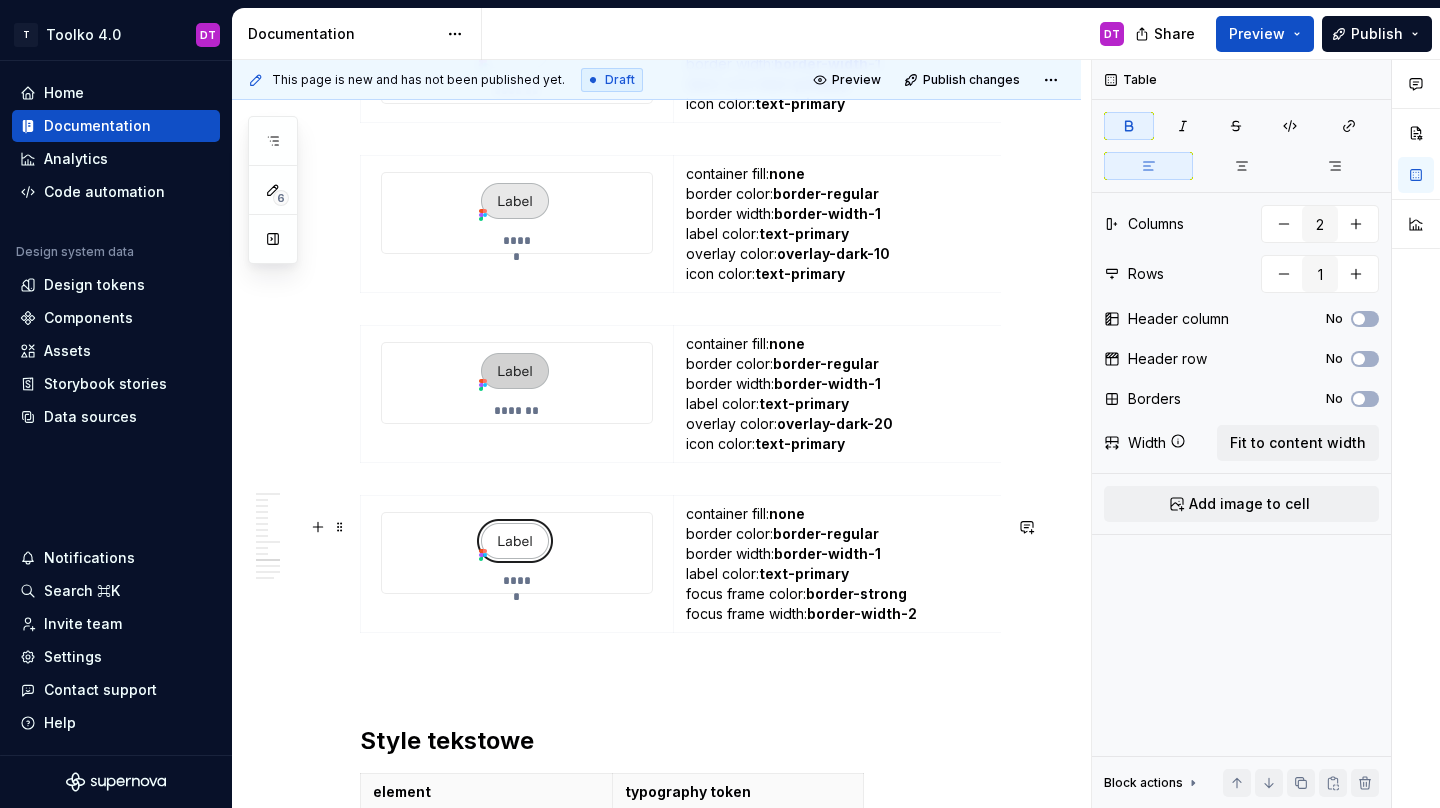 scroll, scrollTop: 5632, scrollLeft: 0, axis: vertical 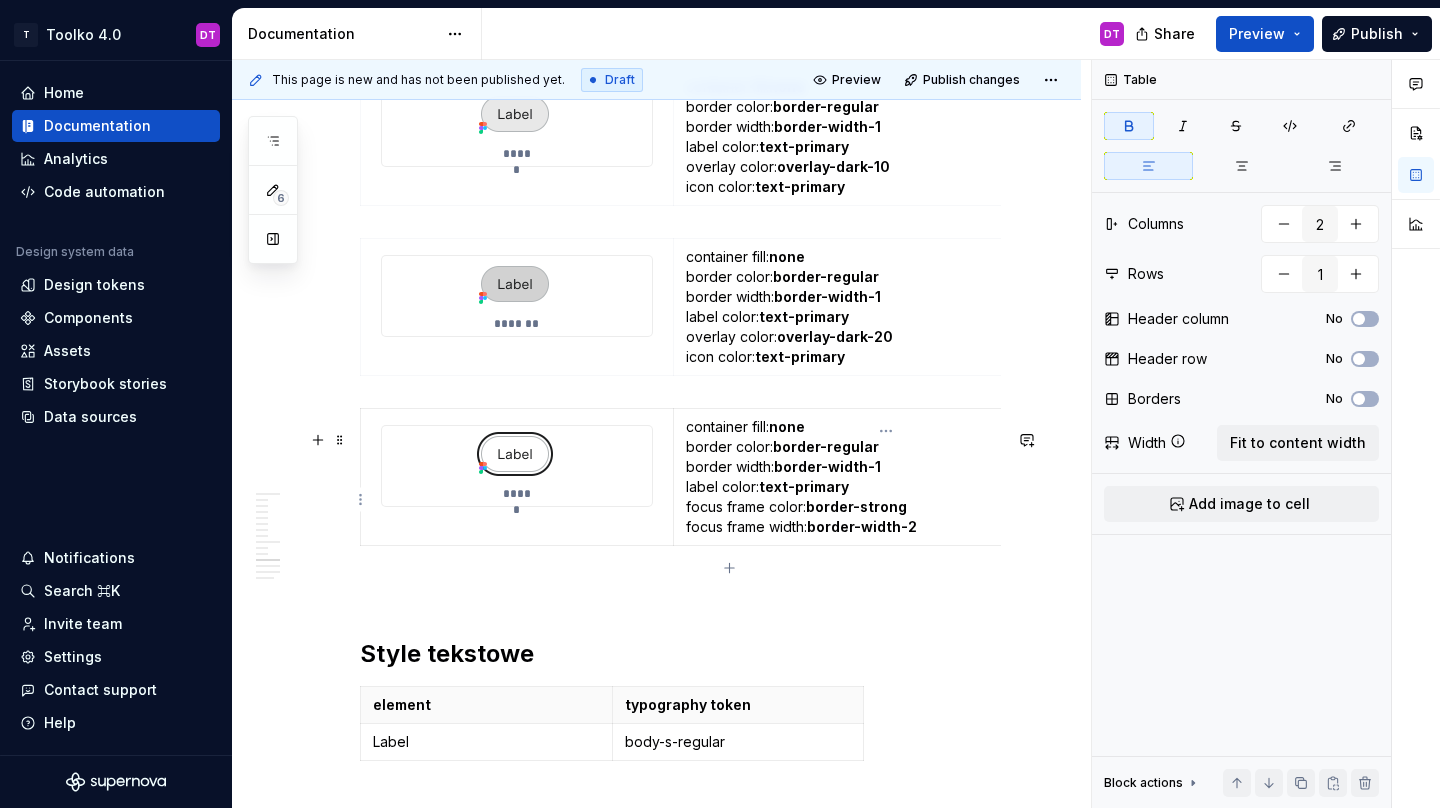click on "container fill: none border color: border-regular border width: border-width-1 label color: text-primary focus frame color: border-strong focus frame width: border-width-2" at bounding box center [886, 477] 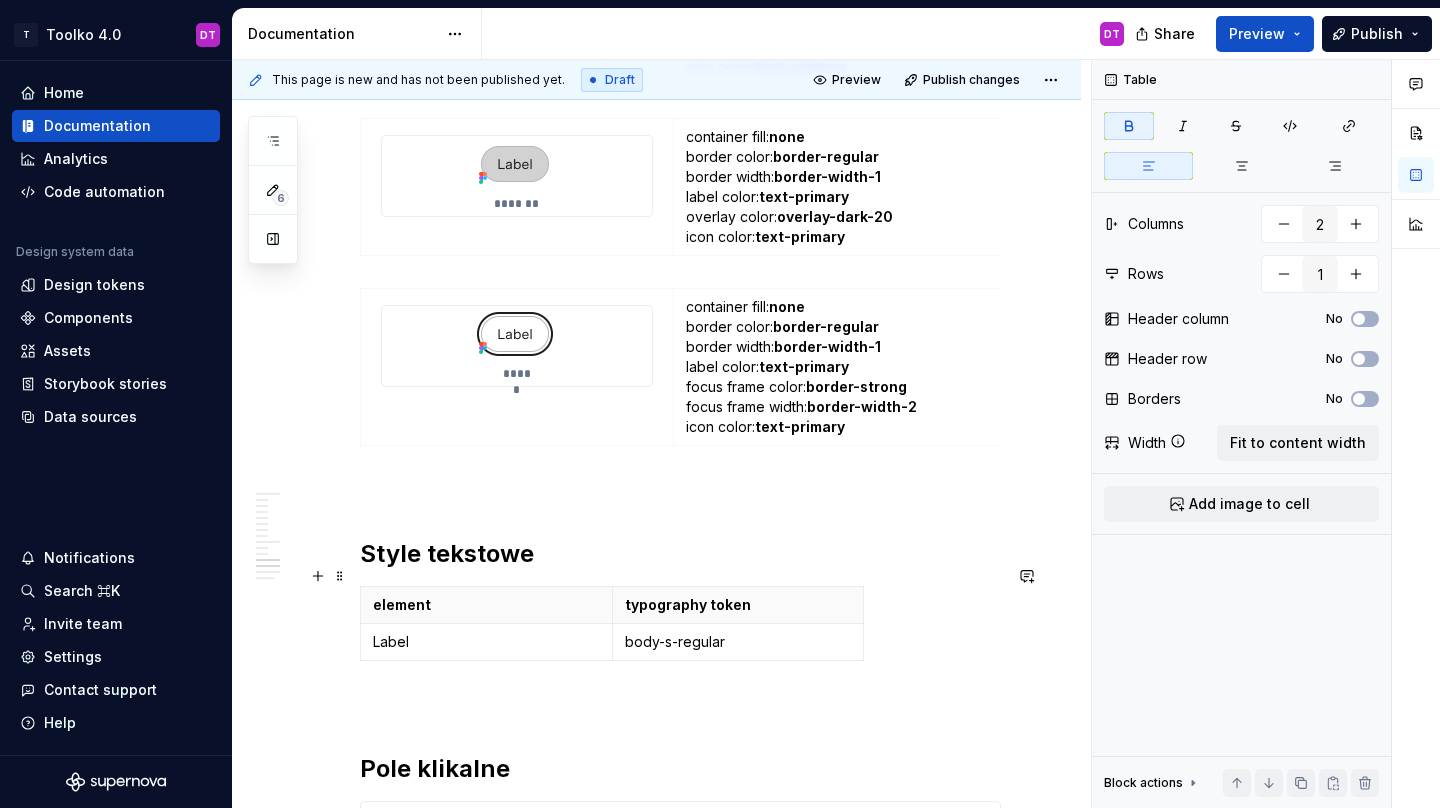 scroll, scrollTop: 5776, scrollLeft: 0, axis: vertical 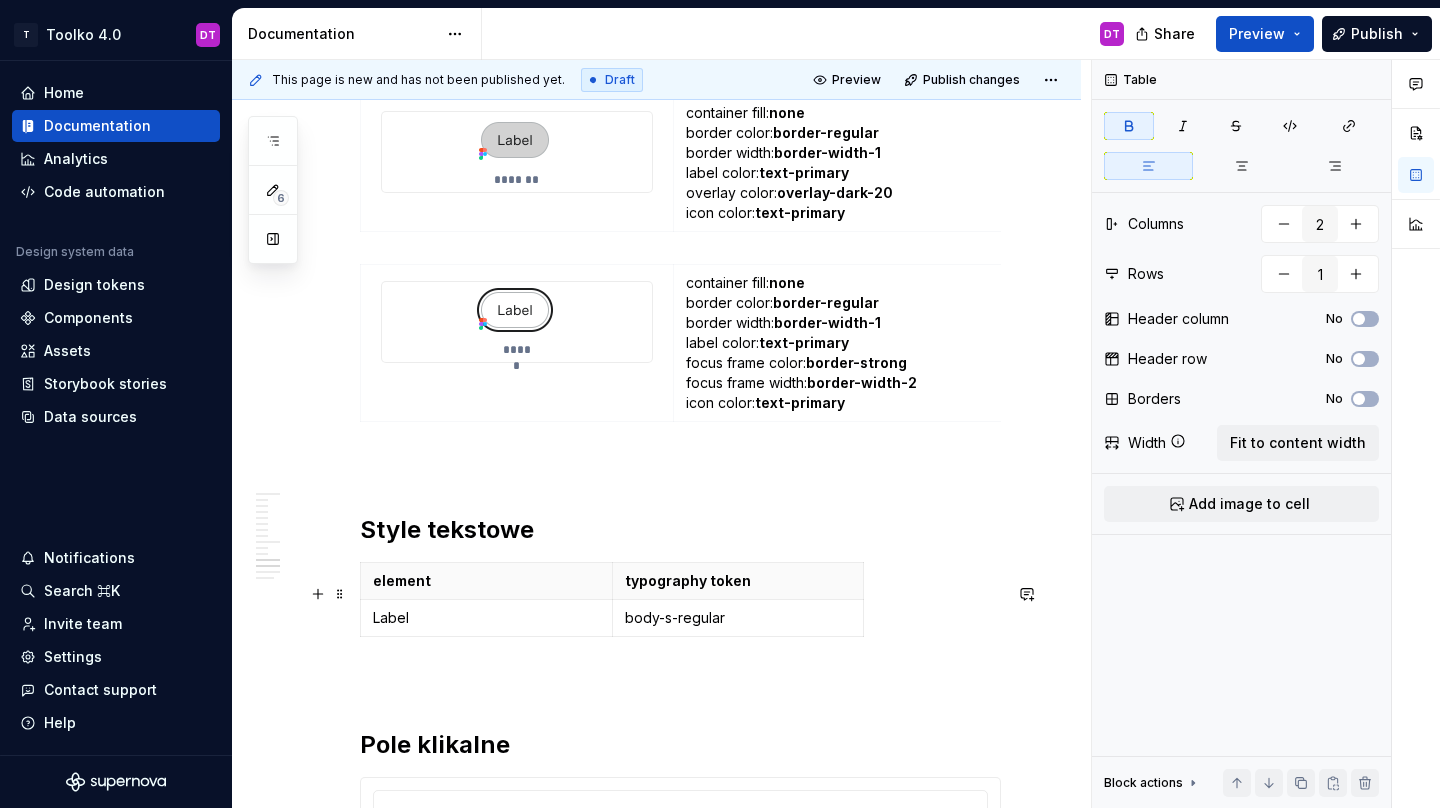 type on "2" 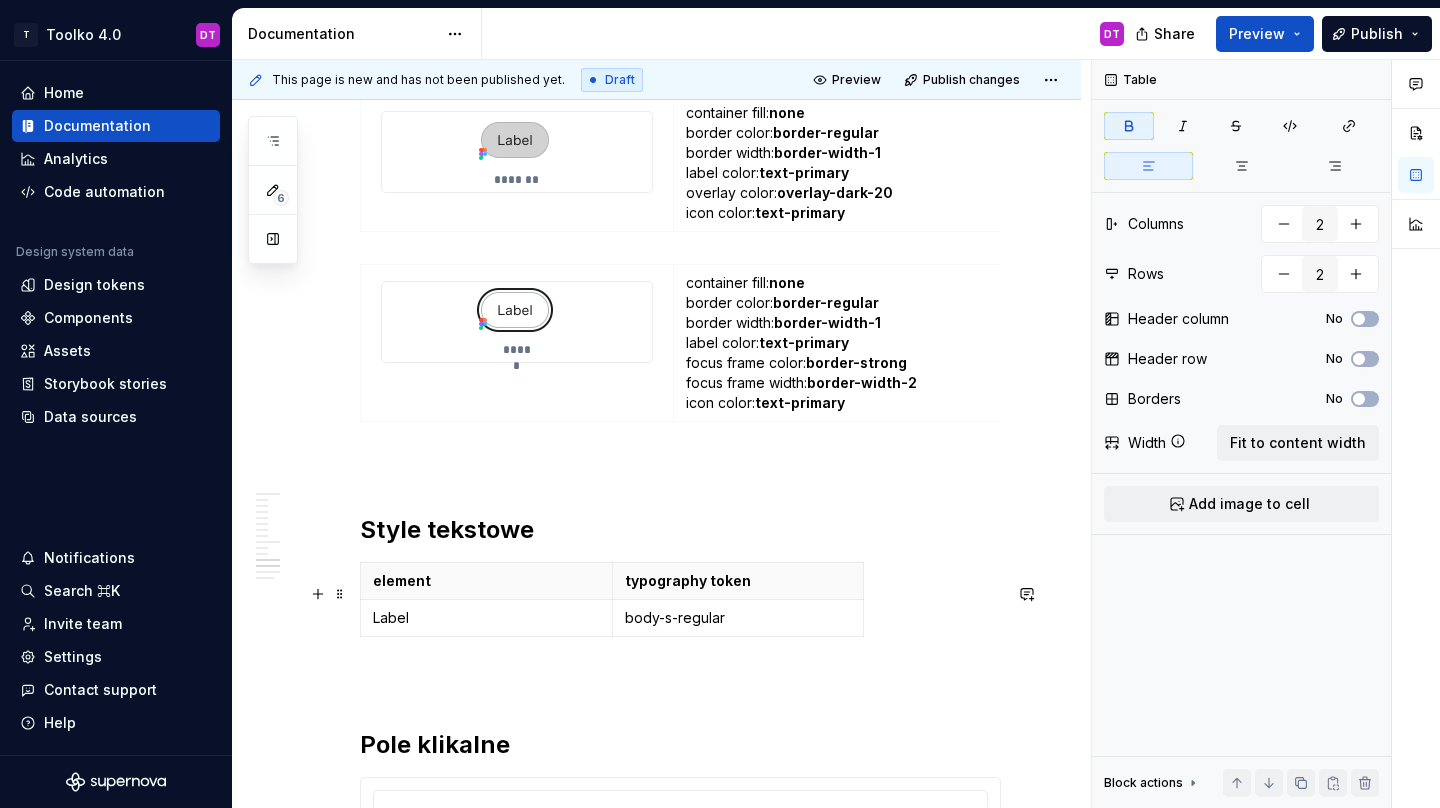 click on "element typography token Label body-s-regular" at bounding box center [680, 603] 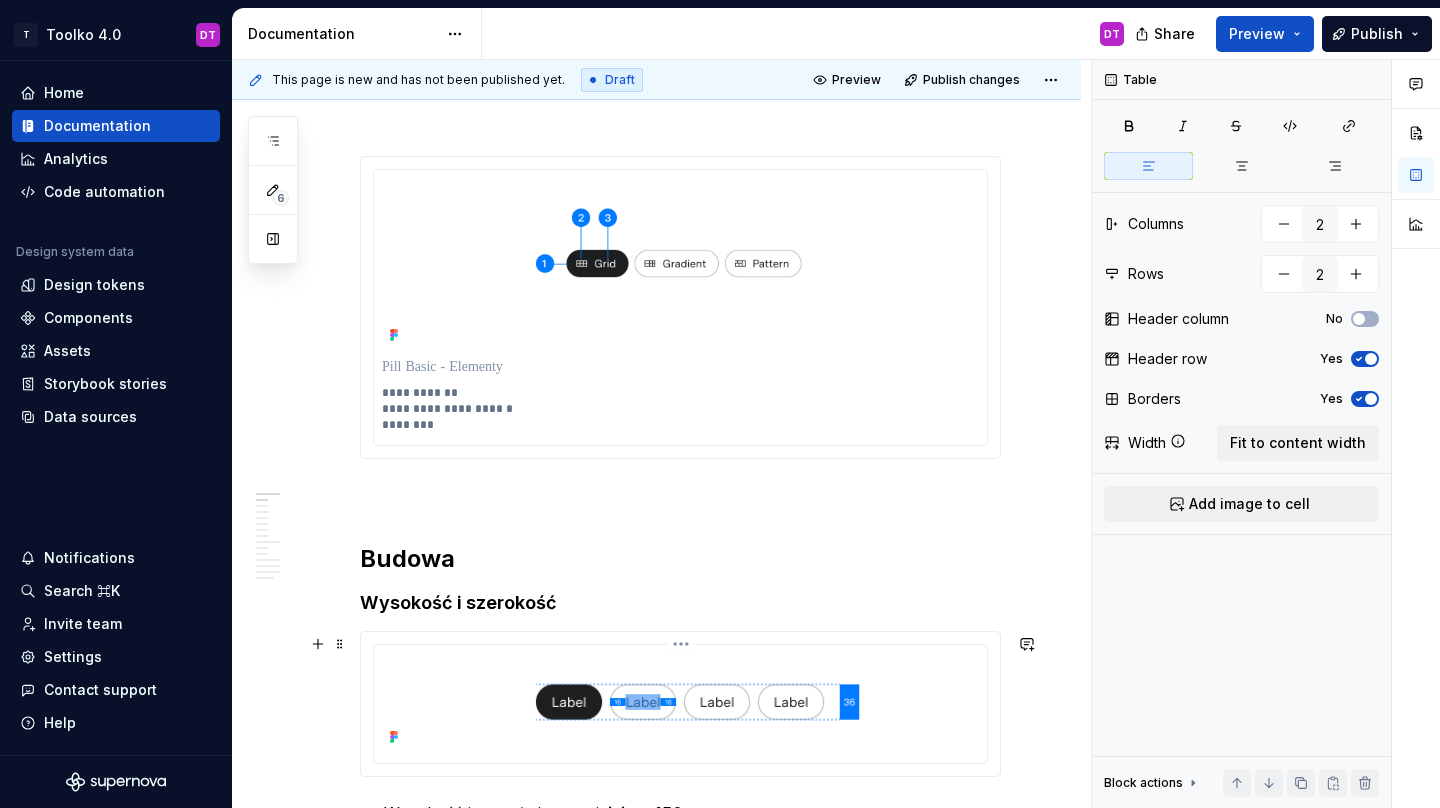 scroll, scrollTop: 0, scrollLeft: 0, axis: both 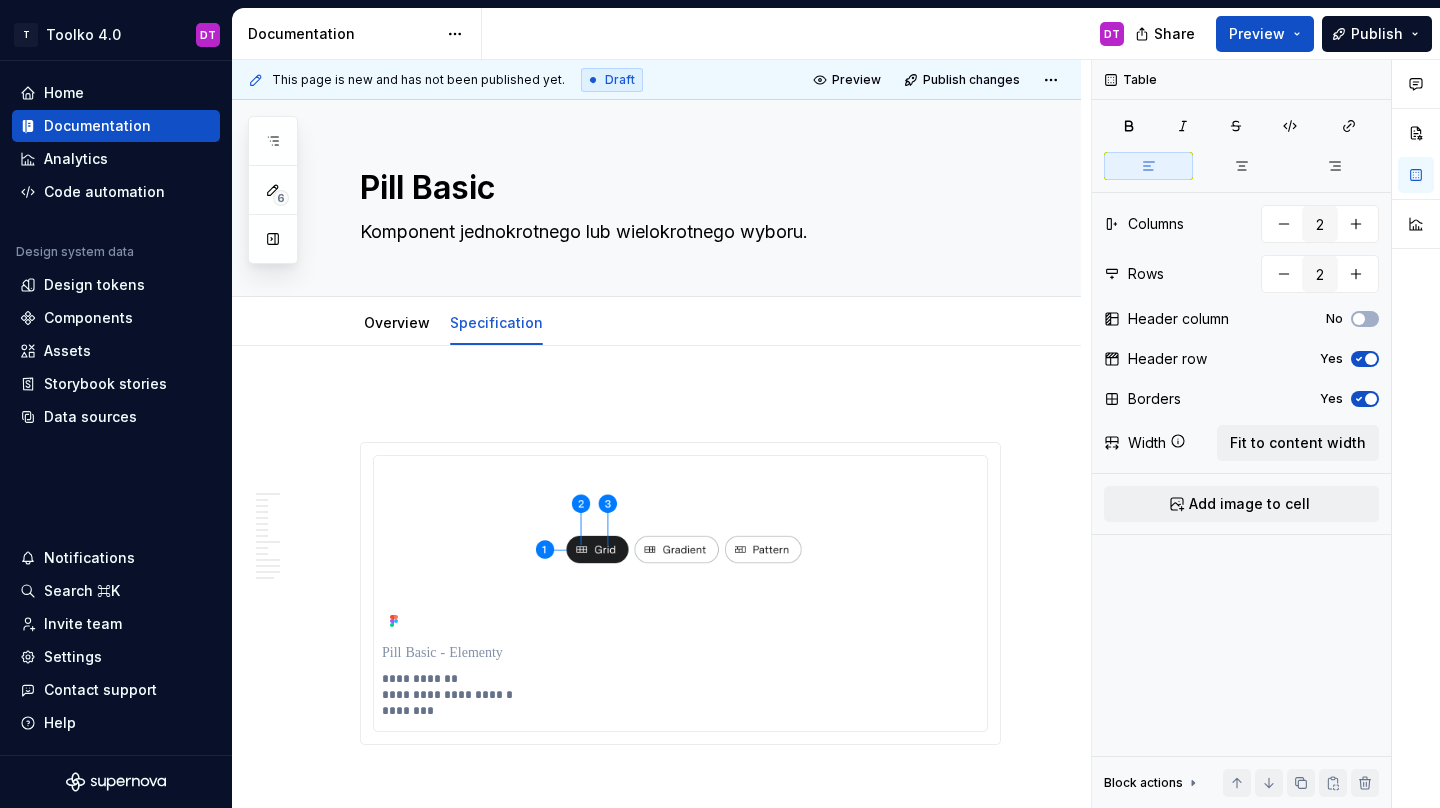 type on "*" 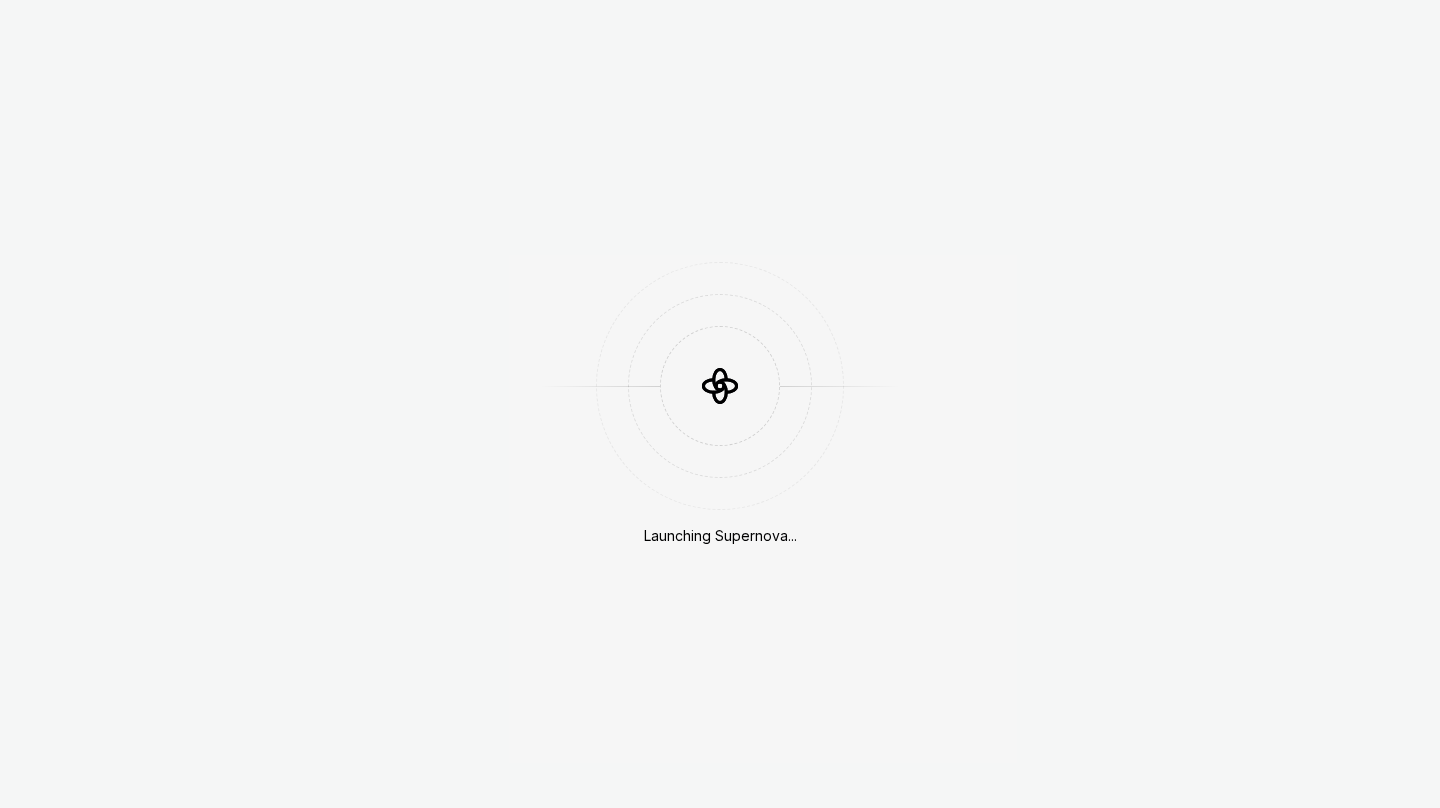 scroll, scrollTop: 0, scrollLeft: 0, axis: both 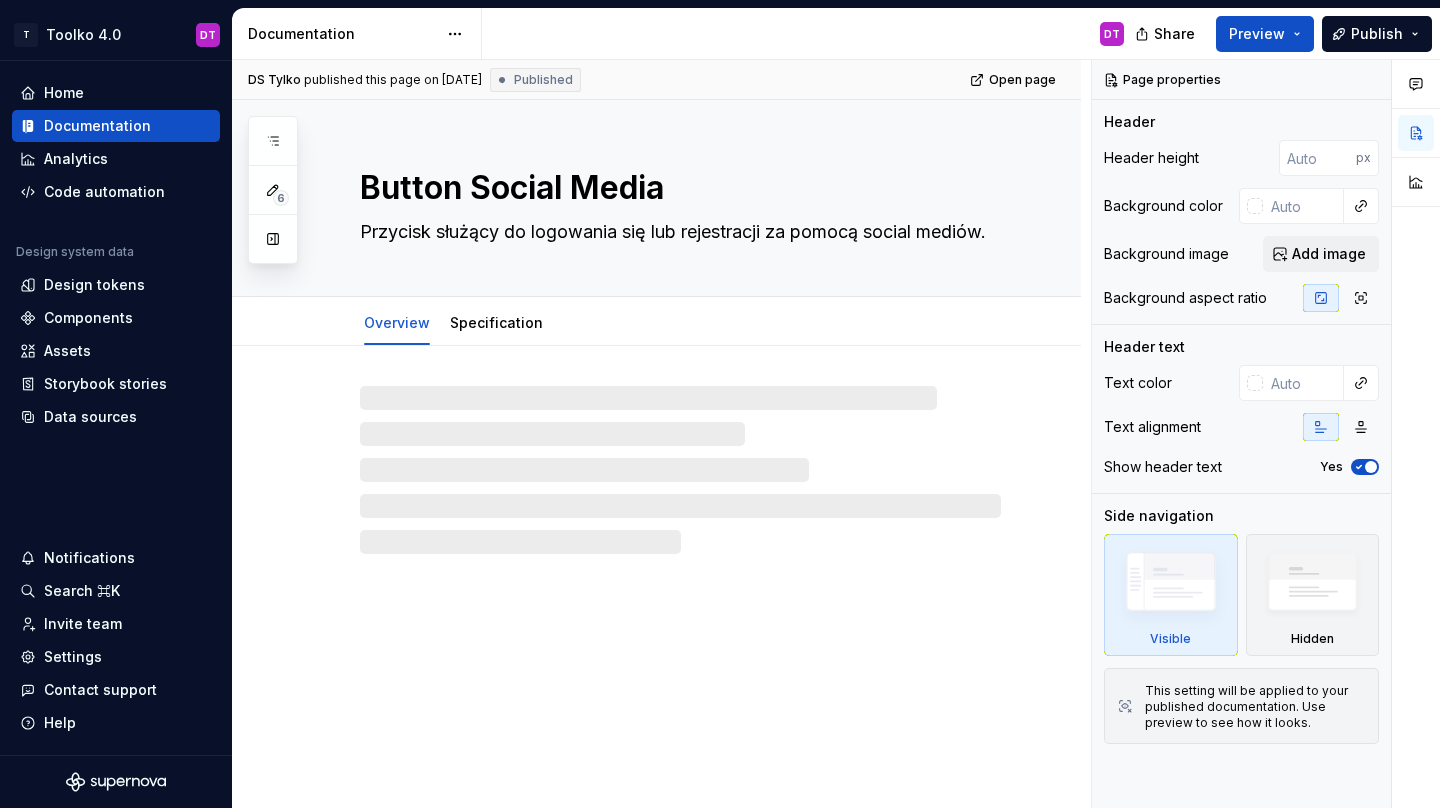 click 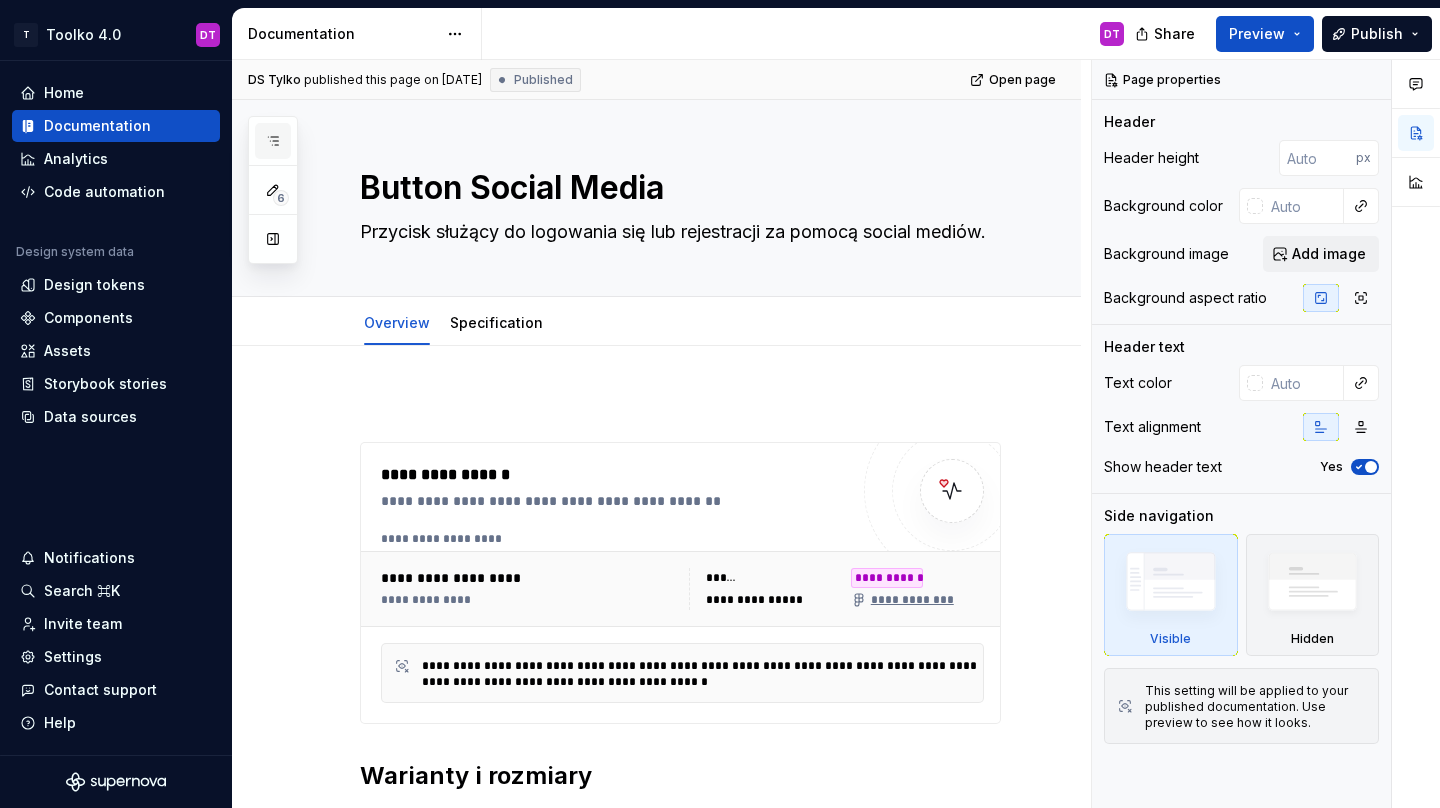 click at bounding box center [273, 141] 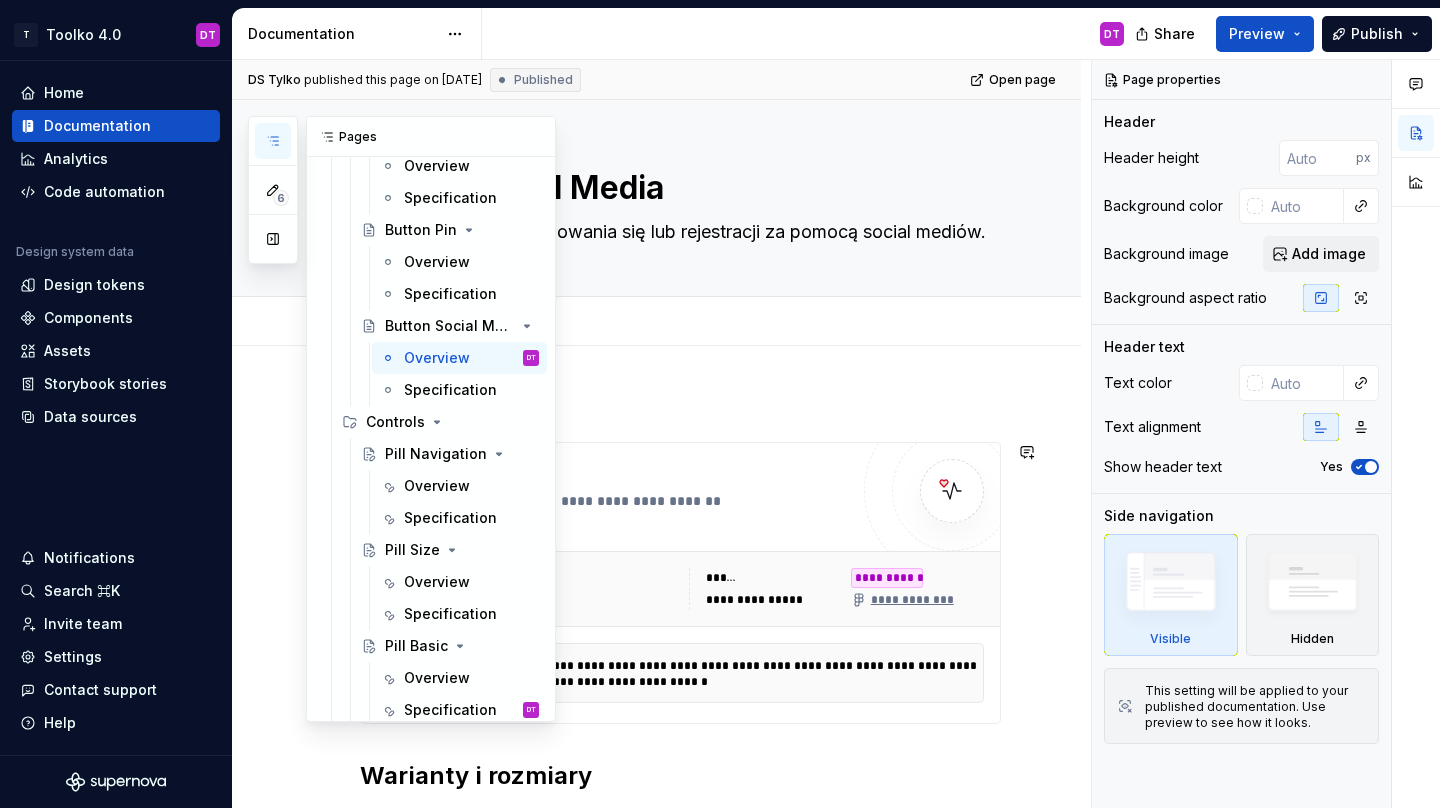scroll, scrollTop: 1852, scrollLeft: 0, axis: vertical 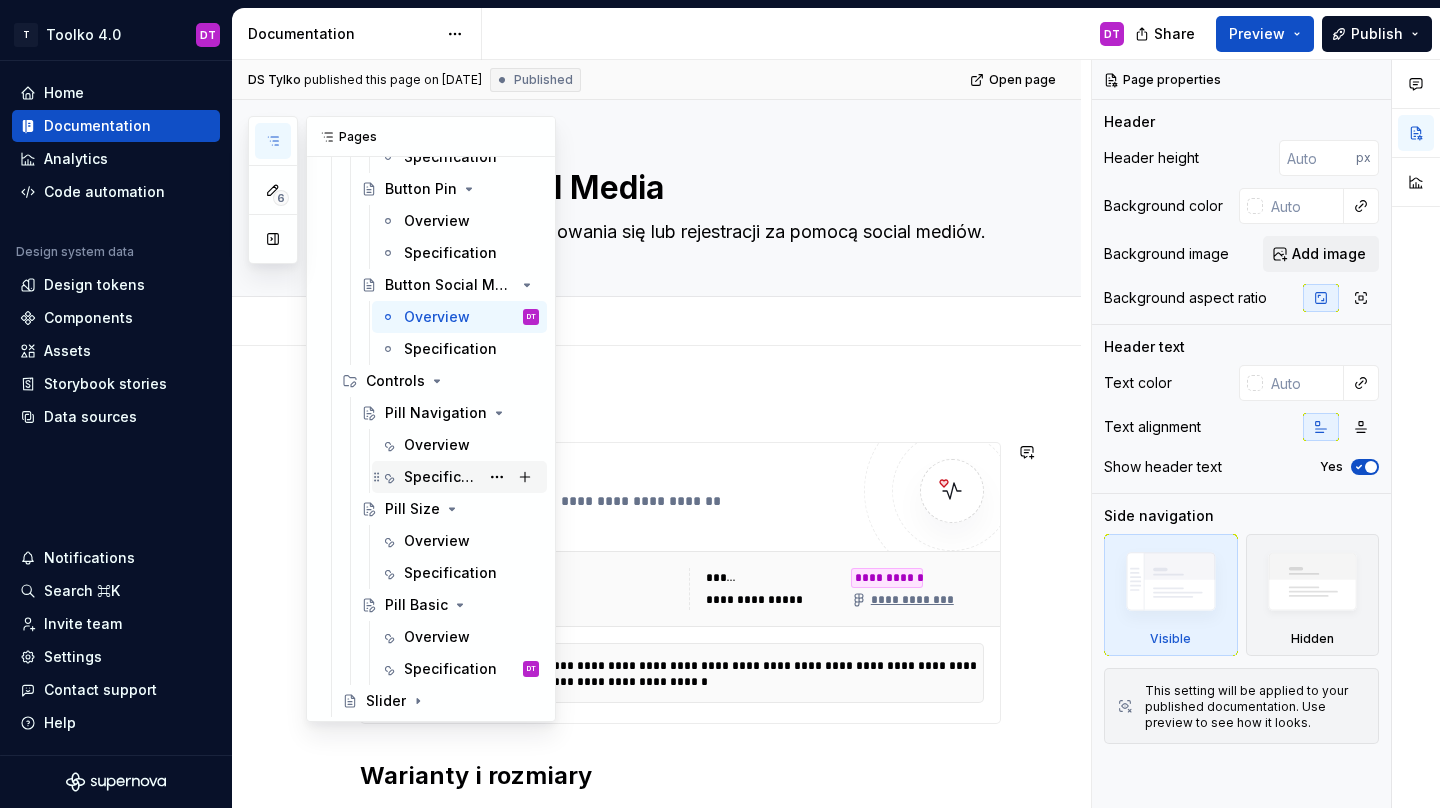 click on "Specification" at bounding box center [441, 477] 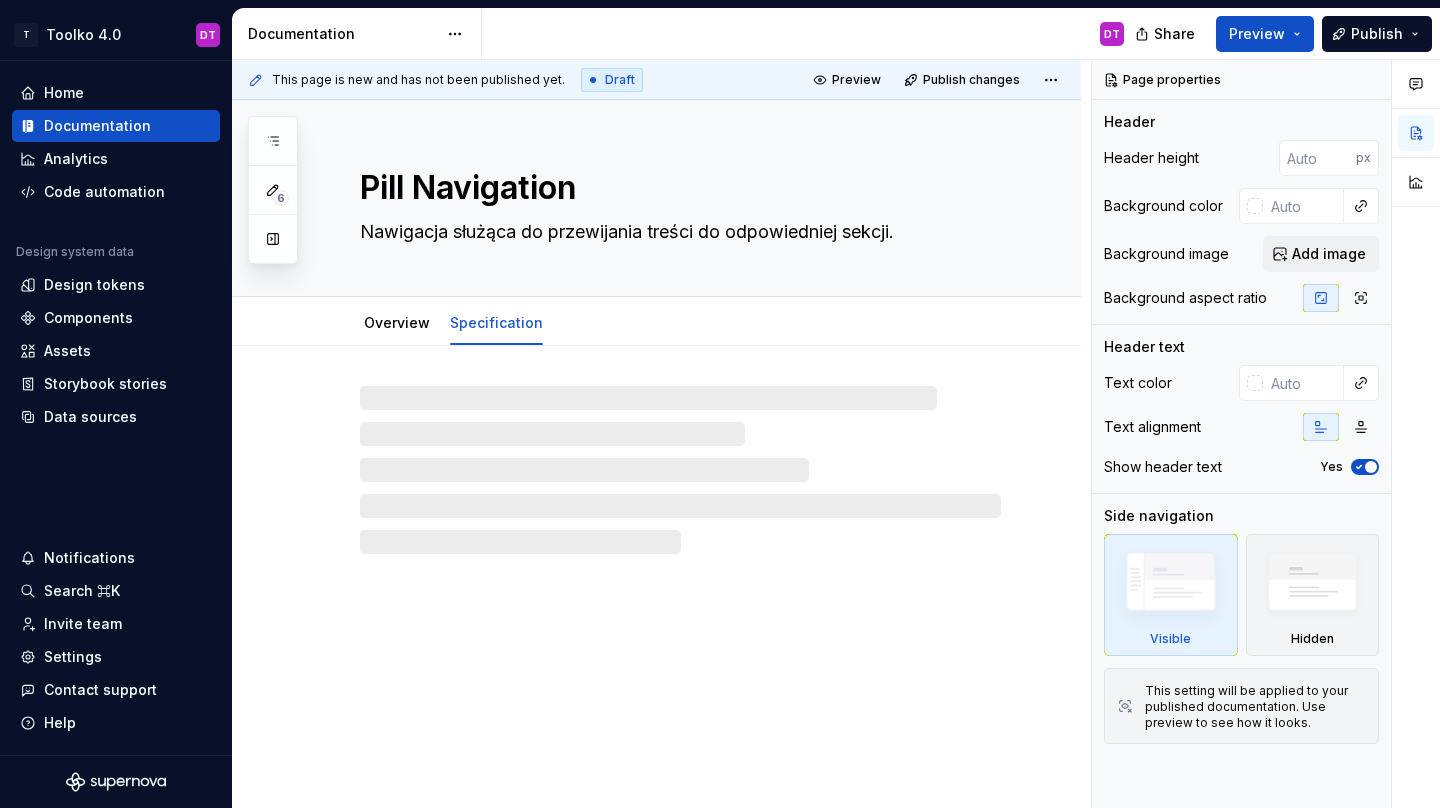 type on "*" 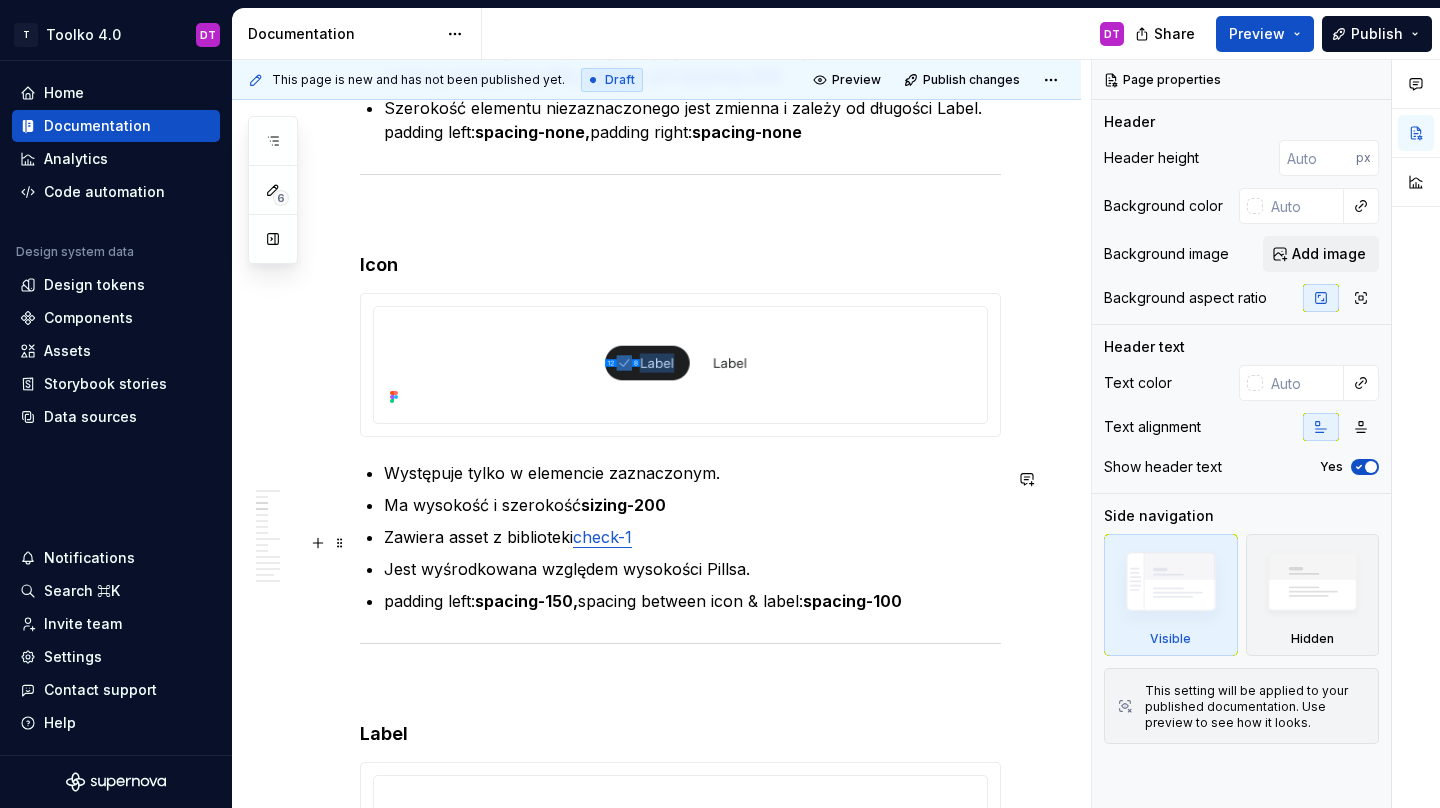 scroll, scrollTop: 1165, scrollLeft: 0, axis: vertical 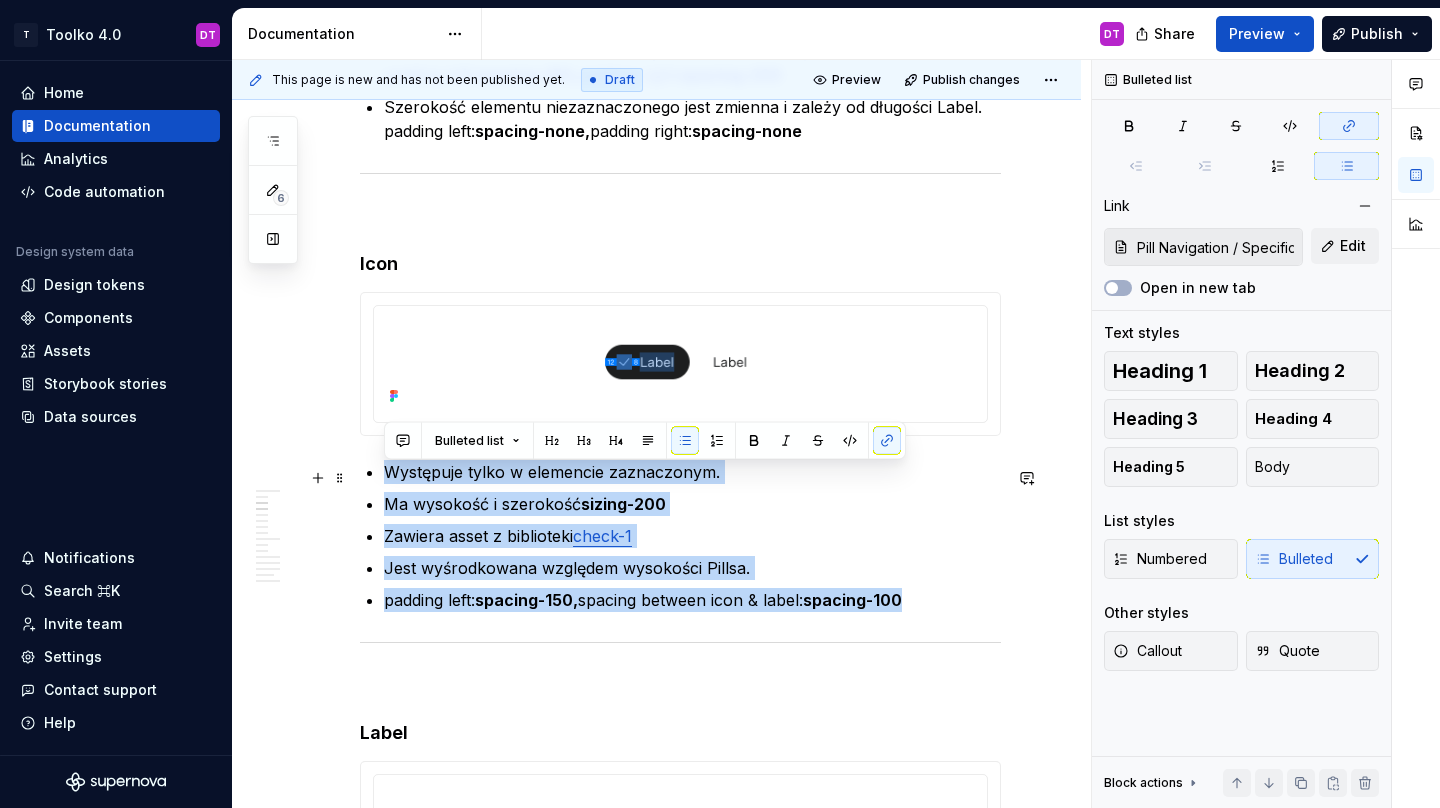 drag, startPoint x: 930, startPoint y: 602, endPoint x: 369, endPoint y: 477, distance: 574.7573 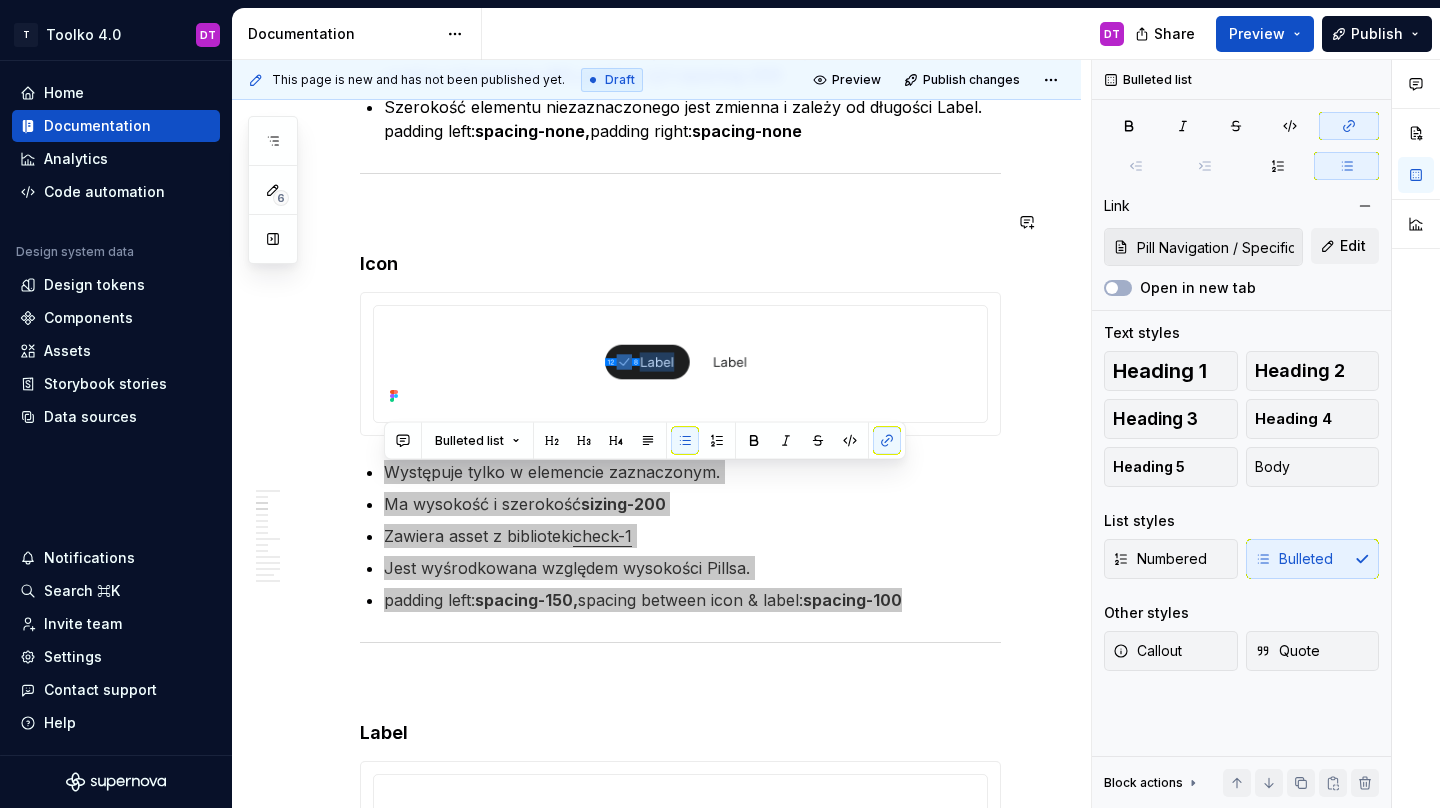 type on "Pill Navigation / Specification/ Assets" 